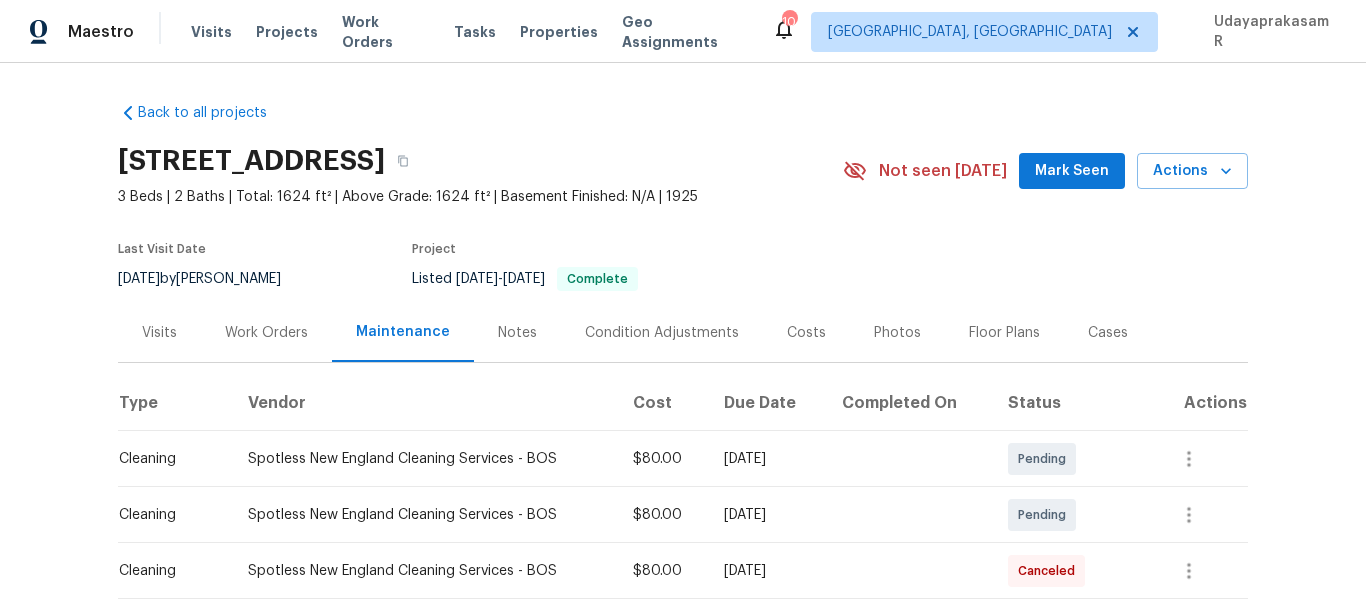 scroll, scrollTop: 0, scrollLeft: 0, axis: both 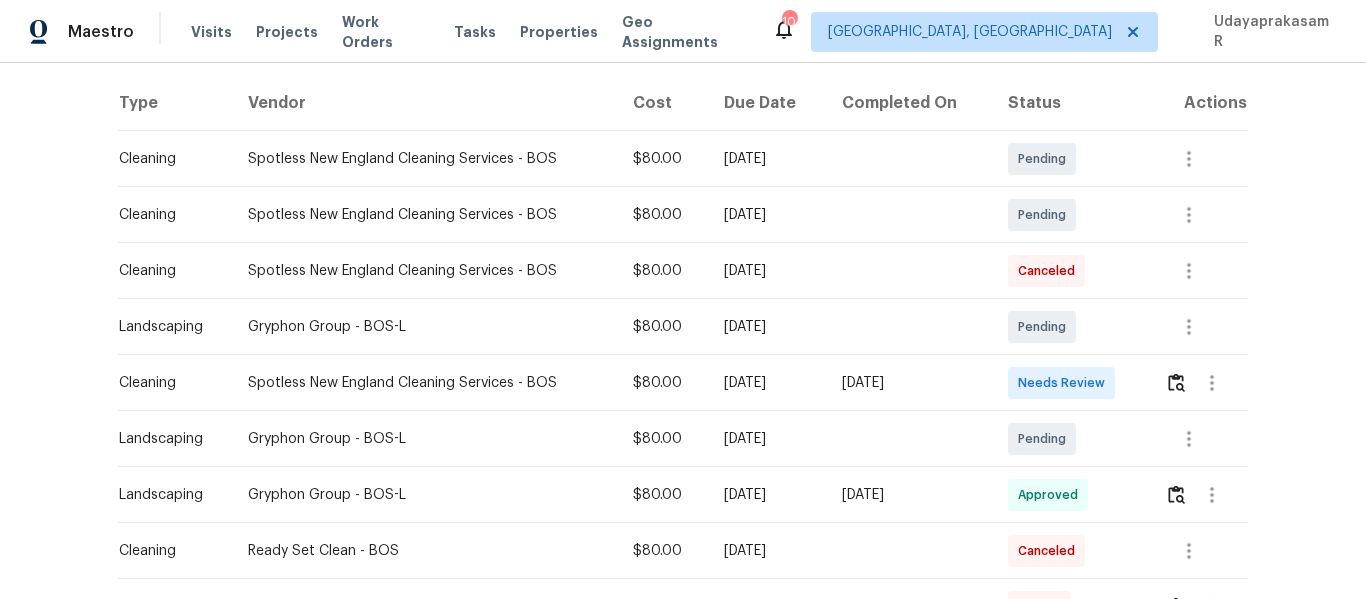 drag, startPoint x: 727, startPoint y: 375, endPoint x: 924, endPoint y: 377, distance: 197.01015 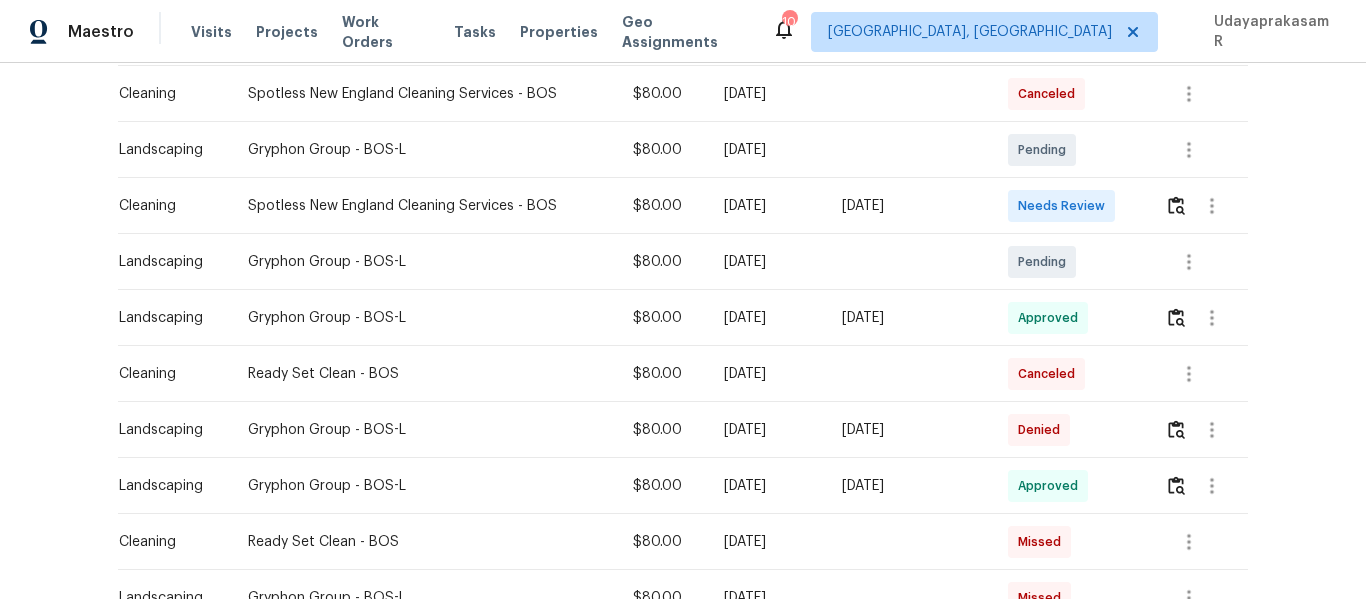scroll, scrollTop: 500, scrollLeft: 0, axis: vertical 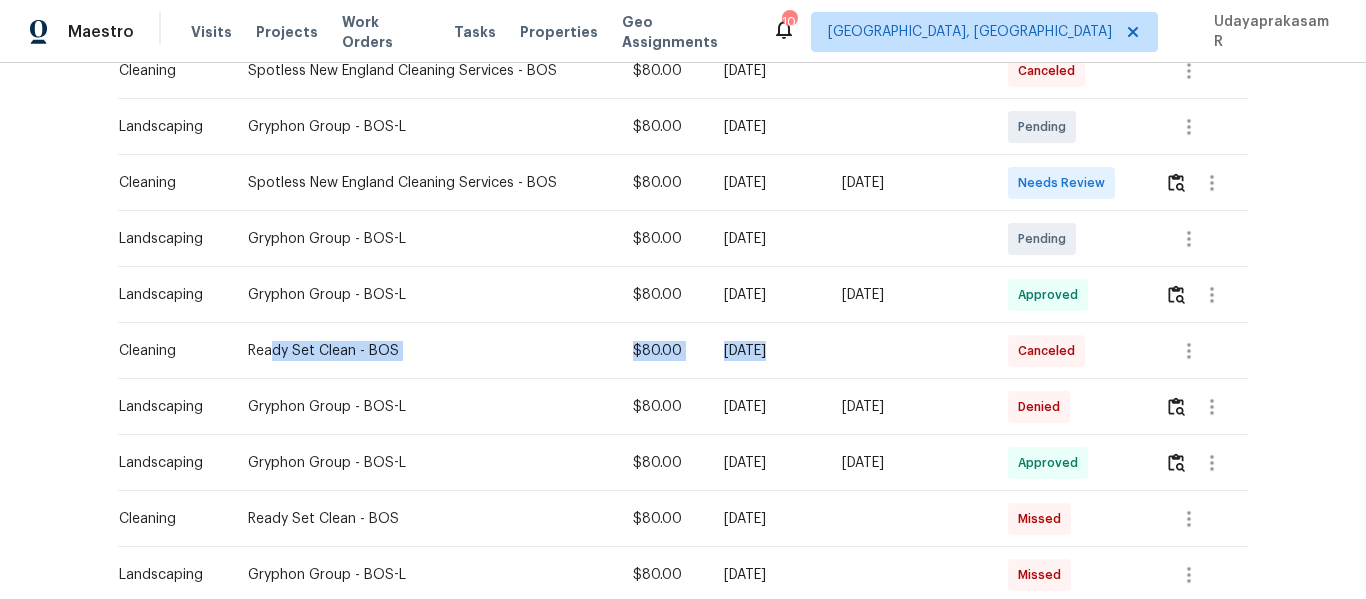 drag, startPoint x: 426, startPoint y: 355, endPoint x: 850, endPoint y: 349, distance: 424.04245 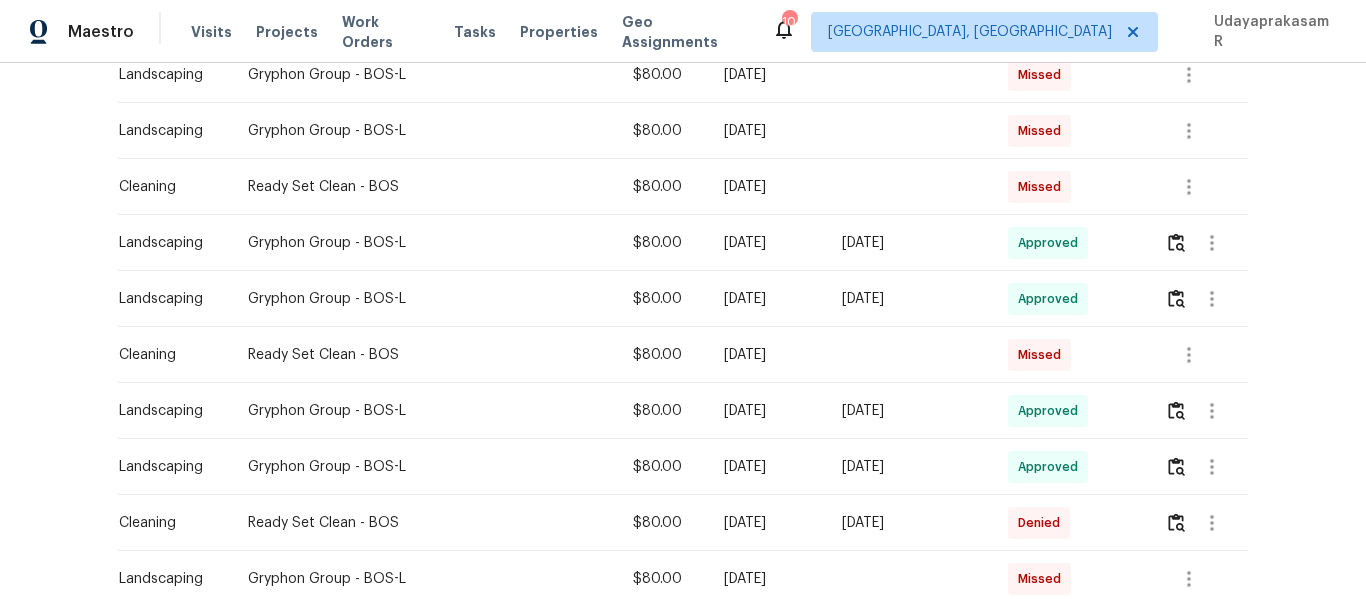 scroll, scrollTop: 1100, scrollLeft: 0, axis: vertical 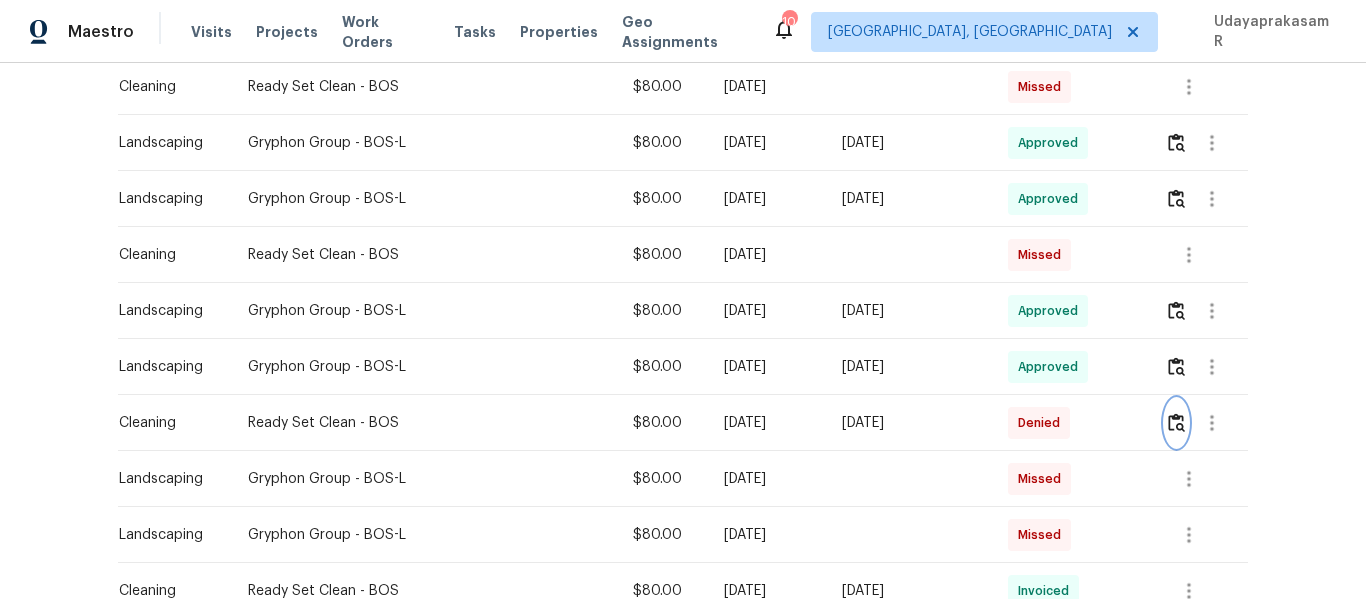 click at bounding box center (1176, 423) 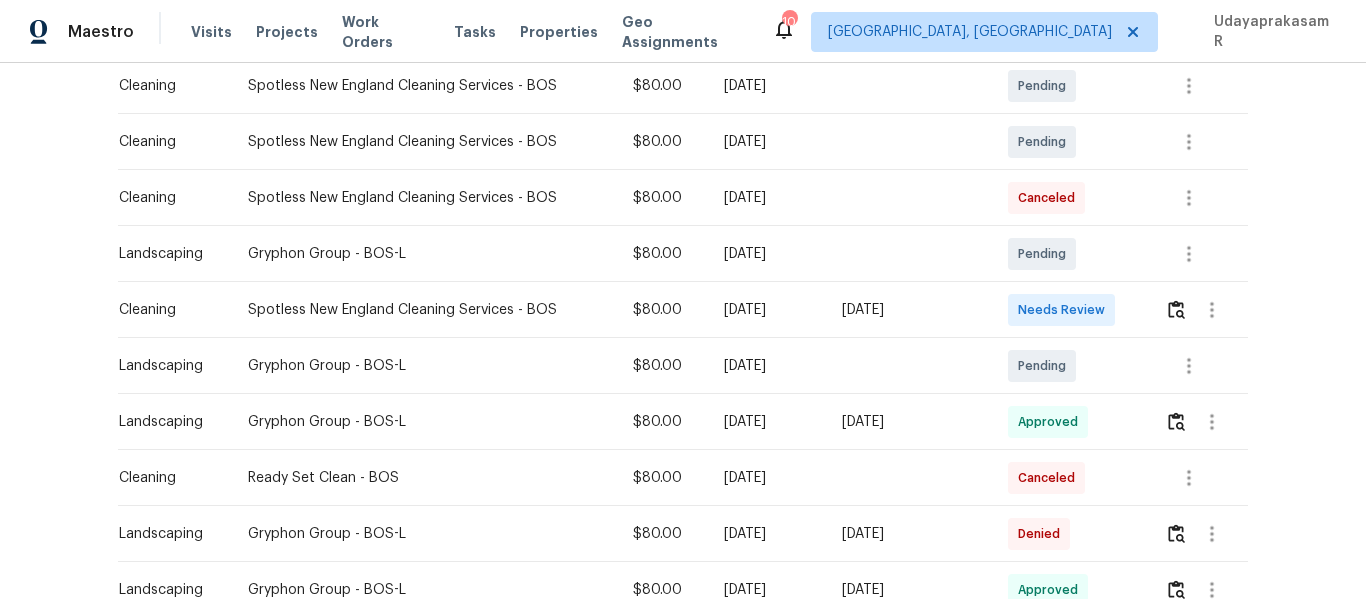 scroll, scrollTop: 400, scrollLeft: 0, axis: vertical 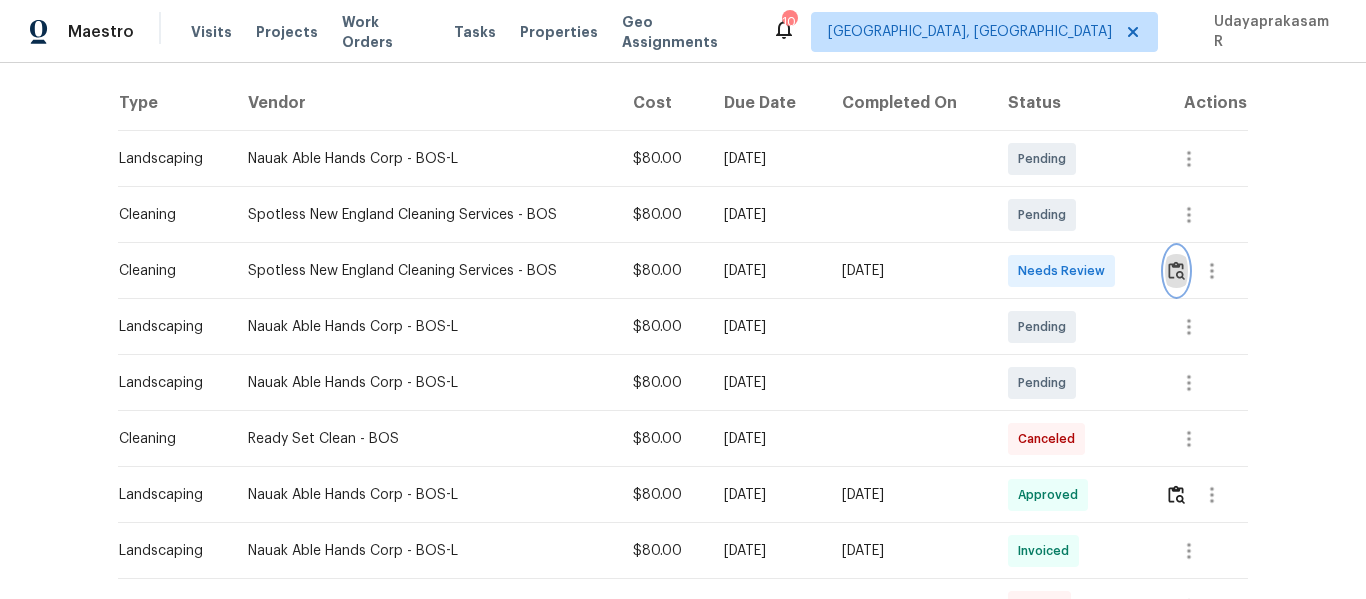click at bounding box center [1176, 270] 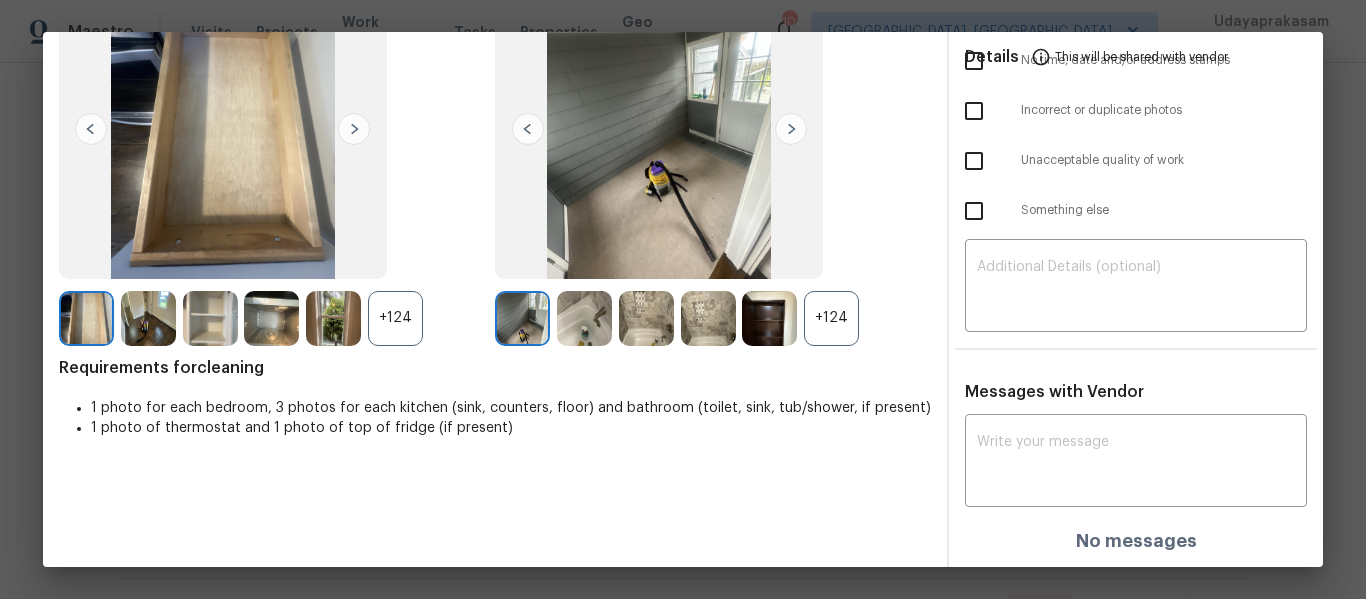 scroll, scrollTop: 0, scrollLeft: 0, axis: both 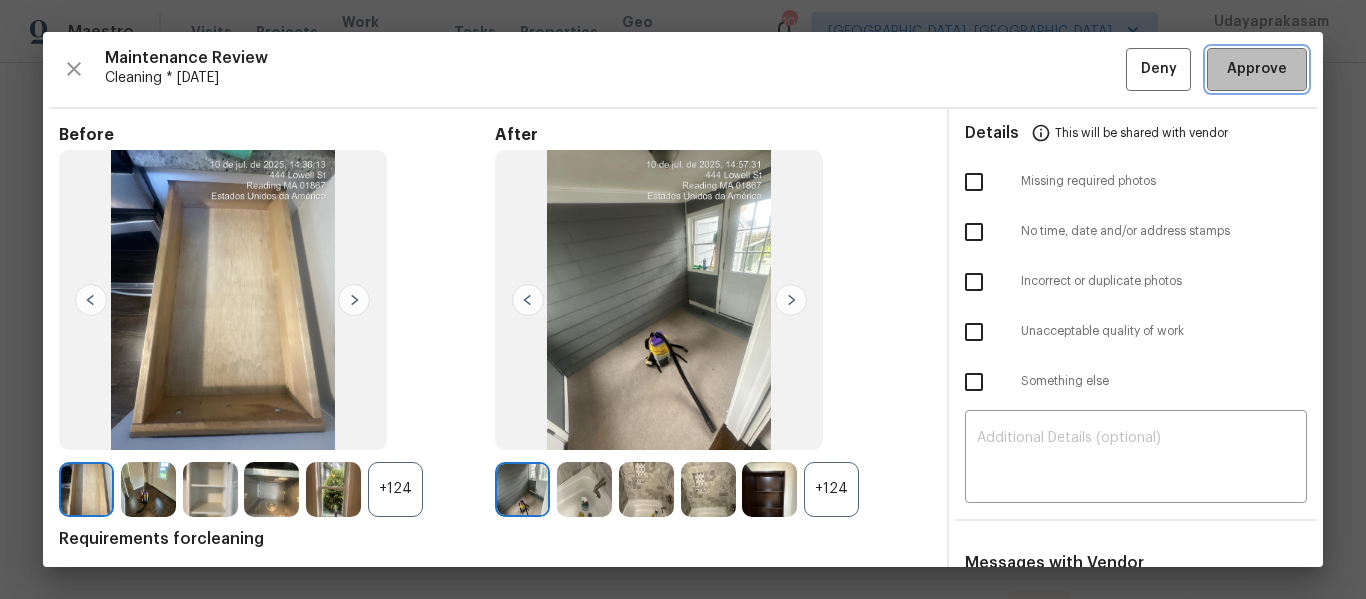click on "Approve" at bounding box center [1257, 69] 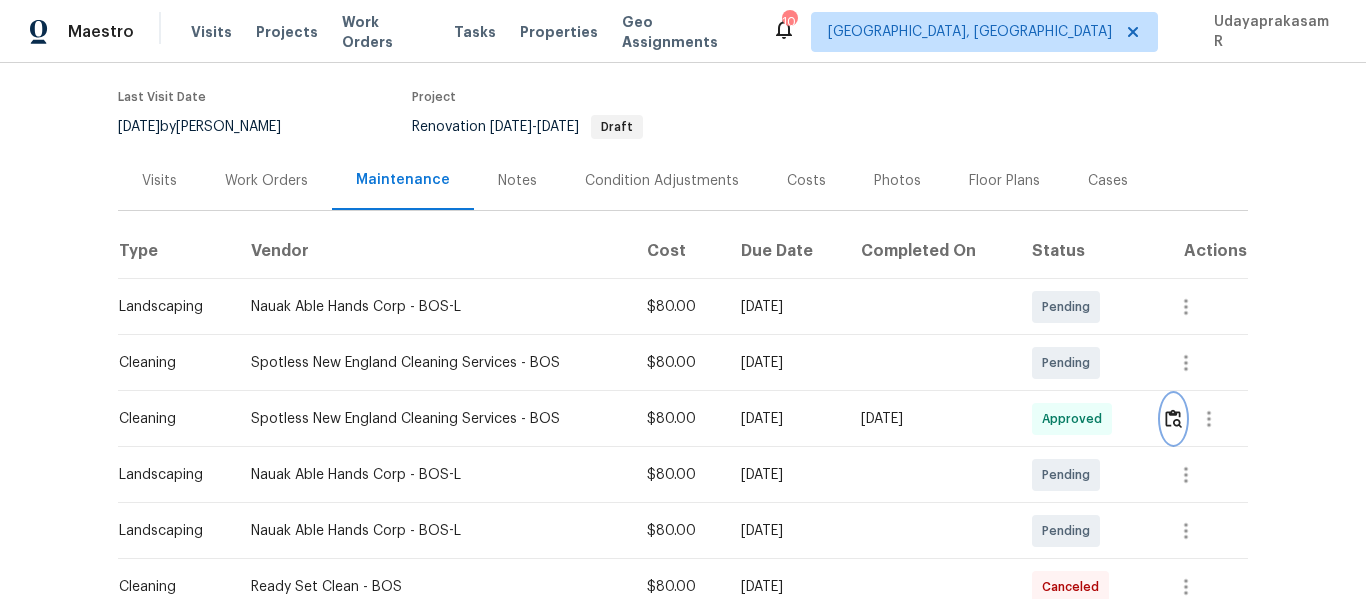 scroll, scrollTop: 0, scrollLeft: 0, axis: both 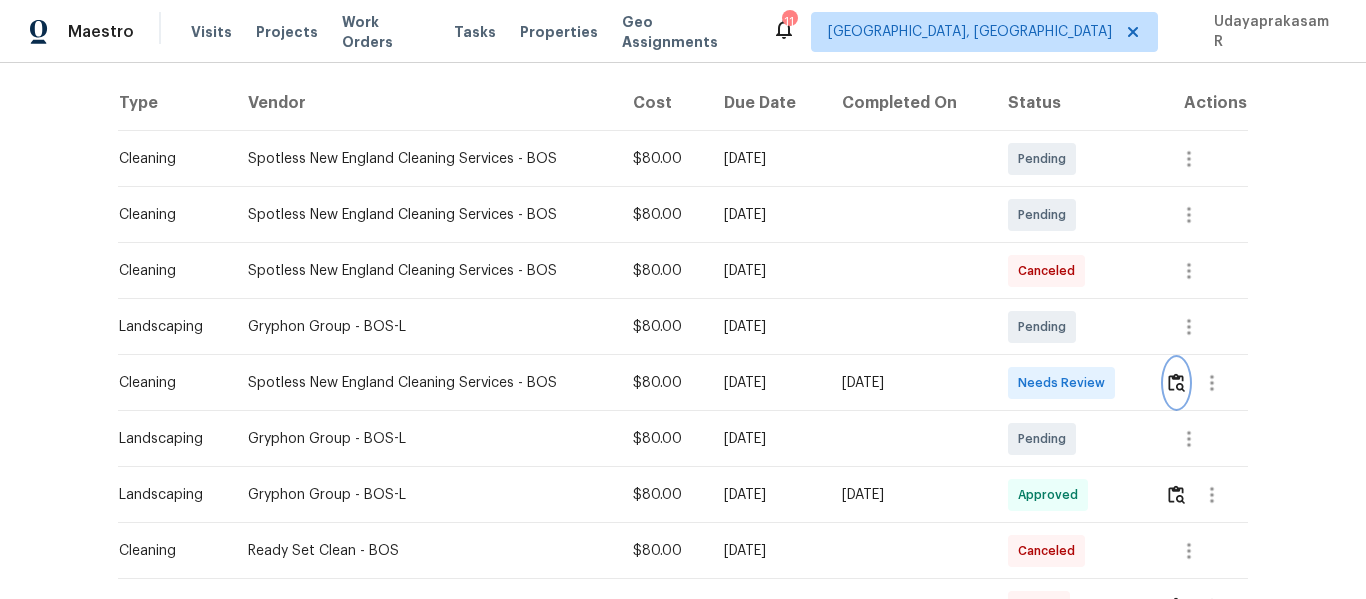 click at bounding box center [1176, 382] 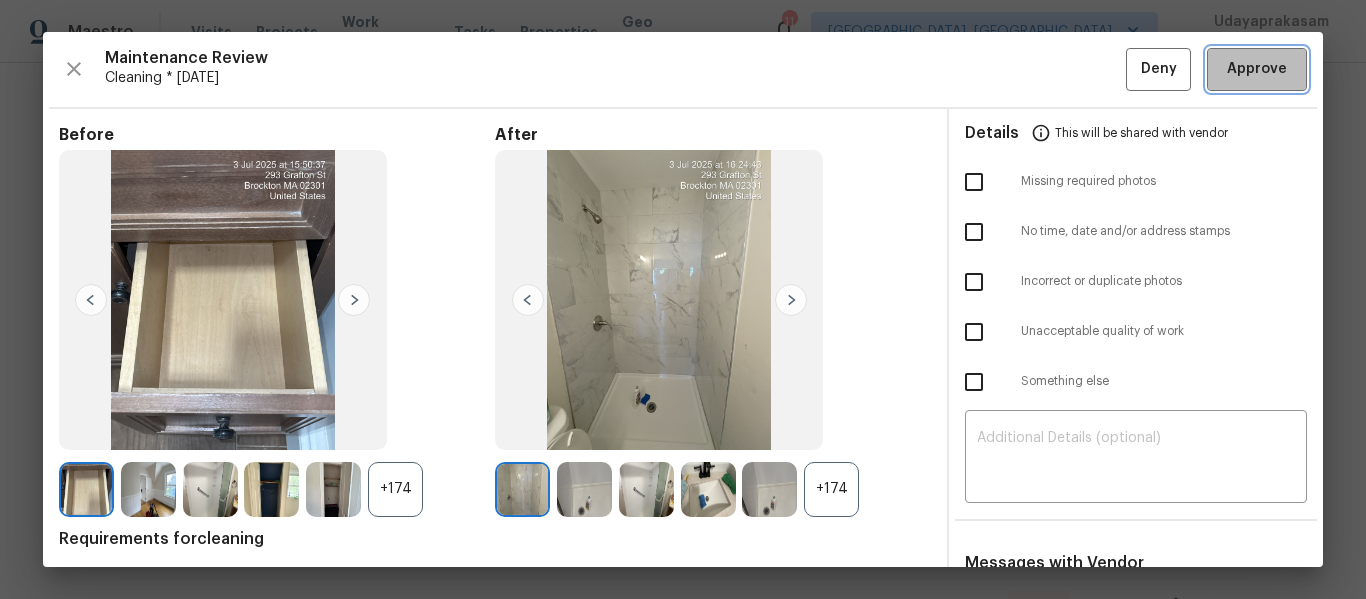 click on "Approve" at bounding box center (1257, 69) 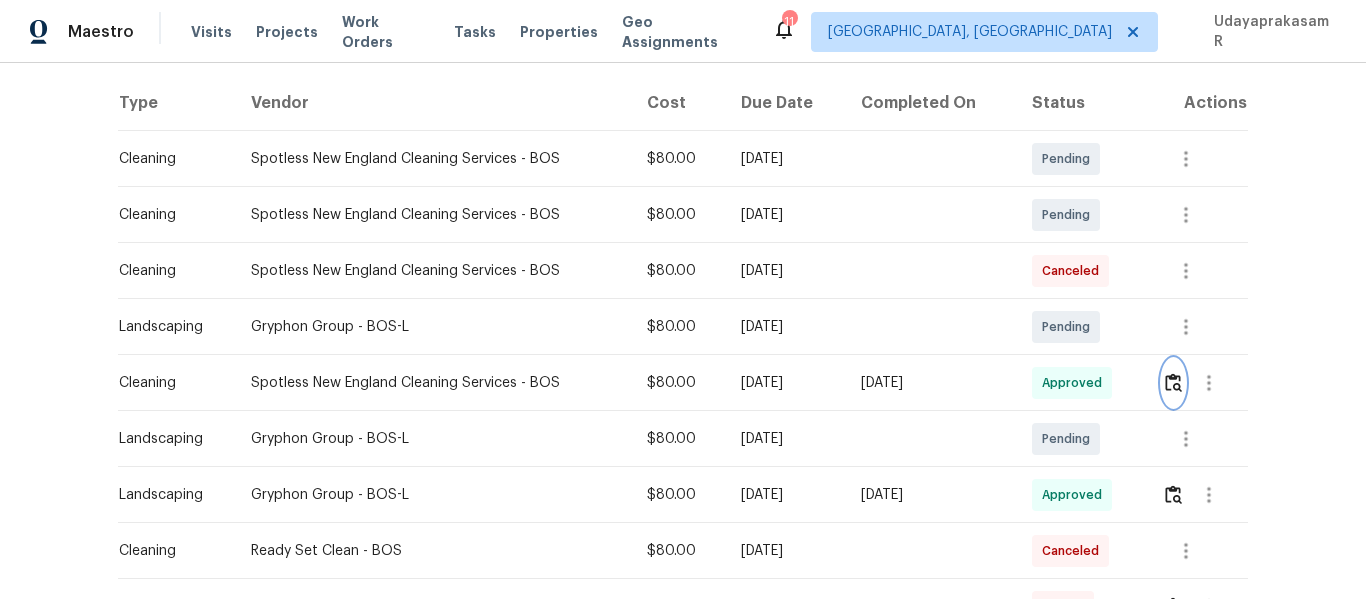 scroll, scrollTop: 0, scrollLeft: 0, axis: both 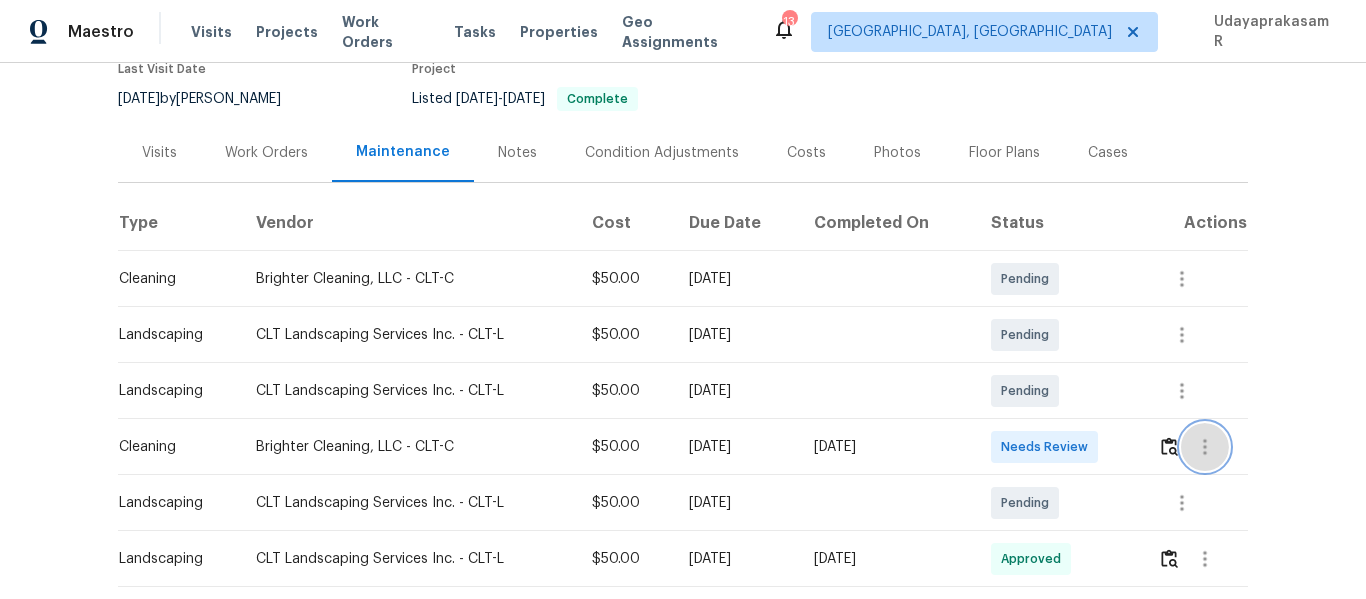 click at bounding box center (1205, 447) 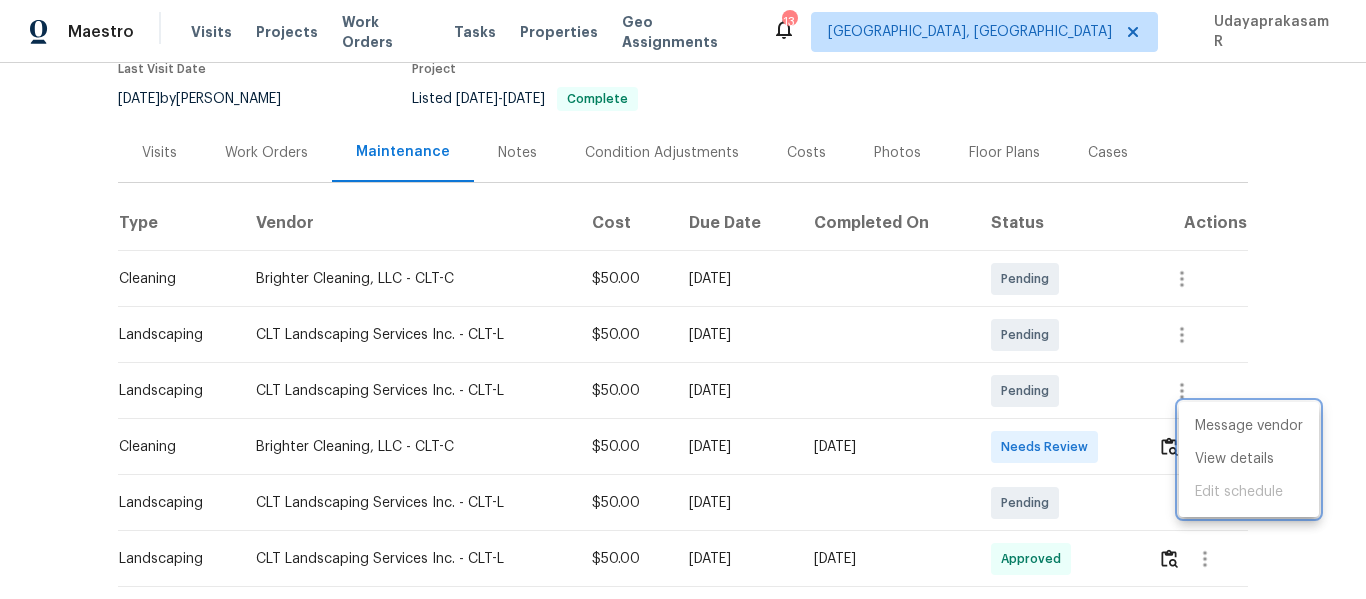 click at bounding box center (683, 299) 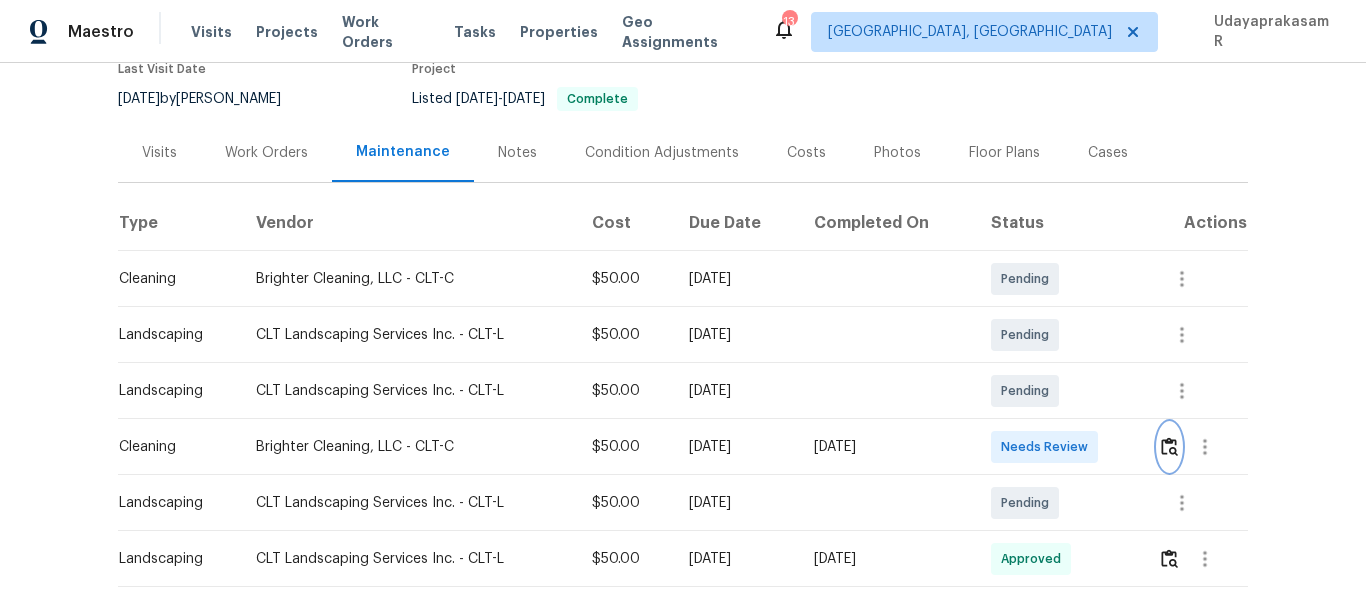 click at bounding box center (1169, 446) 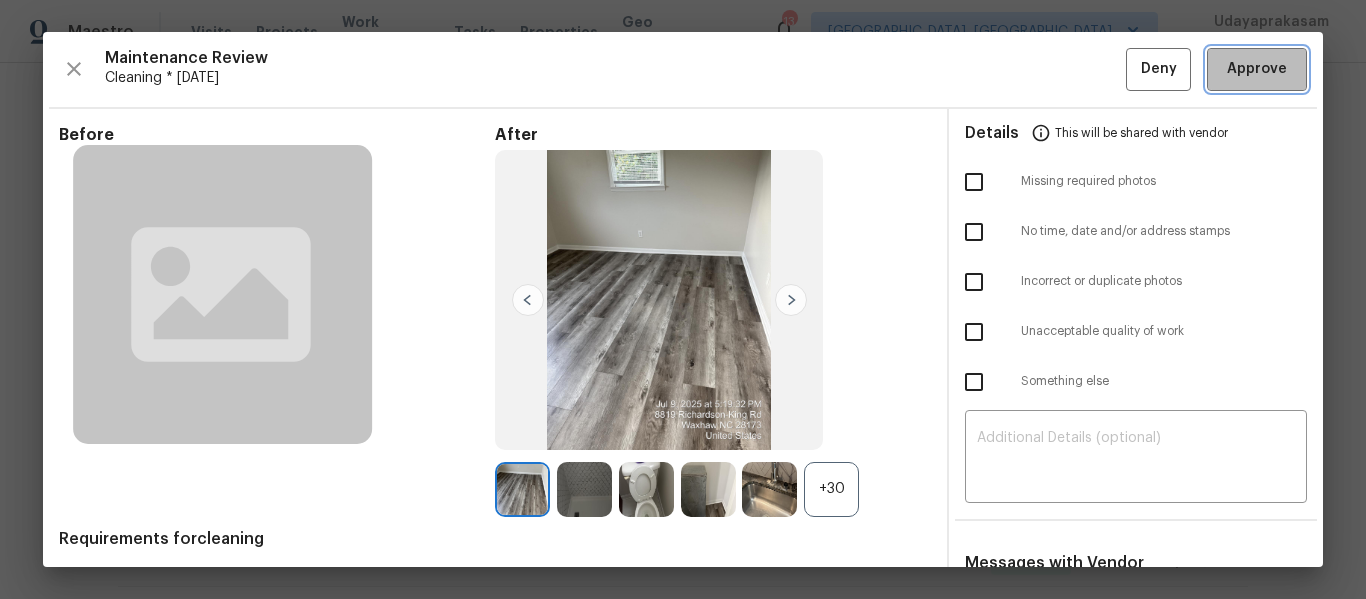 click on "Approve" at bounding box center (1257, 69) 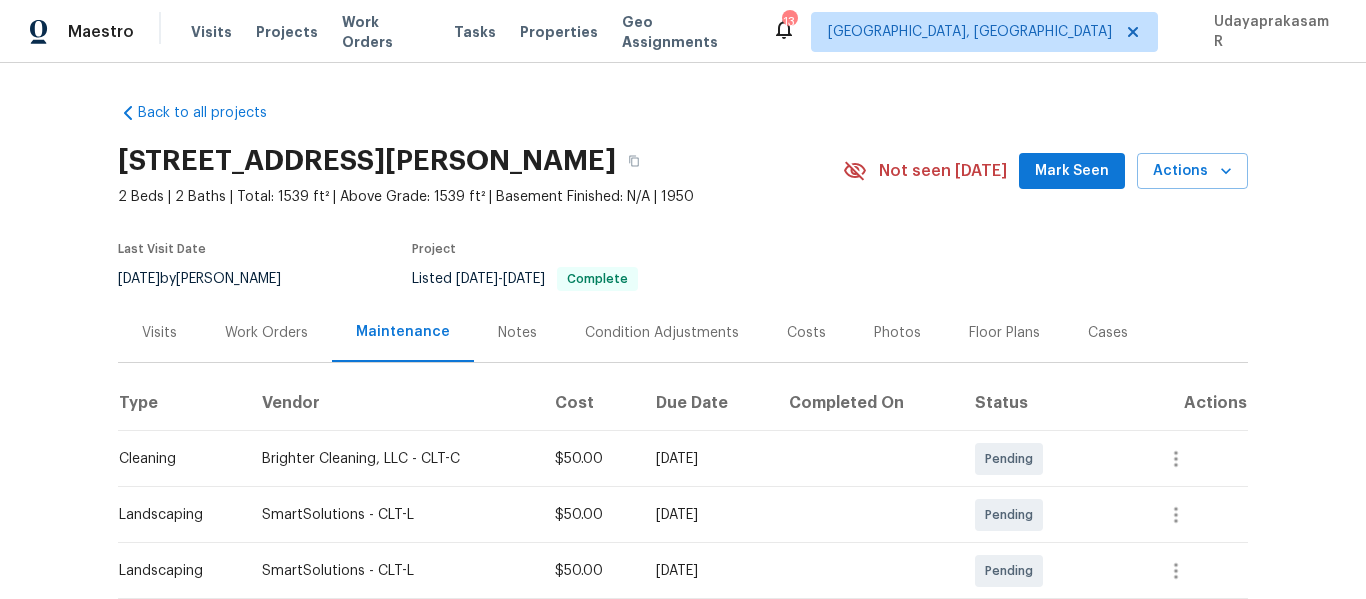 scroll, scrollTop: 0, scrollLeft: 0, axis: both 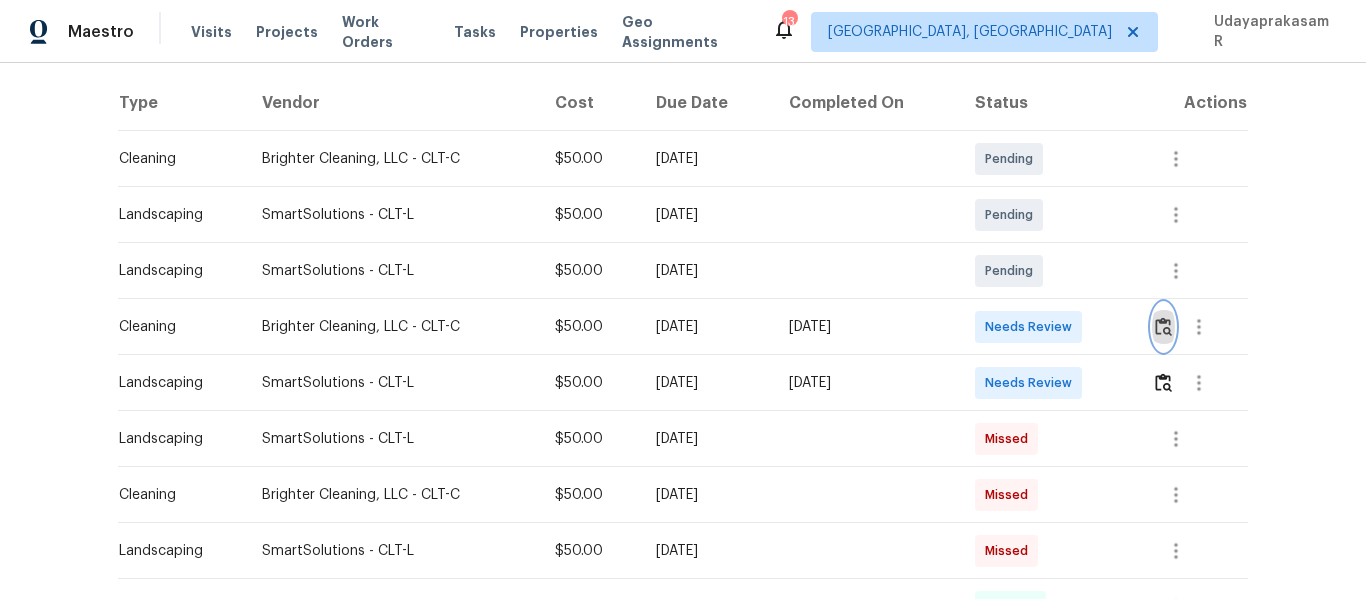 click at bounding box center [1163, 326] 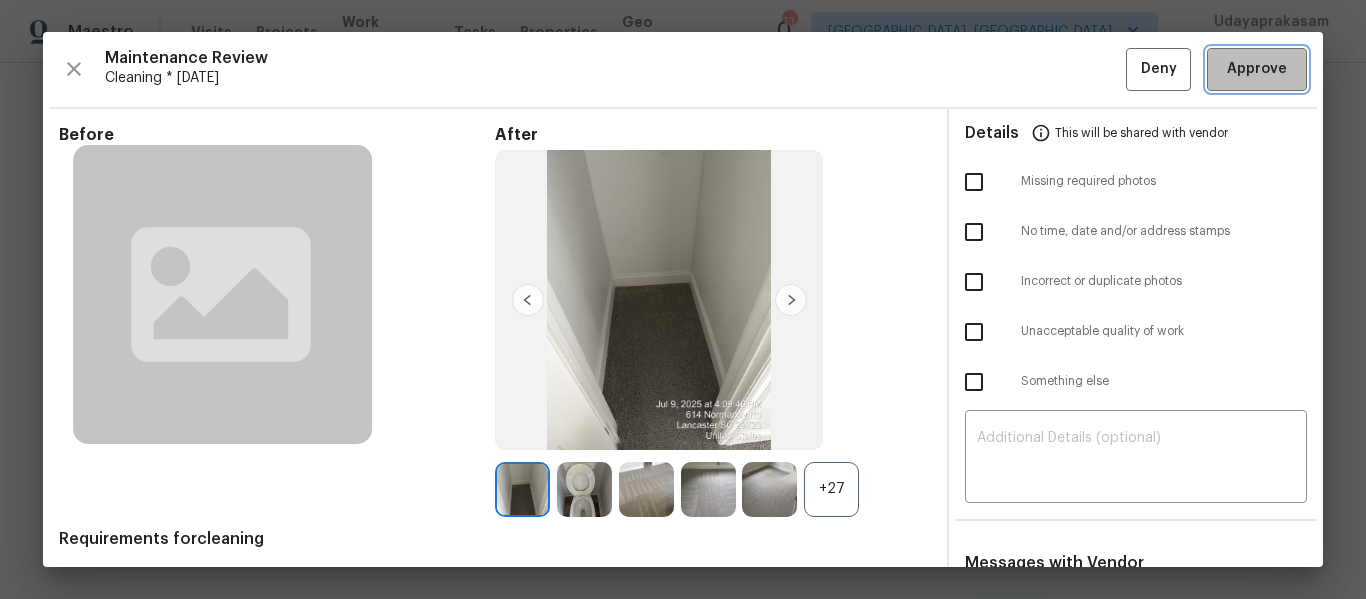 click on "Approve" at bounding box center [1257, 69] 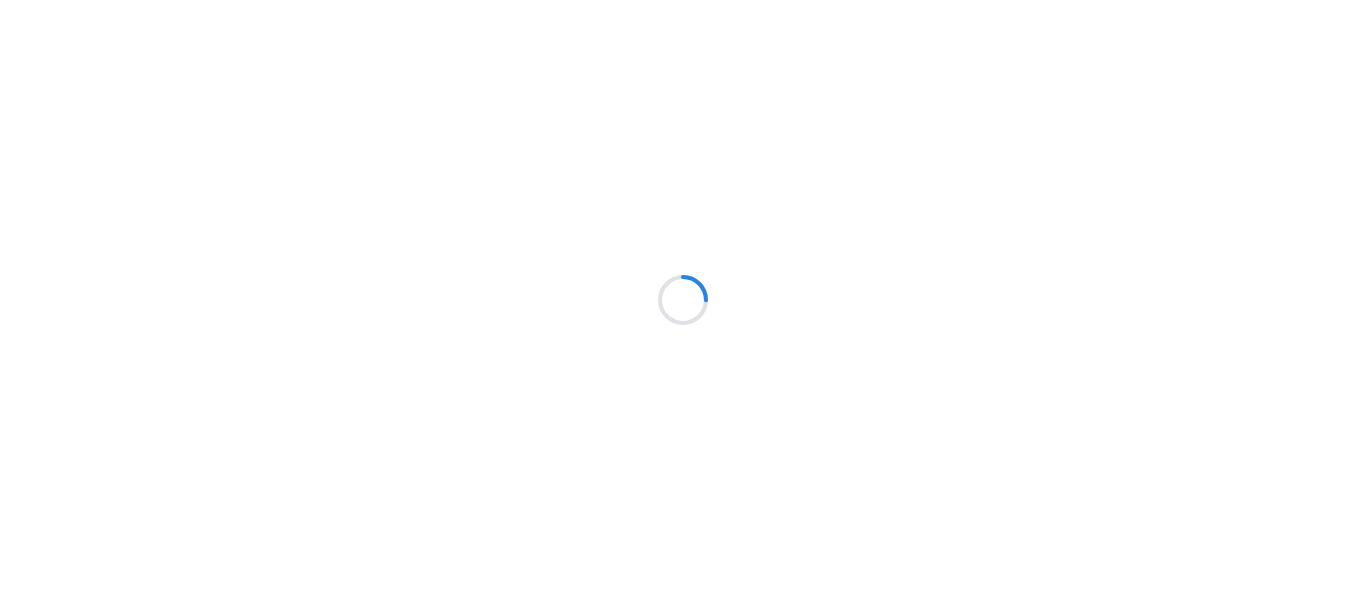 scroll, scrollTop: 0, scrollLeft: 0, axis: both 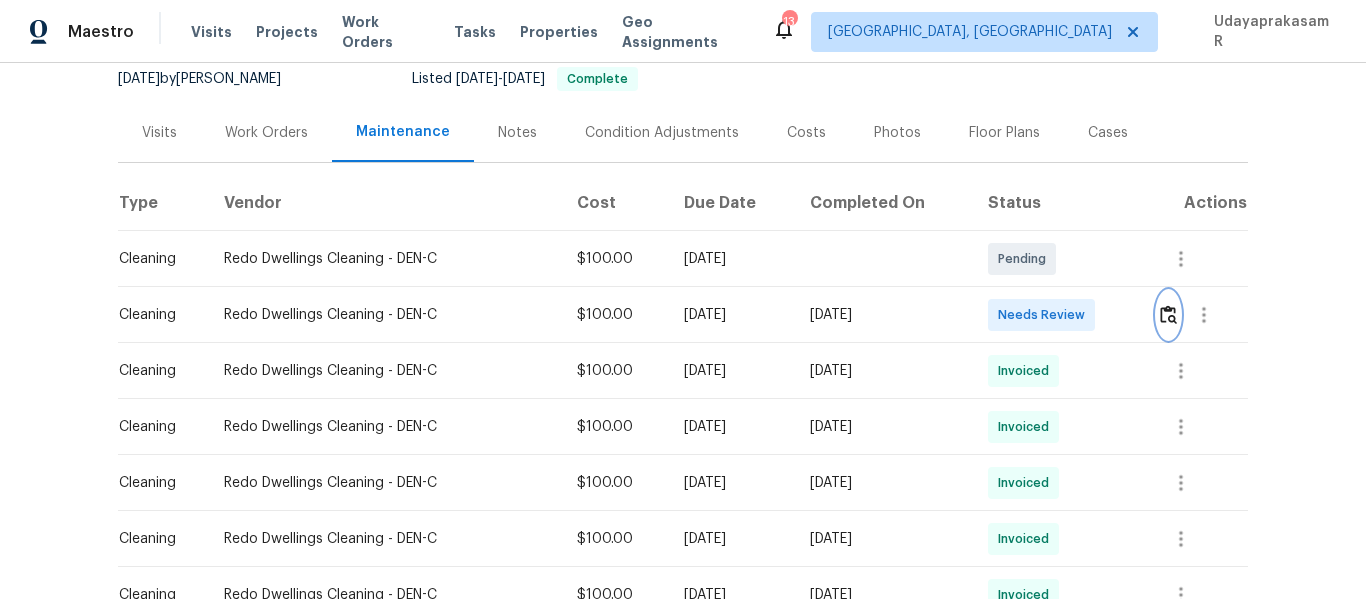click at bounding box center (1168, 314) 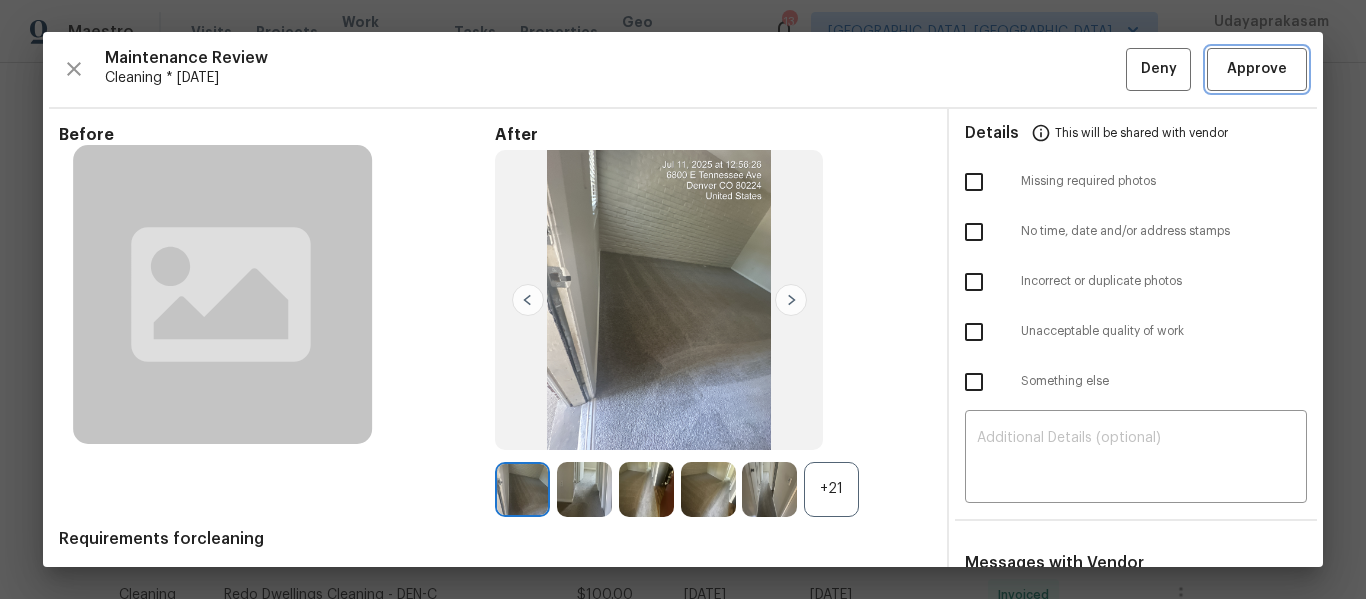 click on "Approve" at bounding box center (1257, 69) 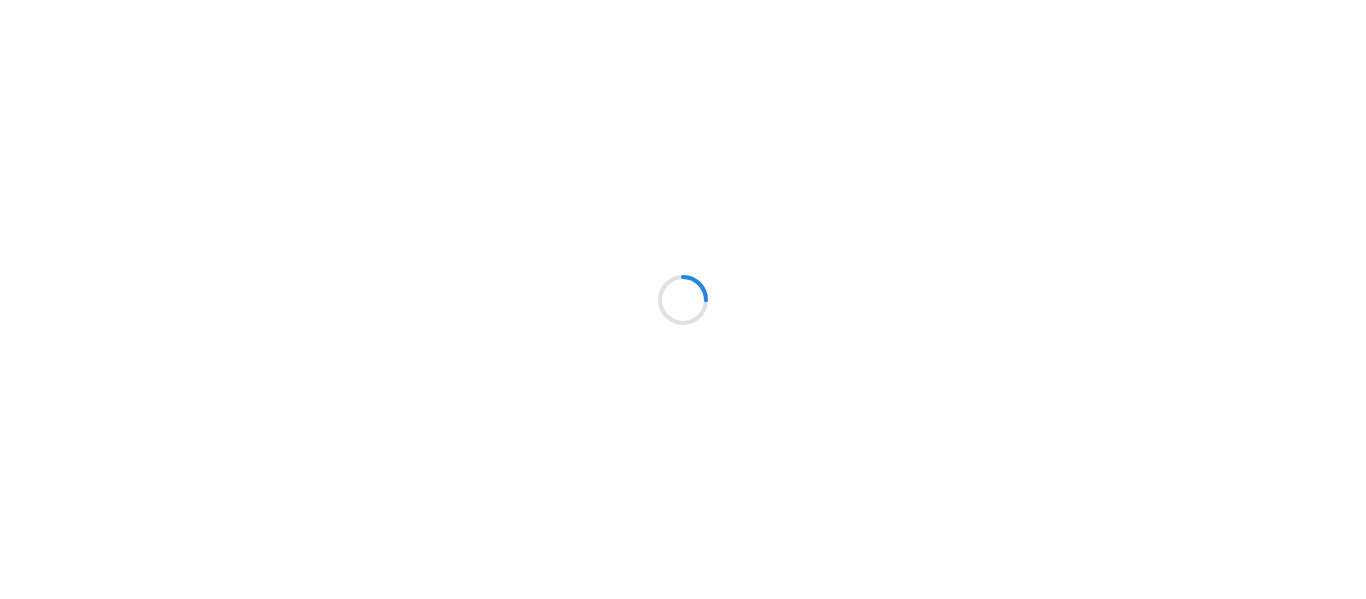 scroll, scrollTop: 0, scrollLeft: 0, axis: both 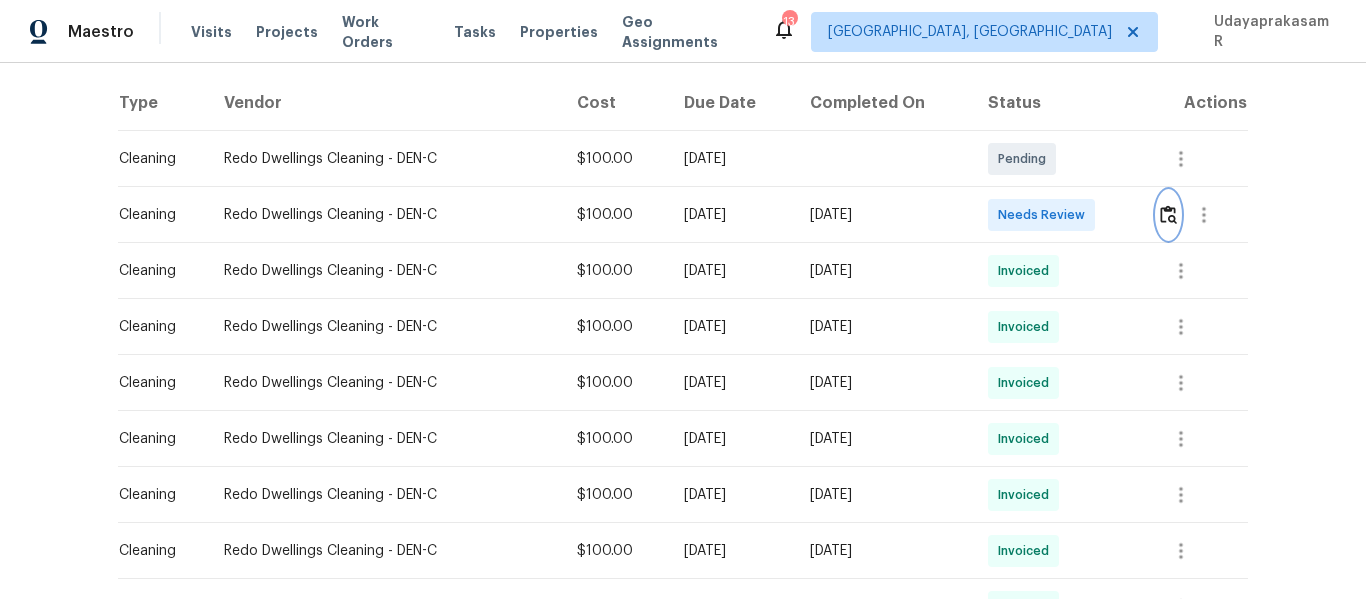 click at bounding box center [1168, 214] 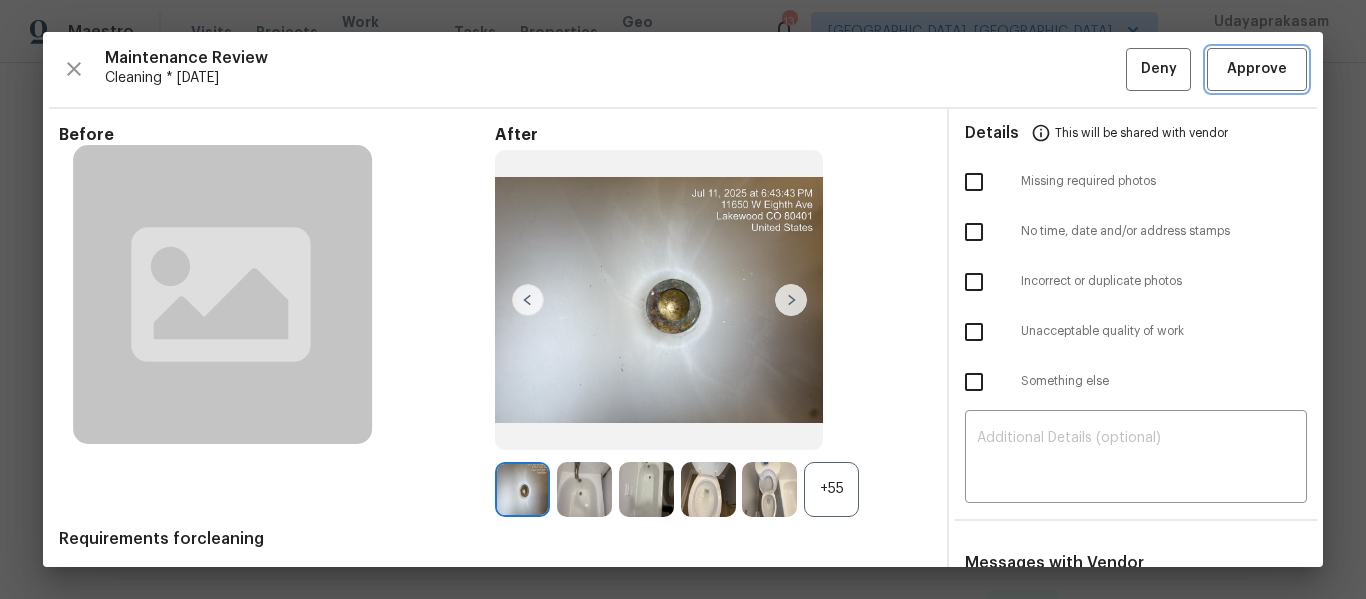 click on "Approve" at bounding box center [1257, 69] 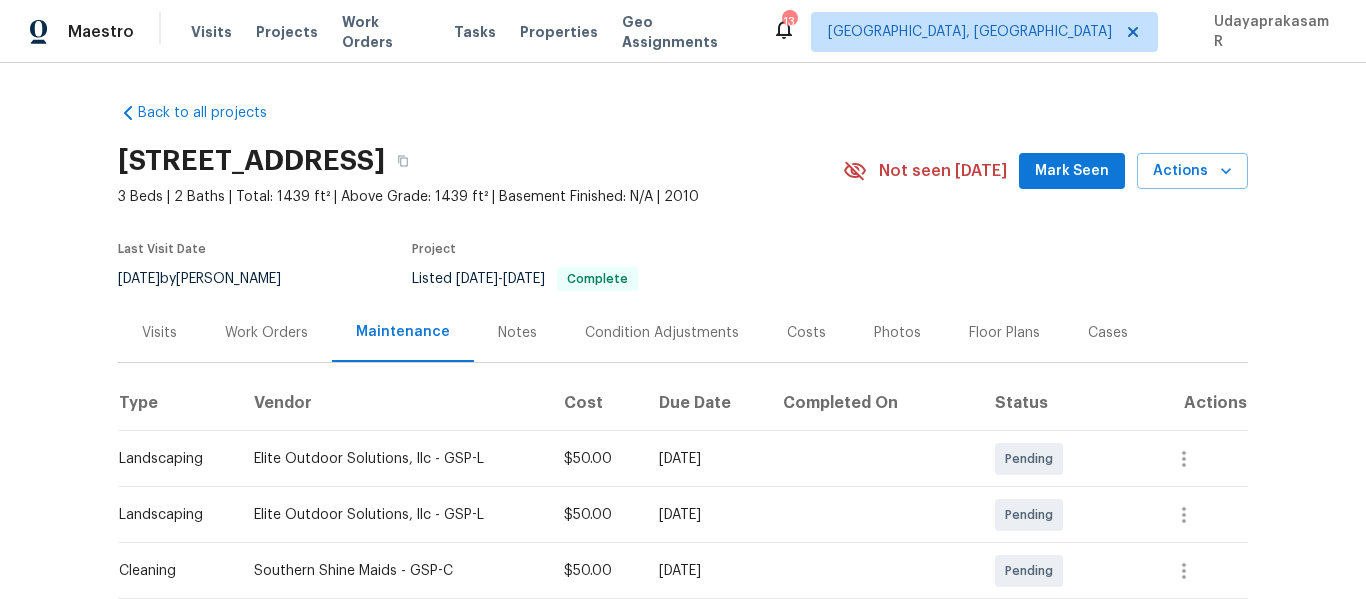 scroll, scrollTop: 0, scrollLeft: 0, axis: both 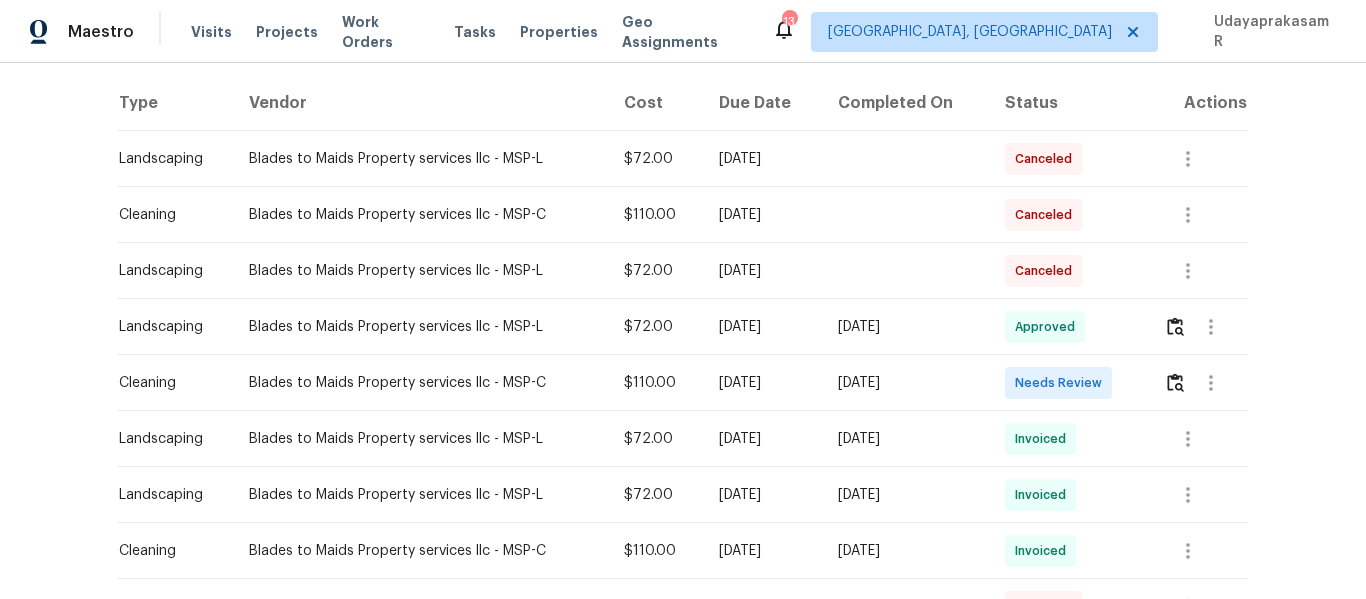 click at bounding box center (1198, 383) 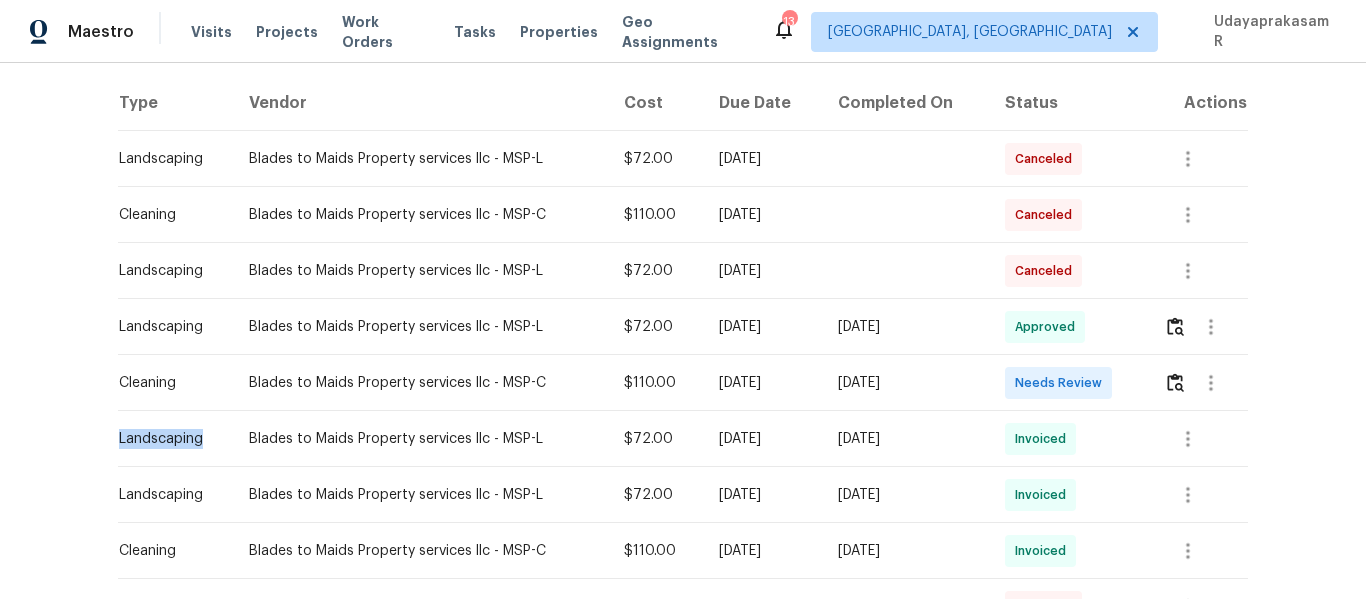 click at bounding box center [1205, 383] 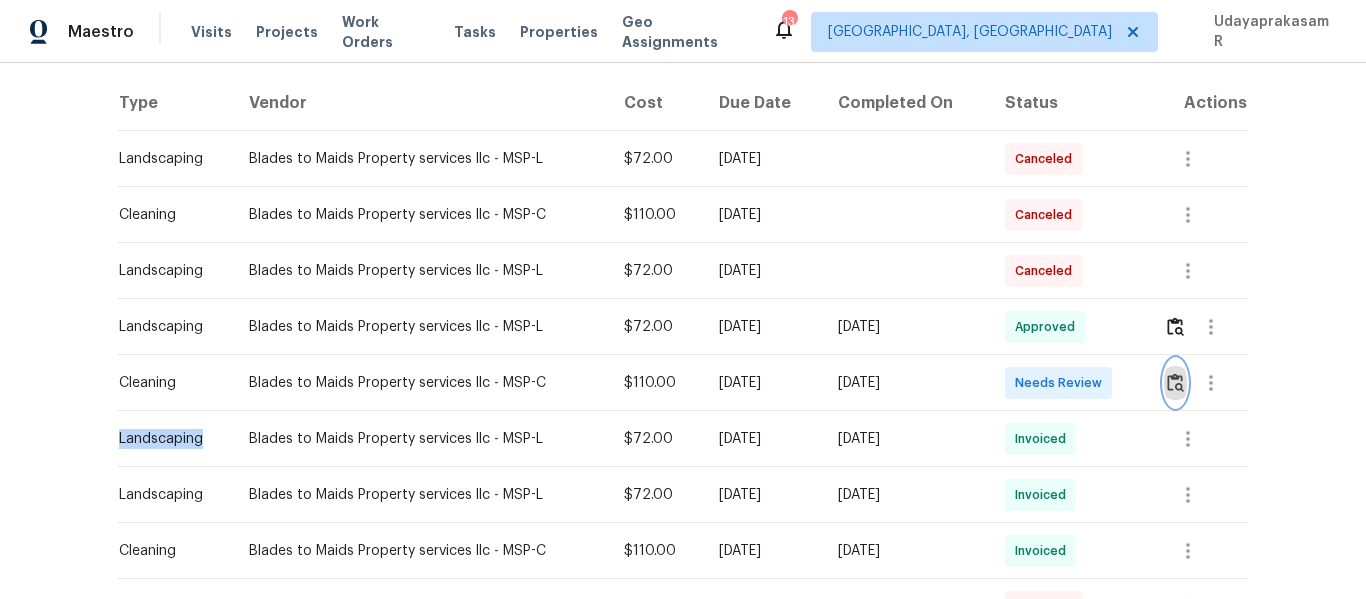 click at bounding box center [1175, 382] 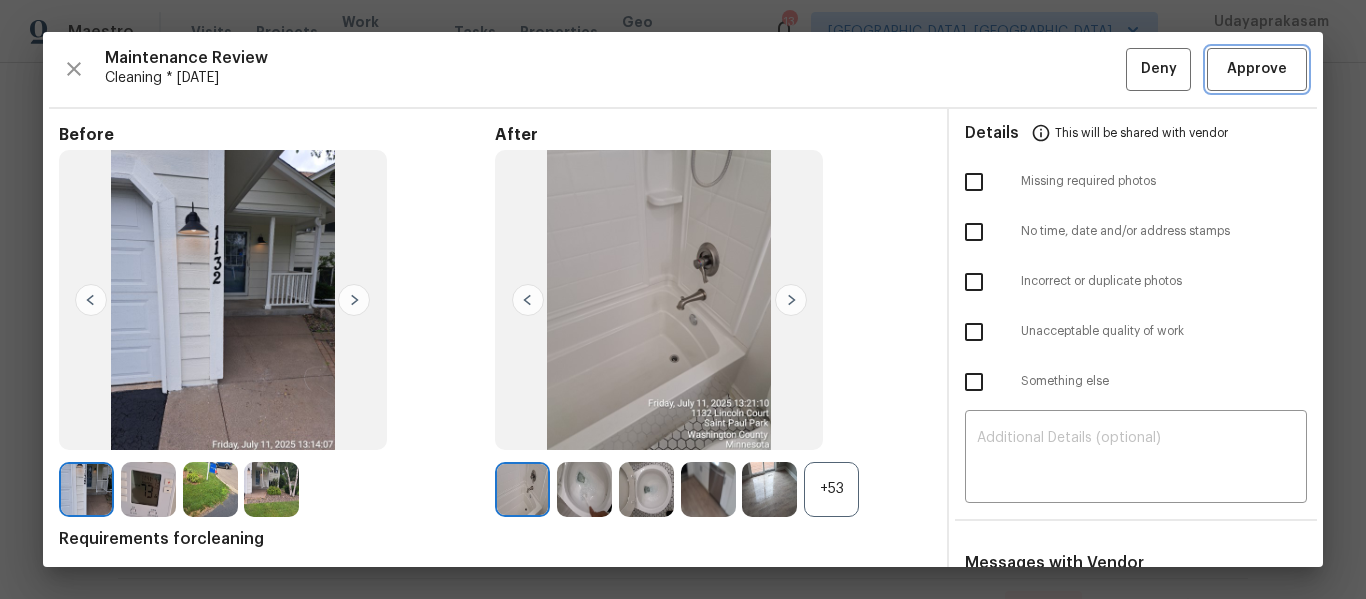 click on "Approve" at bounding box center [1257, 69] 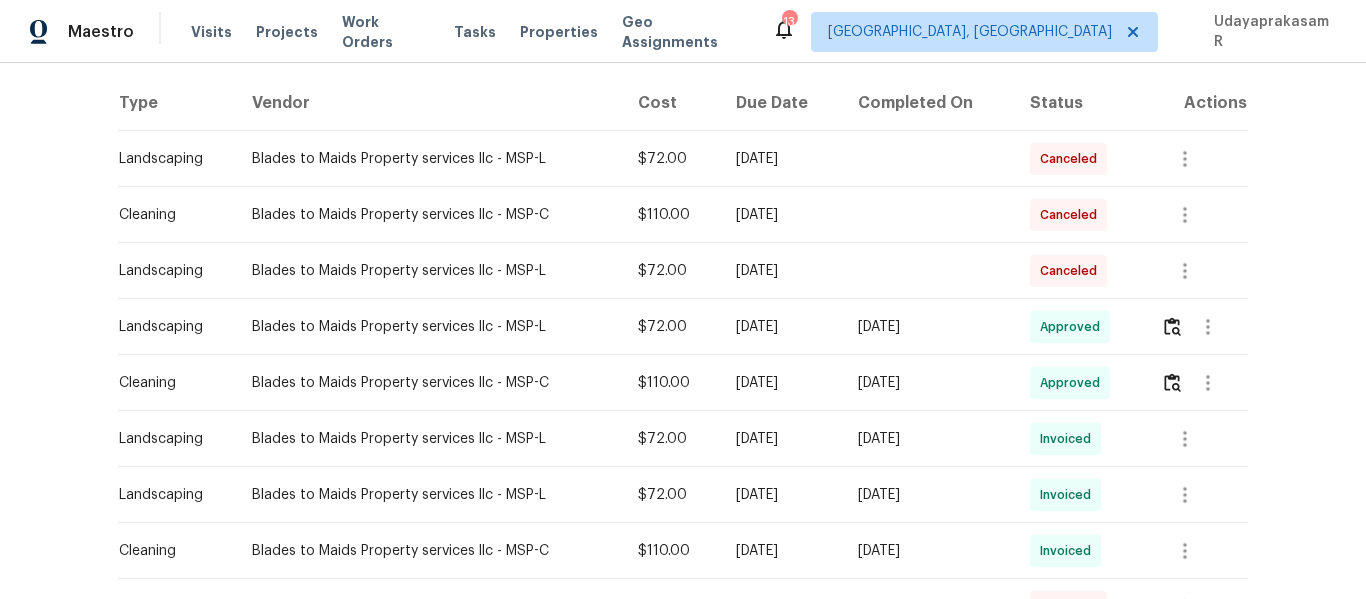click on "Back to all projects 1132 Lincoln Ct, St. Paul Park, MN 55071 4 Beds | 2 Baths | Total: 1820 ft² | Above Grade: 960 ft² | Basement Finished: 860 ft² | 1988 Not seen today Mark Seen Actions Last Visit Date 6/19/2025  by  Jeffrey Lenz   Project Listed   7/8/2025  -  7/15/2025 Draft Visits Work Orders Maintenance Notes Condition Adjustments Costs Photos Floor Plans Cases Type Vendor Cost Due Date Completed On Status Actions Landscaping Blades to Maids Property services llc - MSP-L $72.00 Mon, Jul 21 2025 Canceled Cleaning Blades to Maids Property services llc - MSP-C $110.00 Mon, Jul 21 2025 Canceled Landscaping Blades to Maids Property services llc - MSP-L $72.00 Mon, Jul 14 2025 Canceled Landscaping Blades to Maids Property services llc - MSP-L $72.00 Mon, Jul 07 2025 Mon, Jul 07 2025 Approved Cleaning Blades to Maids Property services llc - MSP-C $110.00 Mon, Jul 07 2025 Fri, Jul 11 2025 Approved Landscaping Blades to Maids Property services llc - MSP-L $72.00 Mon, Jun 30 2025 Wed, Jul 02 2025 Invoiced" at bounding box center [683, 331] 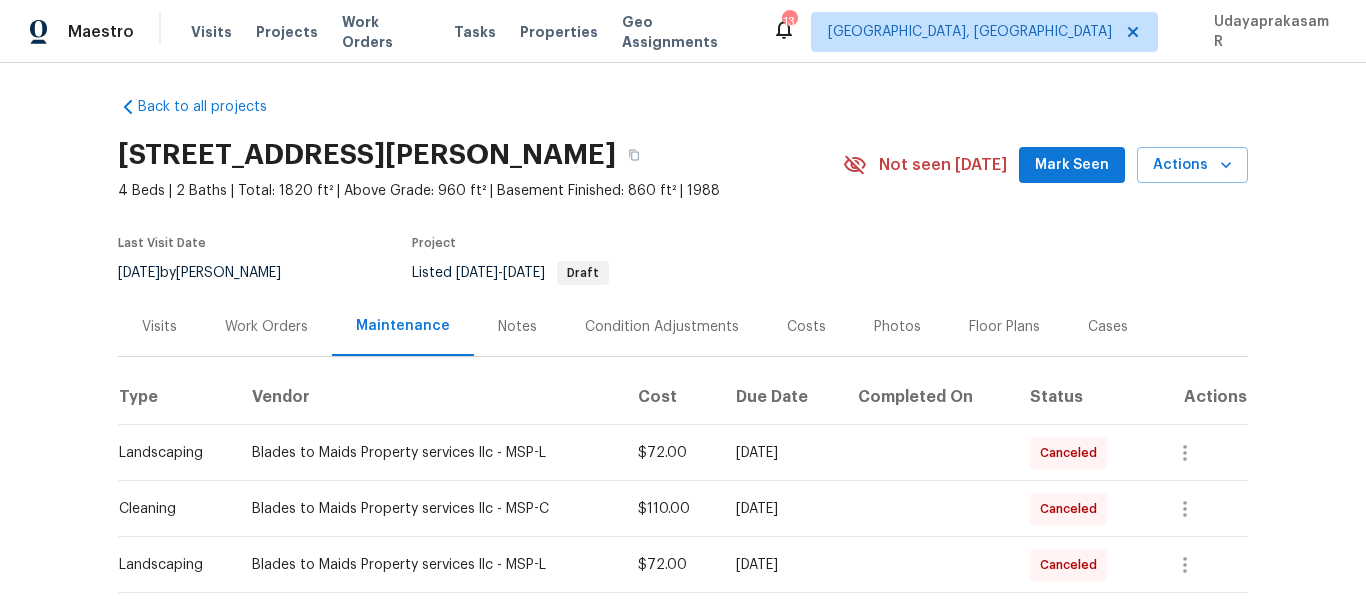 scroll, scrollTop: 0, scrollLeft: 0, axis: both 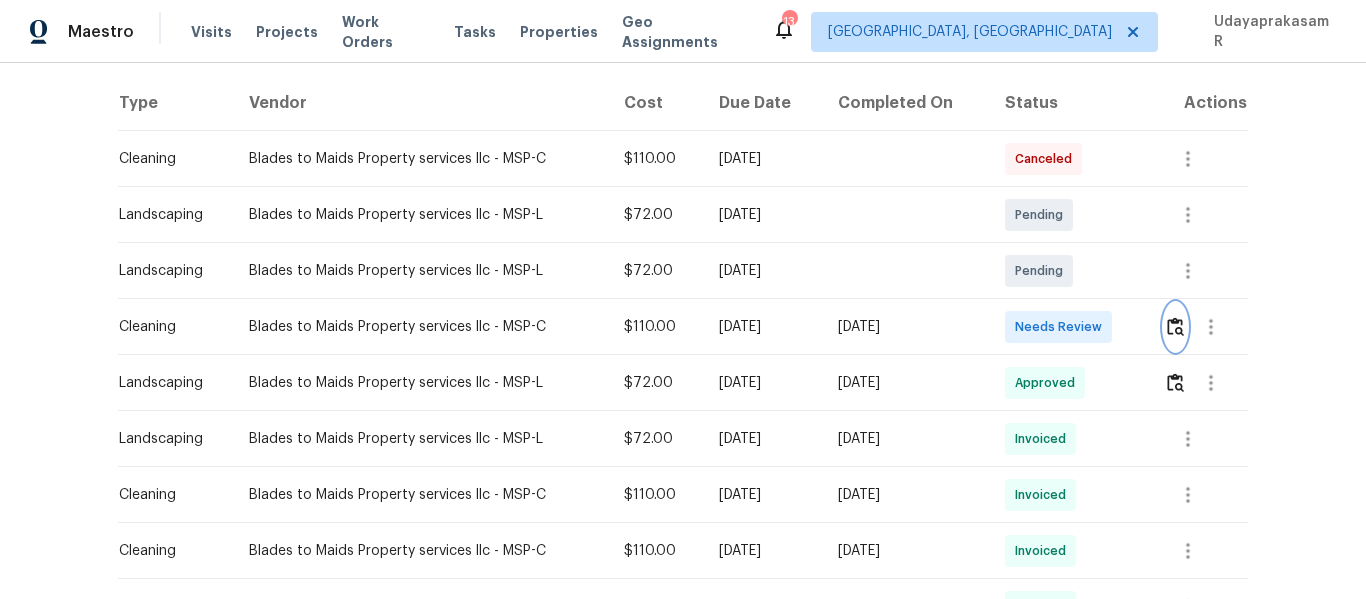 click at bounding box center (1175, 326) 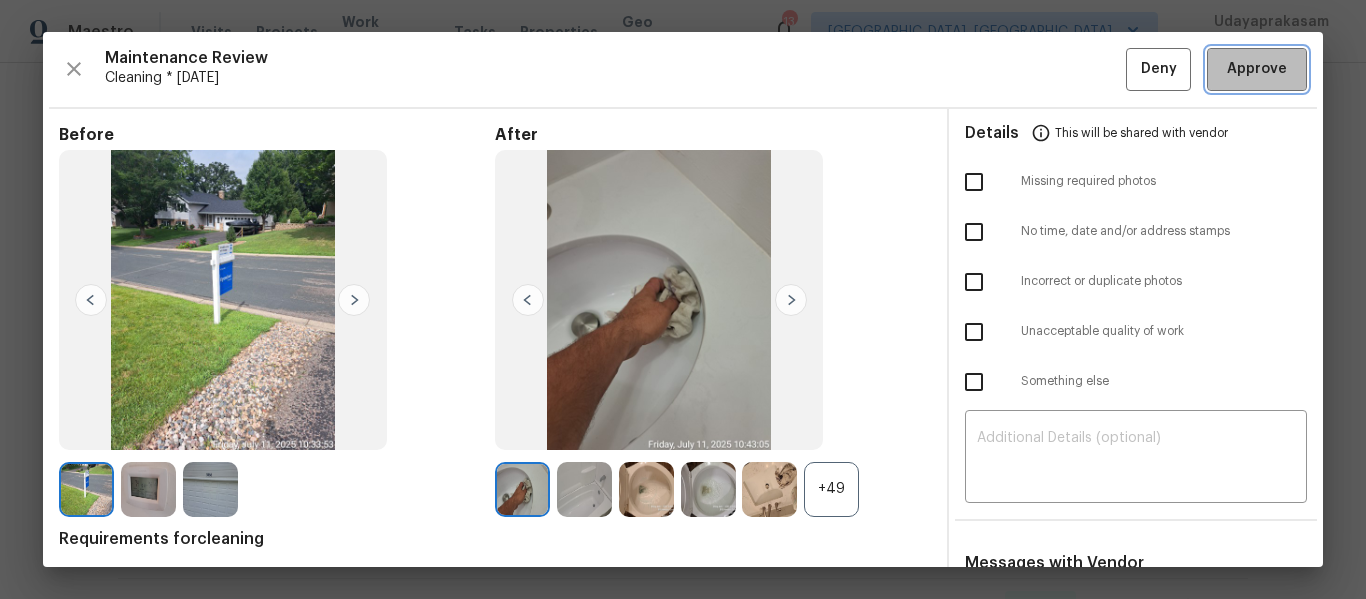 click on "Approve" at bounding box center (1257, 69) 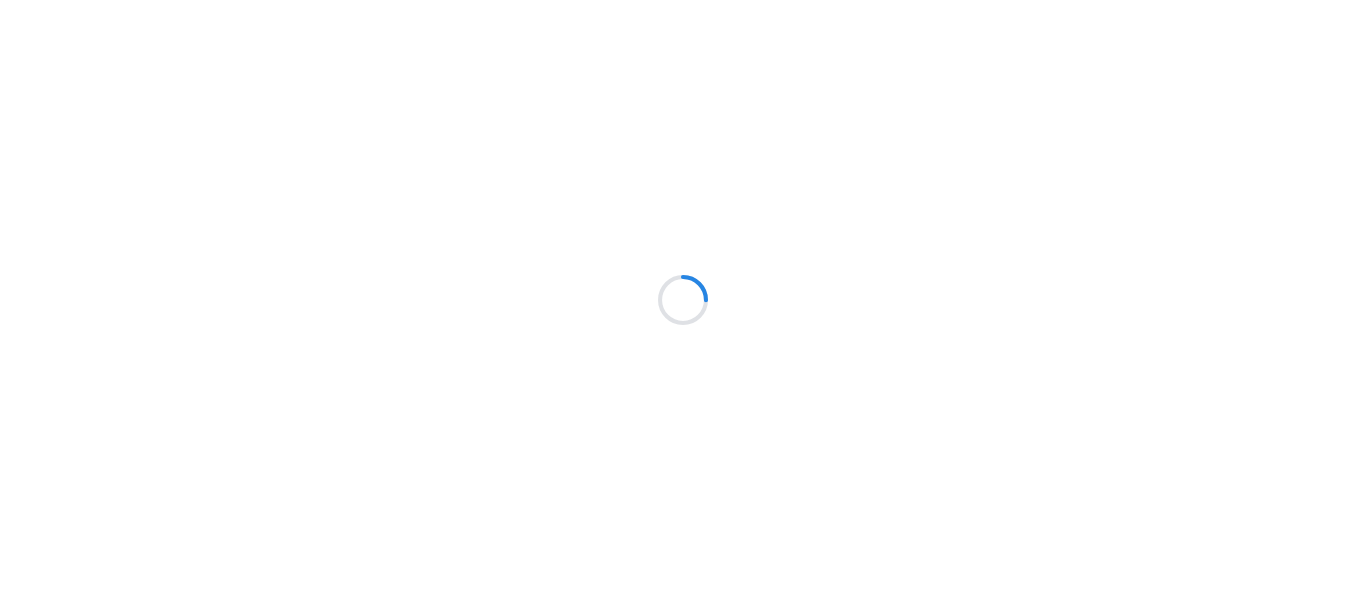 scroll, scrollTop: 0, scrollLeft: 0, axis: both 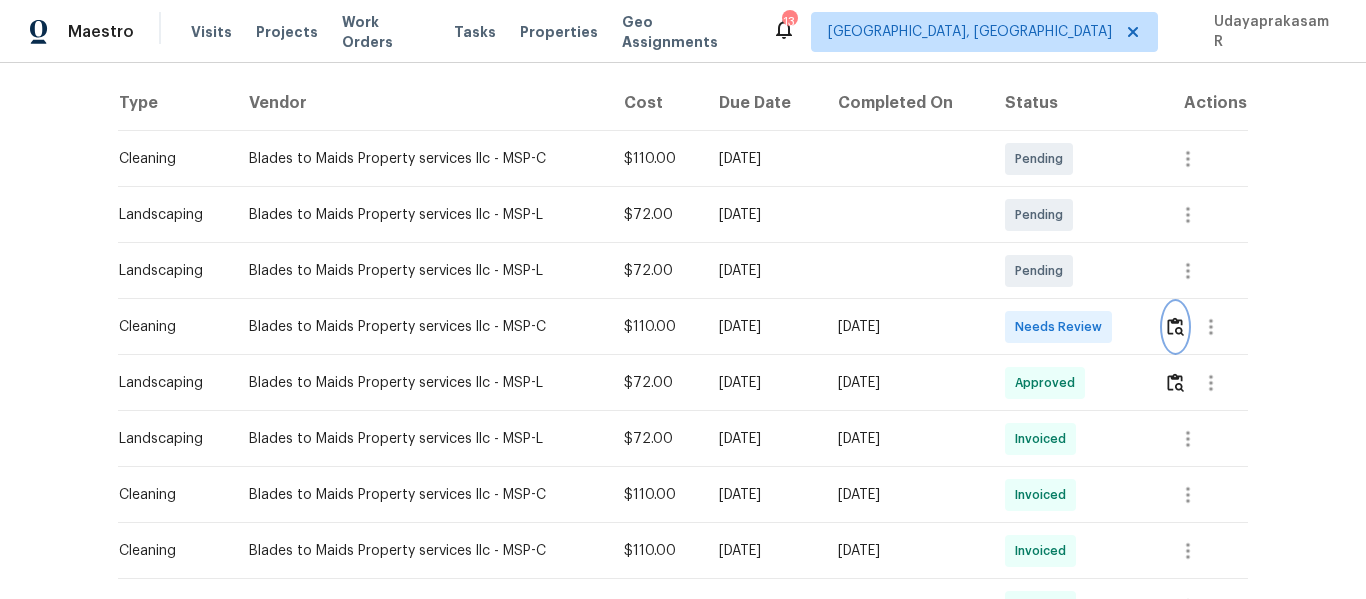 click at bounding box center [1175, 326] 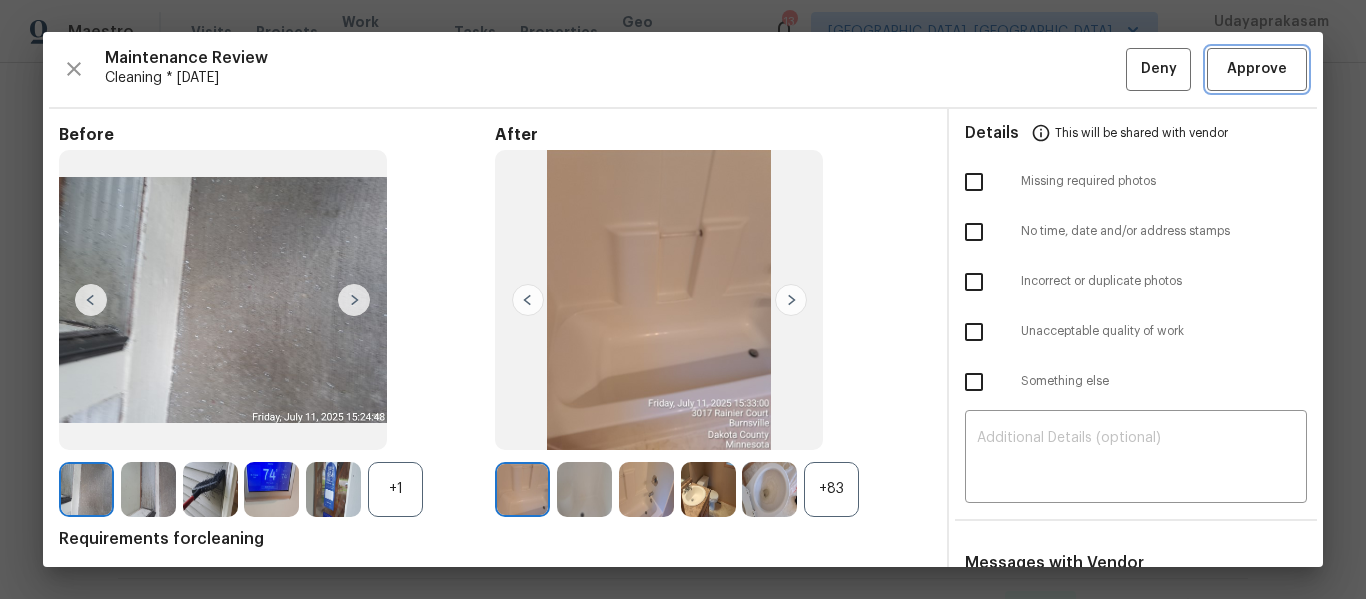click on "Approve" at bounding box center [1257, 69] 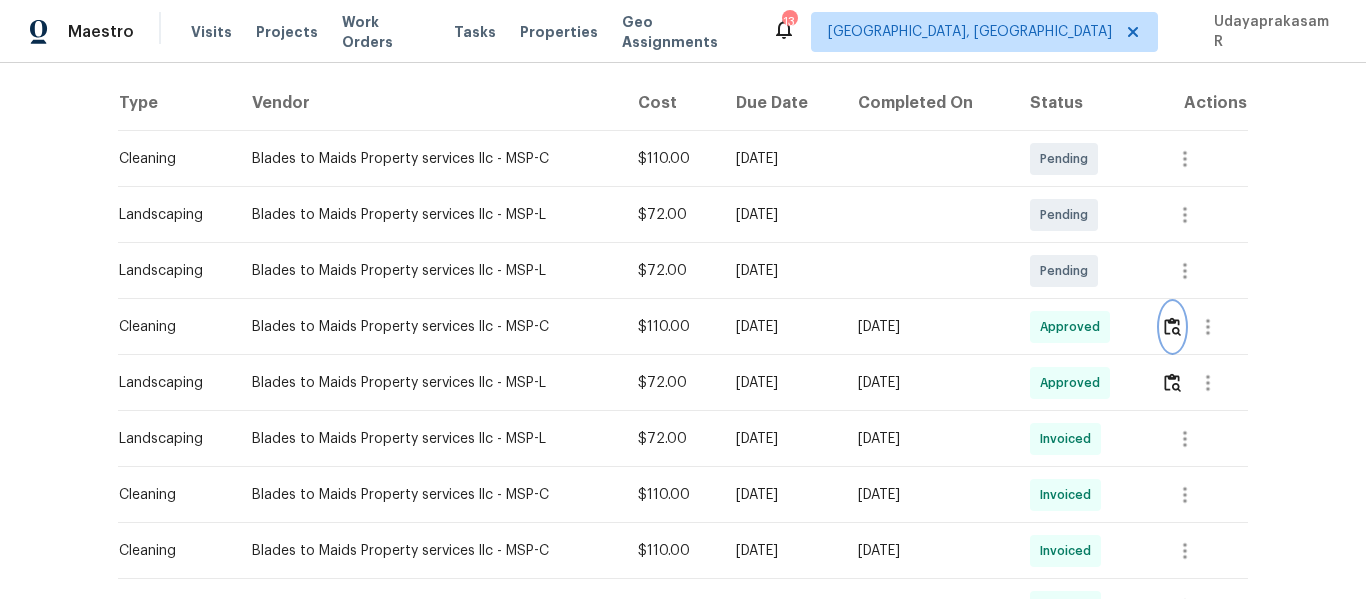 scroll, scrollTop: 0, scrollLeft: 0, axis: both 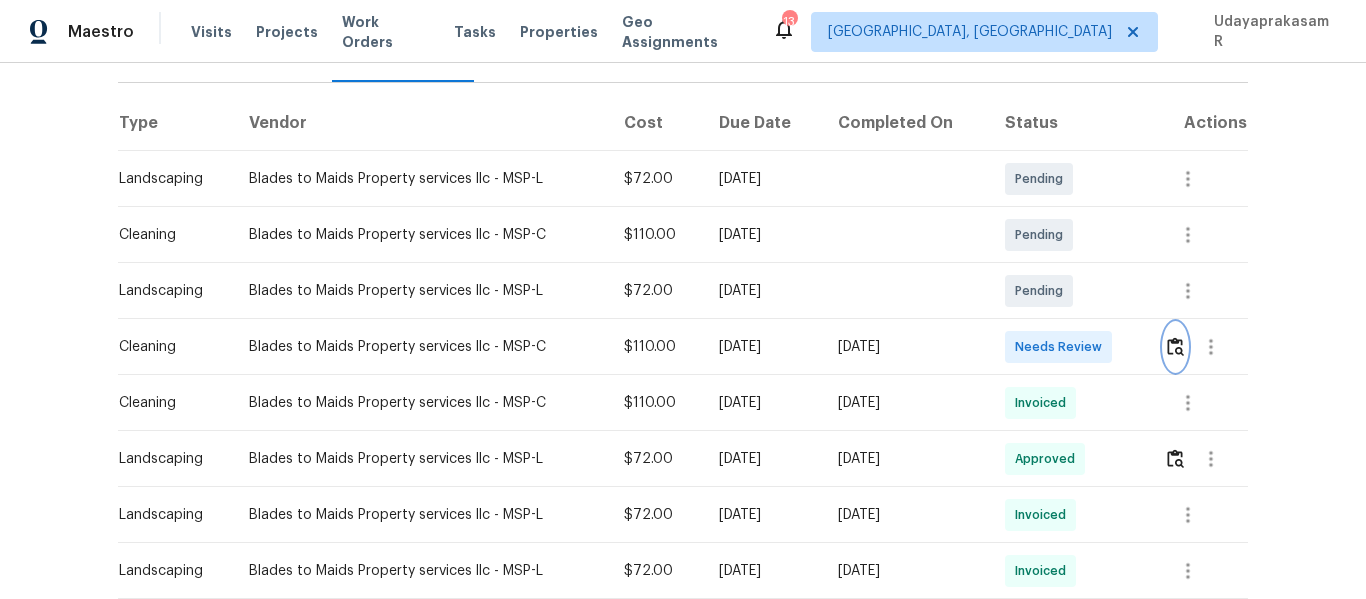 click at bounding box center (1175, 346) 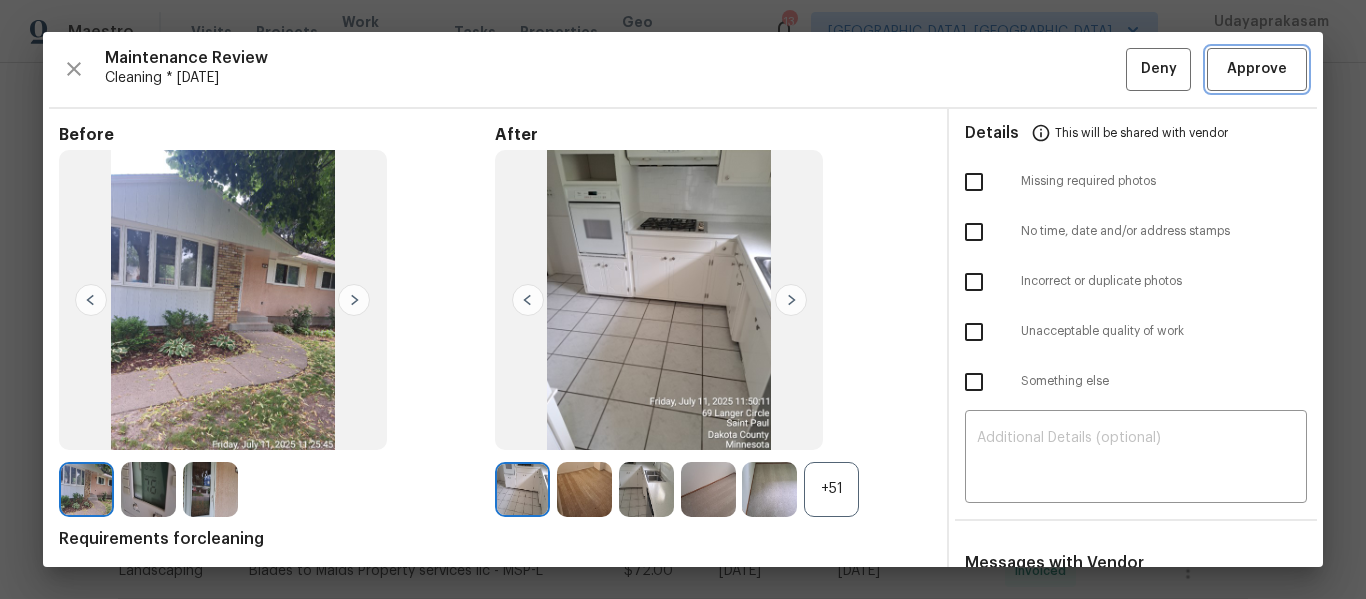 click on "Approve" at bounding box center [1257, 69] 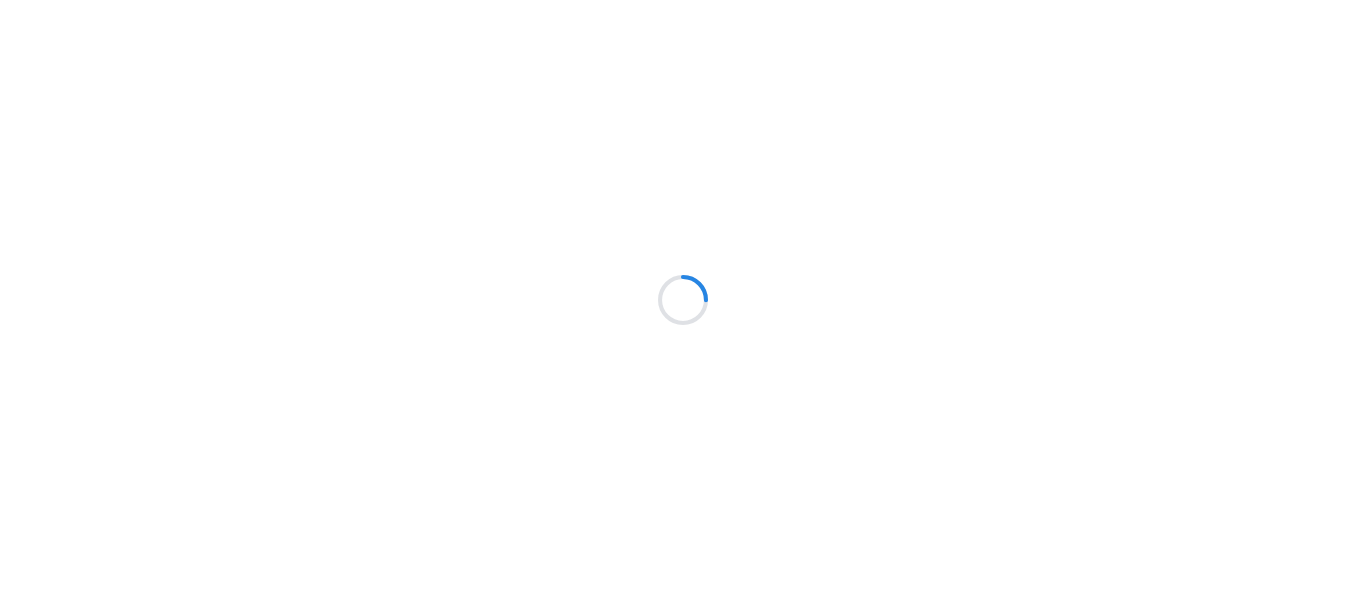 scroll, scrollTop: 0, scrollLeft: 0, axis: both 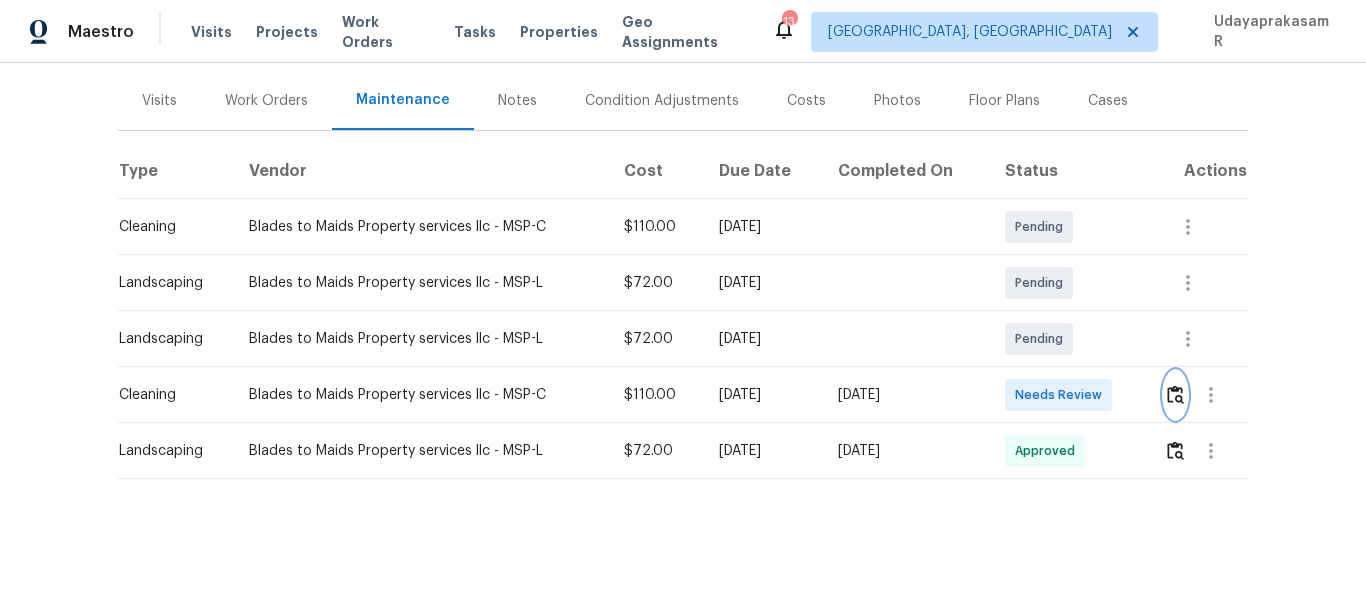 click at bounding box center (1175, 395) 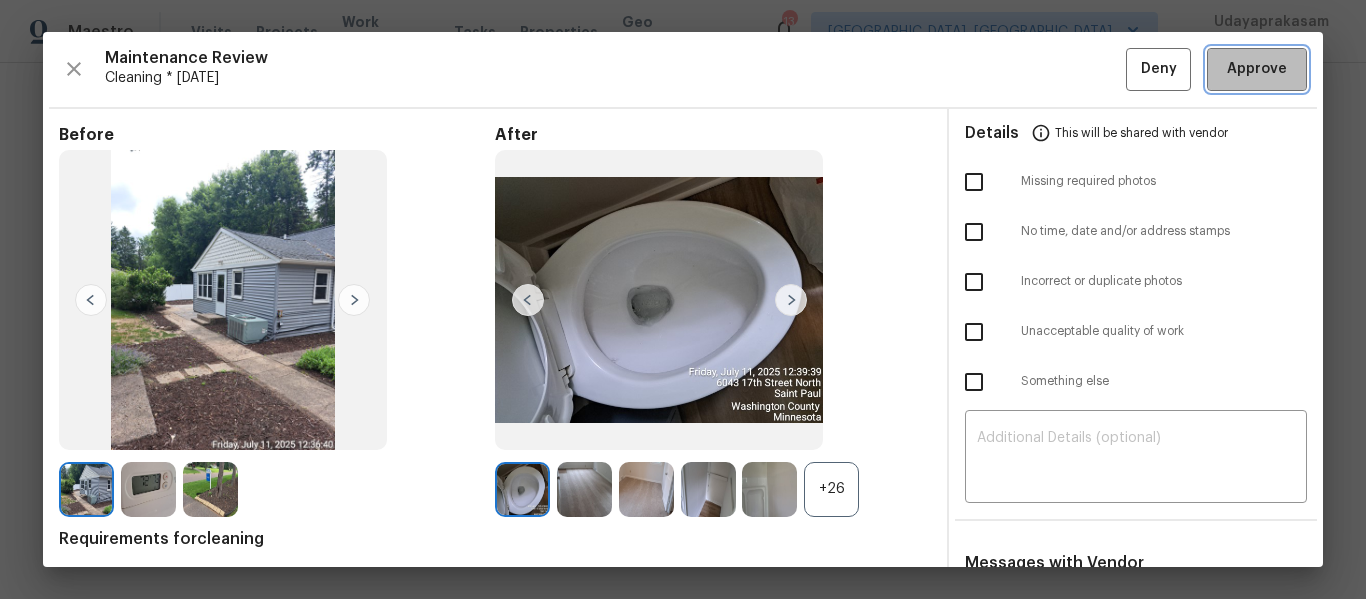 click on "Approve" at bounding box center (1257, 69) 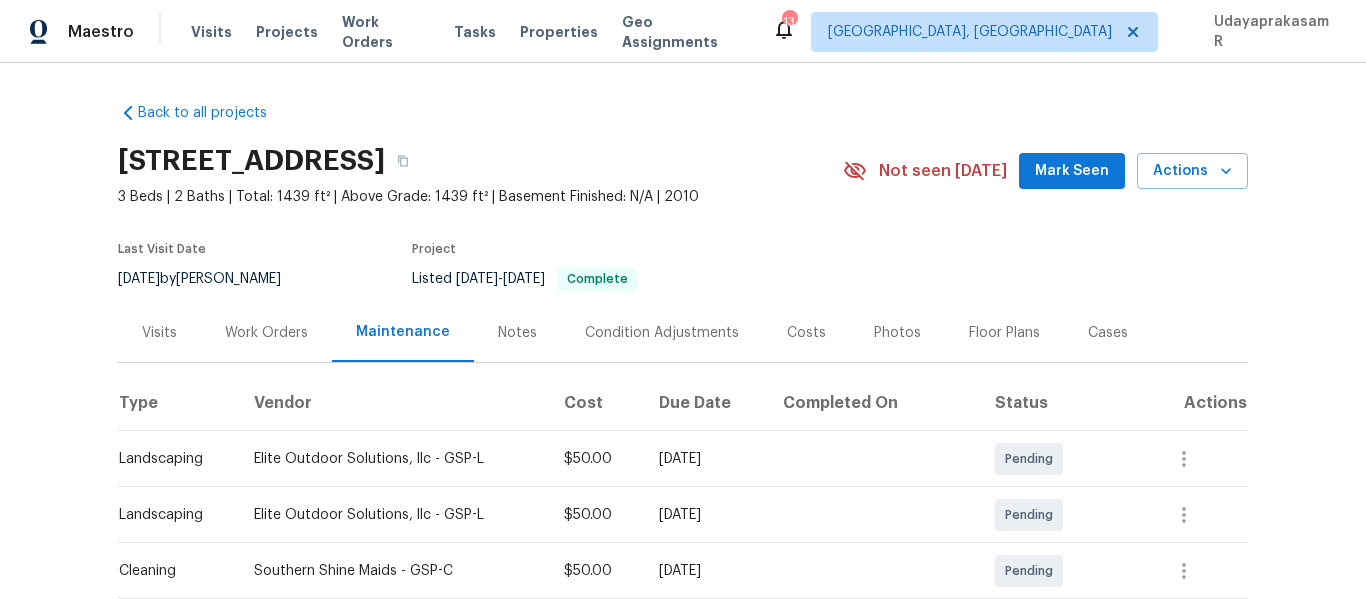 scroll, scrollTop: 0, scrollLeft: 0, axis: both 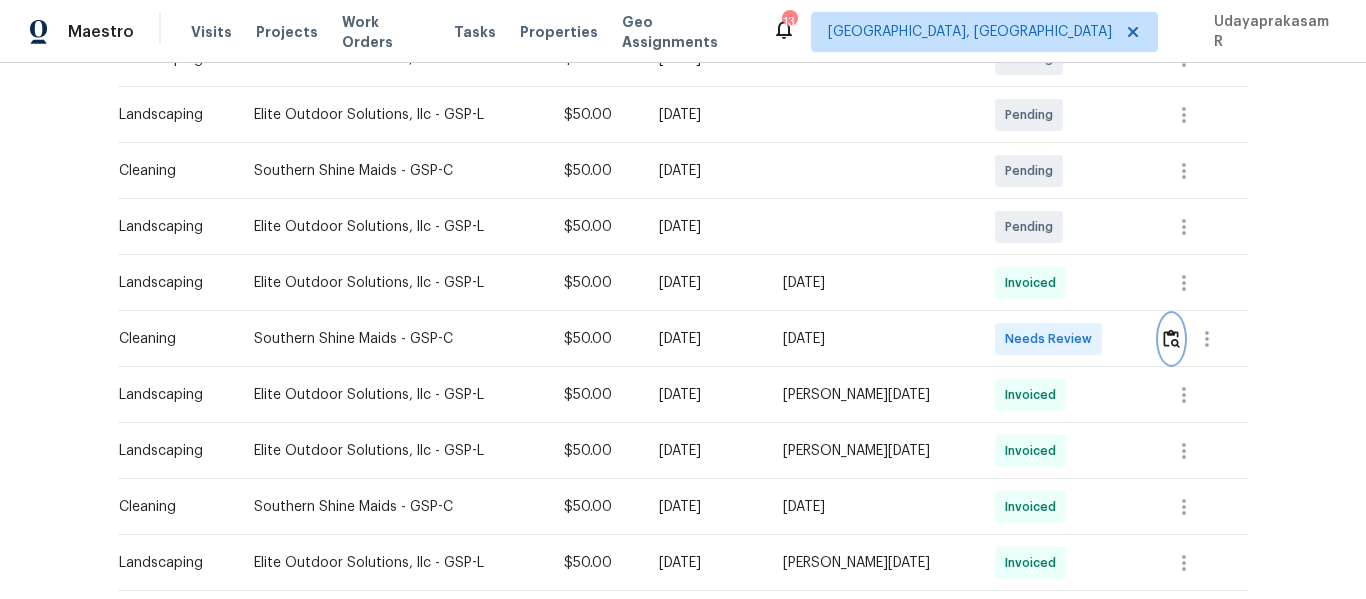 click at bounding box center (1171, 338) 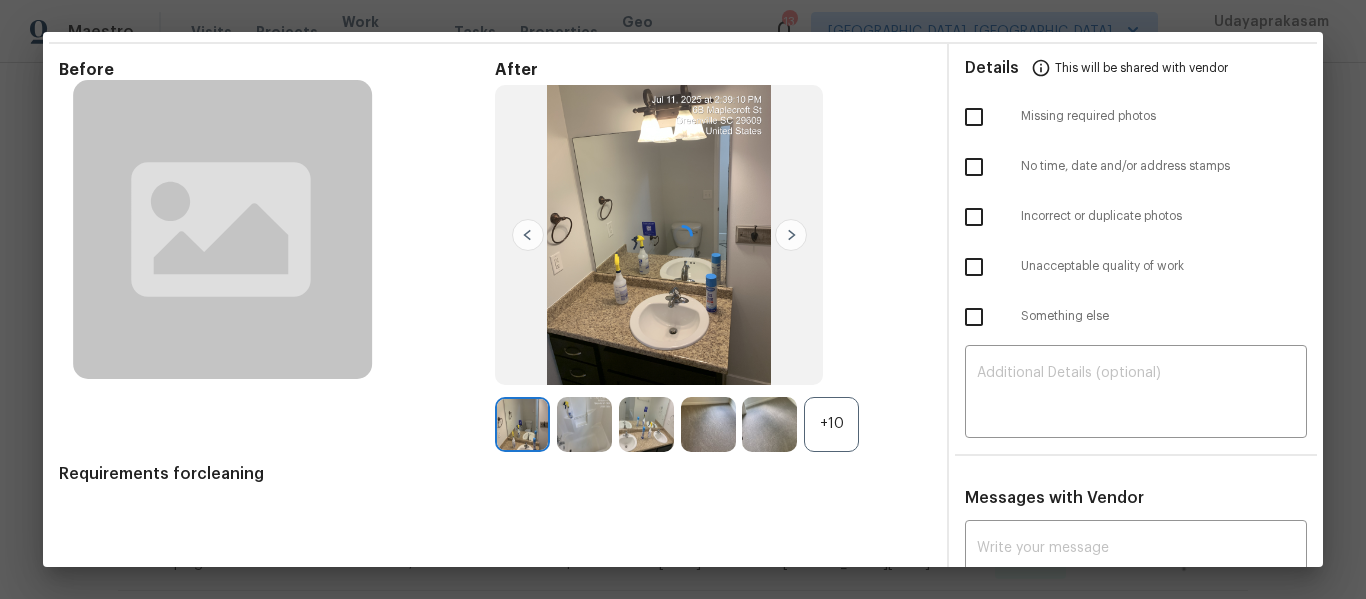 scroll, scrollTop: 143, scrollLeft: 0, axis: vertical 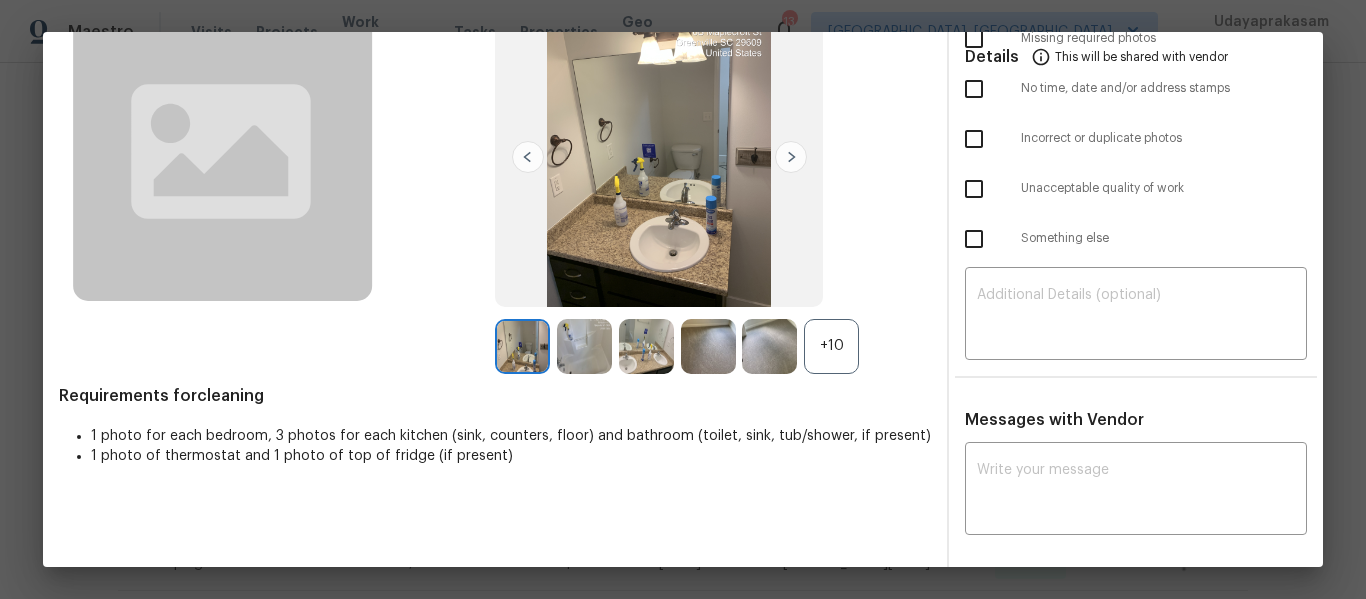 click on "+10" at bounding box center (831, 346) 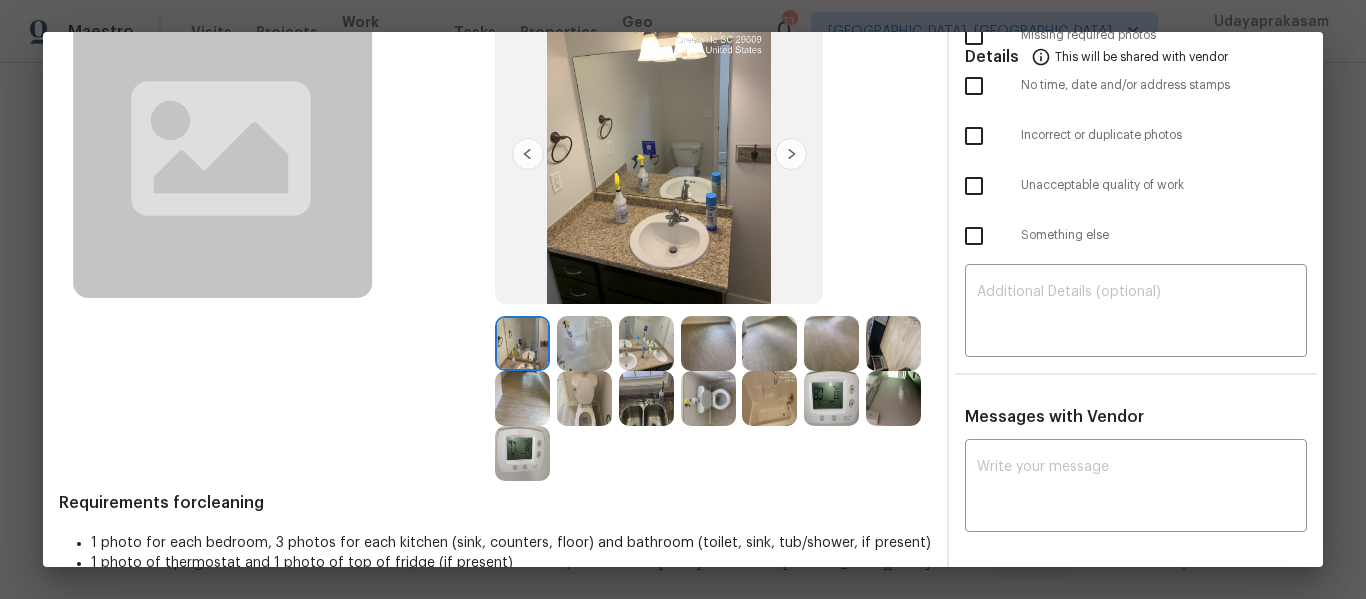 scroll, scrollTop: 0, scrollLeft: 0, axis: both 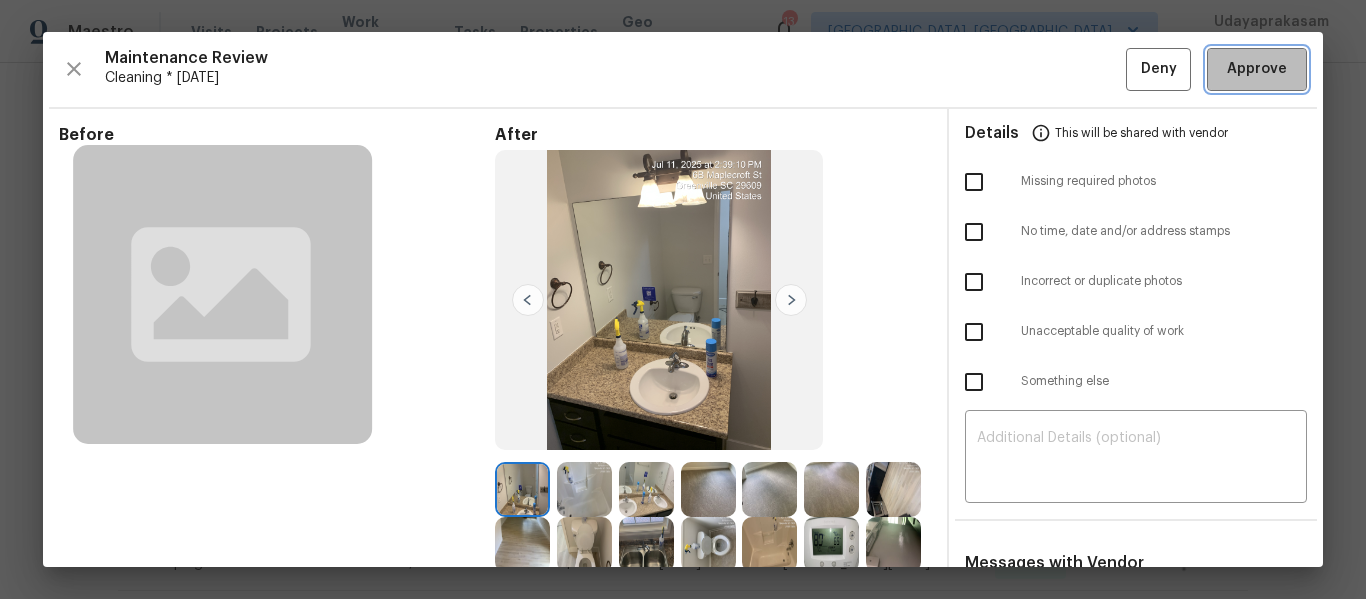 click on "Approve" at bounding box center [1257, 69] 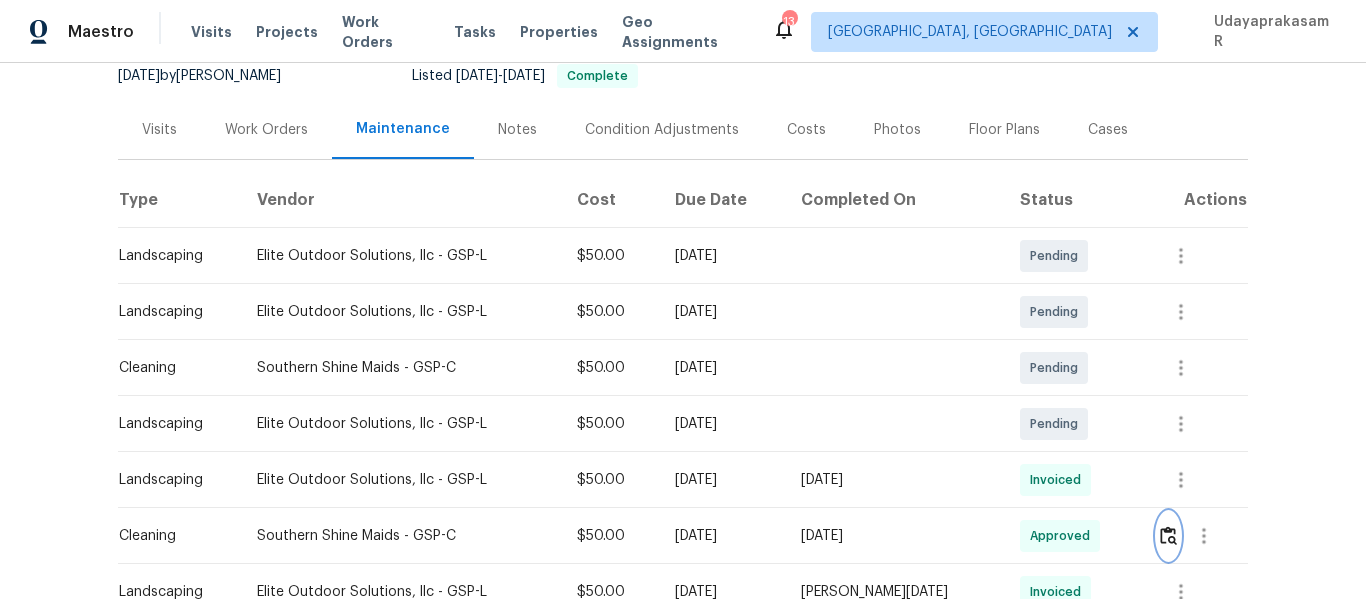 scroll, scrollTop: 0, scrollLeft: 0, axis: both 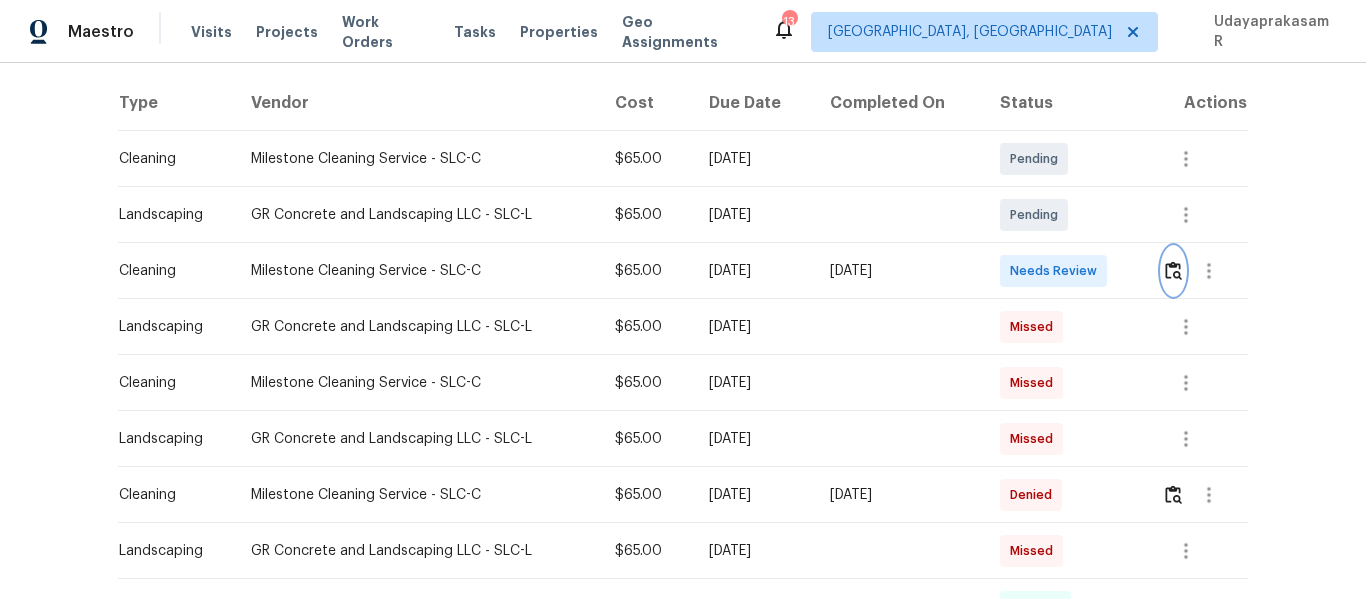 click at bounding box center (1173, 270) 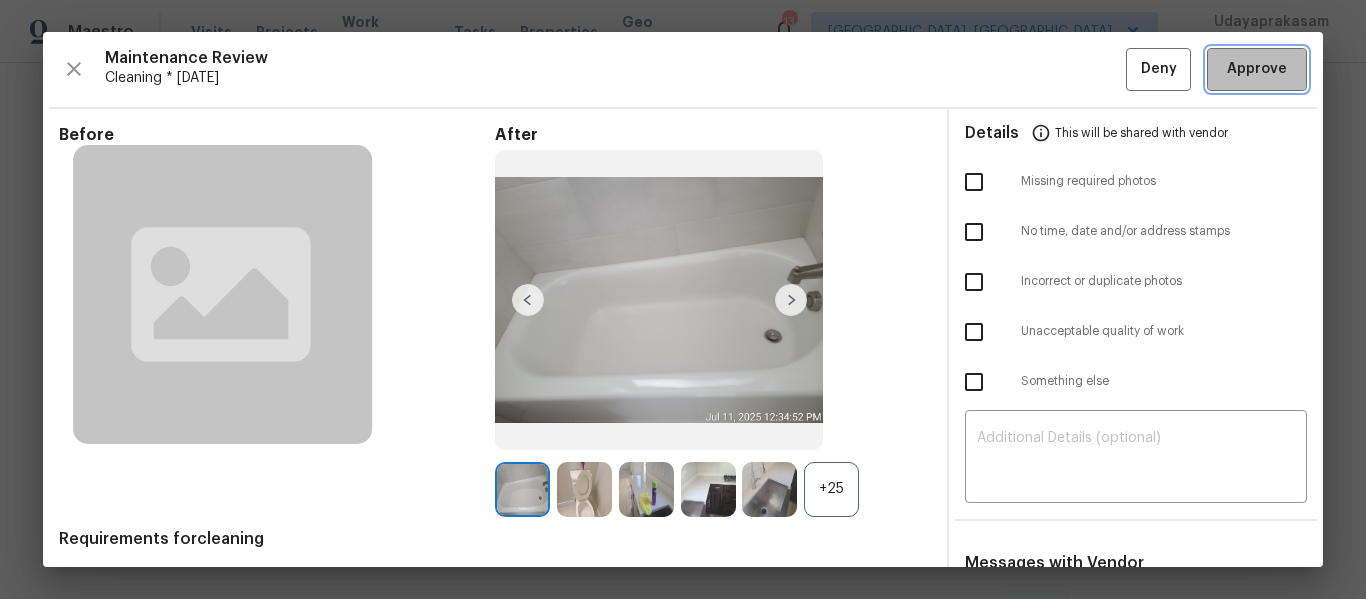 click on "Approve" at bounding box center (1257, 69) 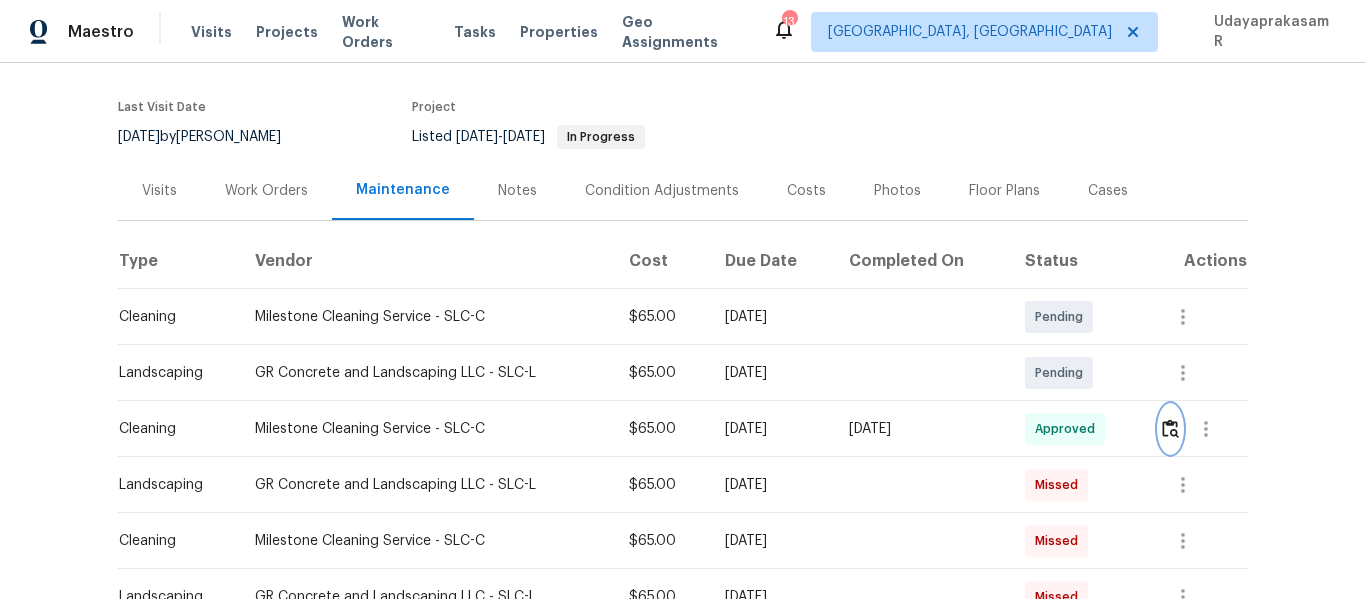 scroll, scrollTop: 0, scrollLeft: 0, axis: both 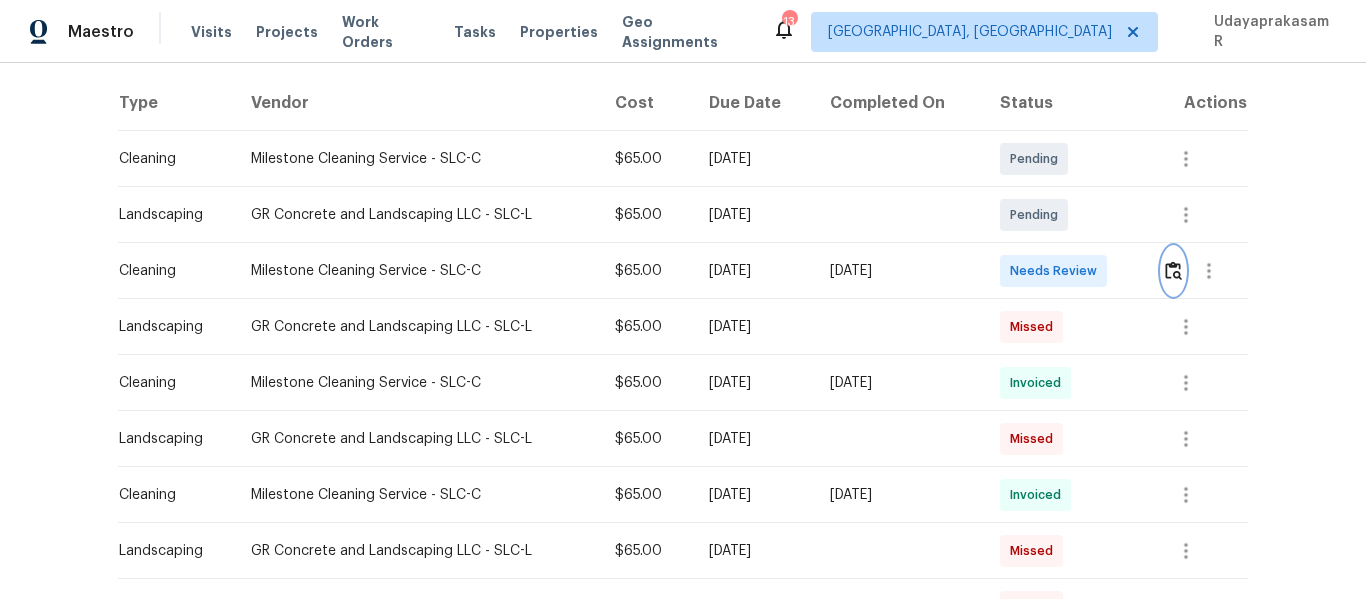 click at bounding box center (1173, 270) 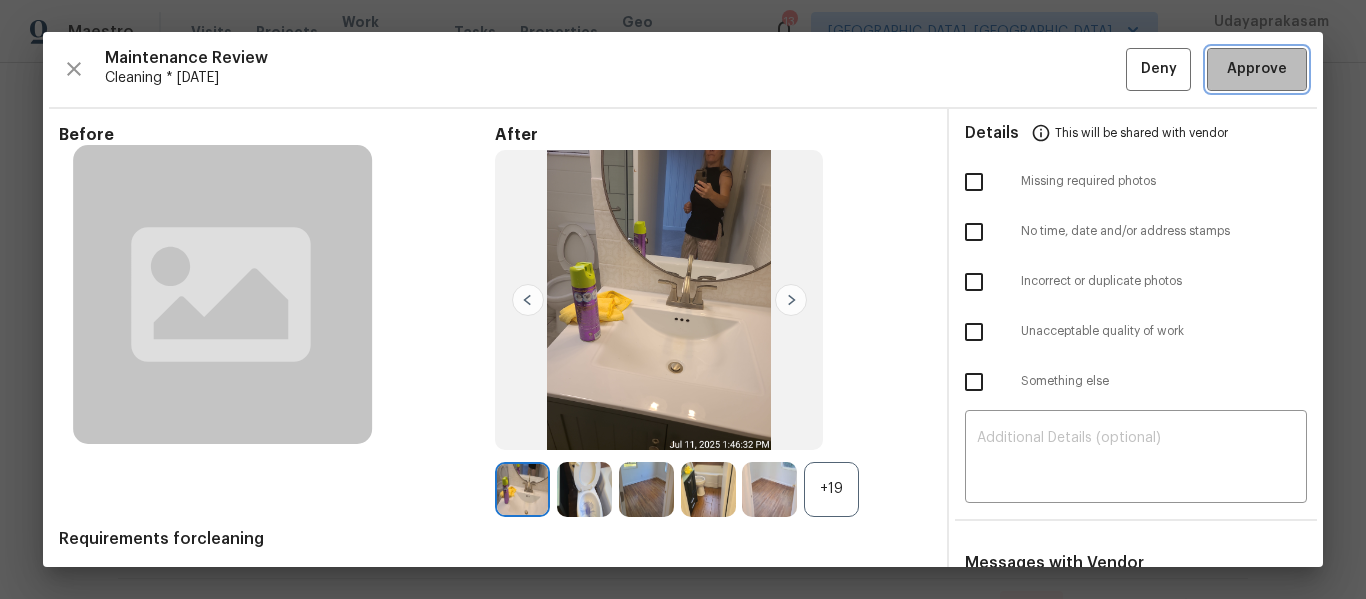 click on "Approve" at bounding box center [1257, 69] 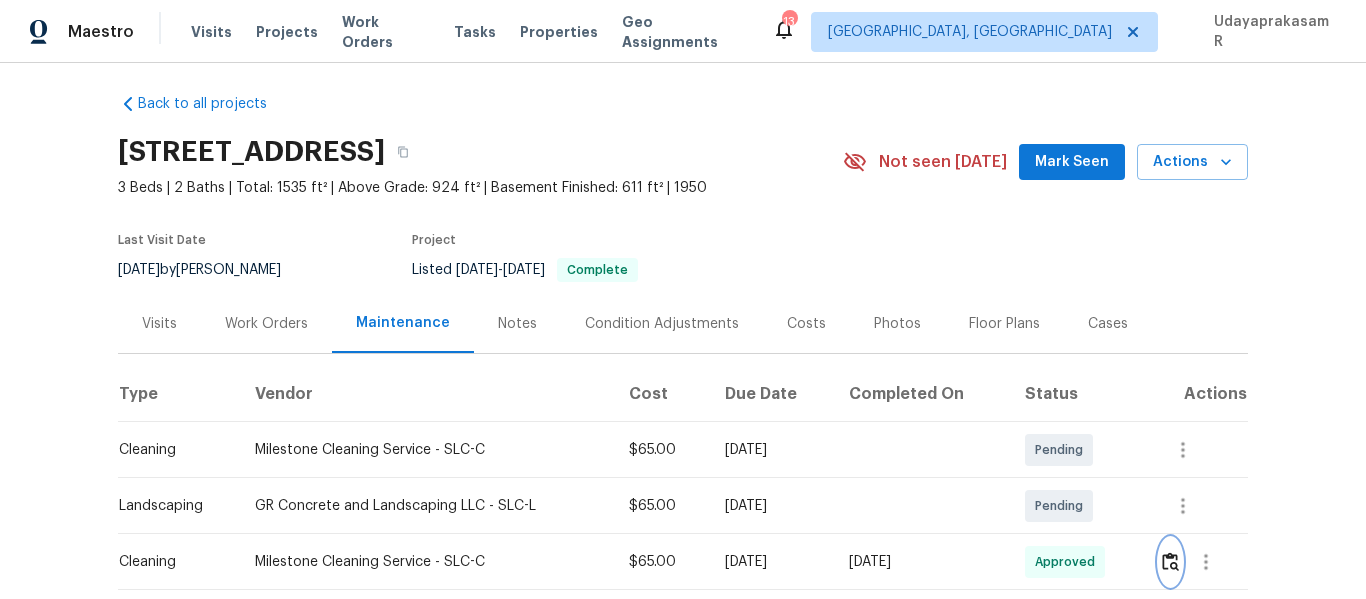 scroll, scrollTop: 0, scrollLeft: 0, axis: both 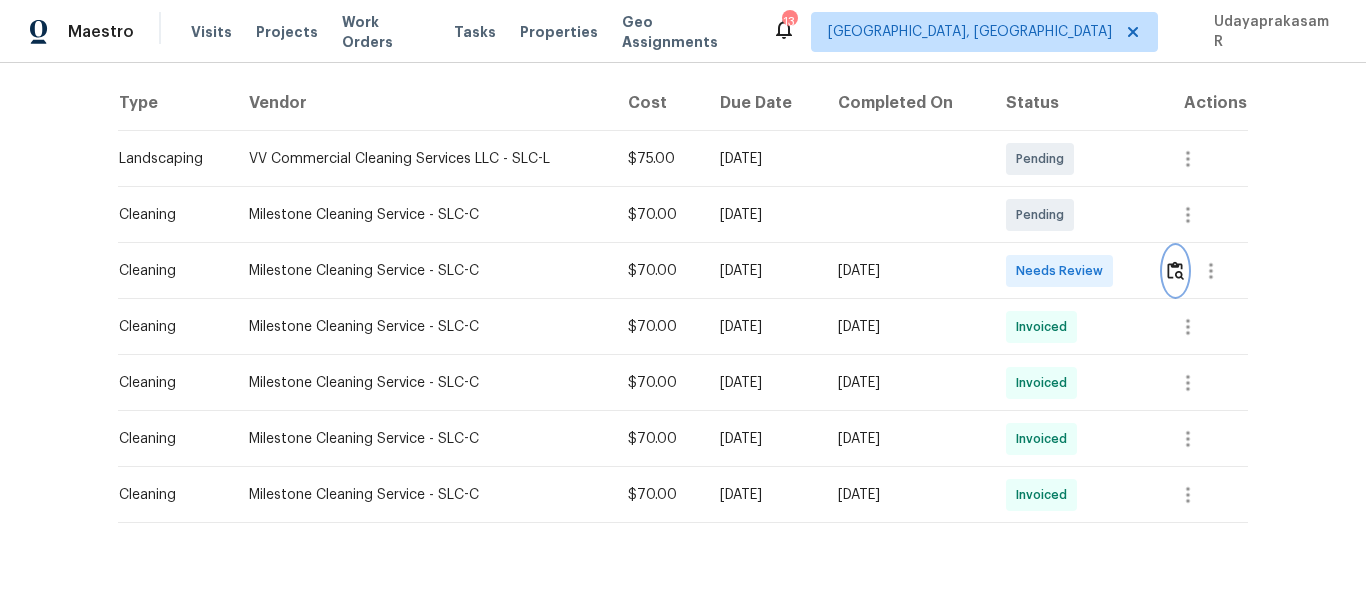 click at bounding box center [1175, 270] 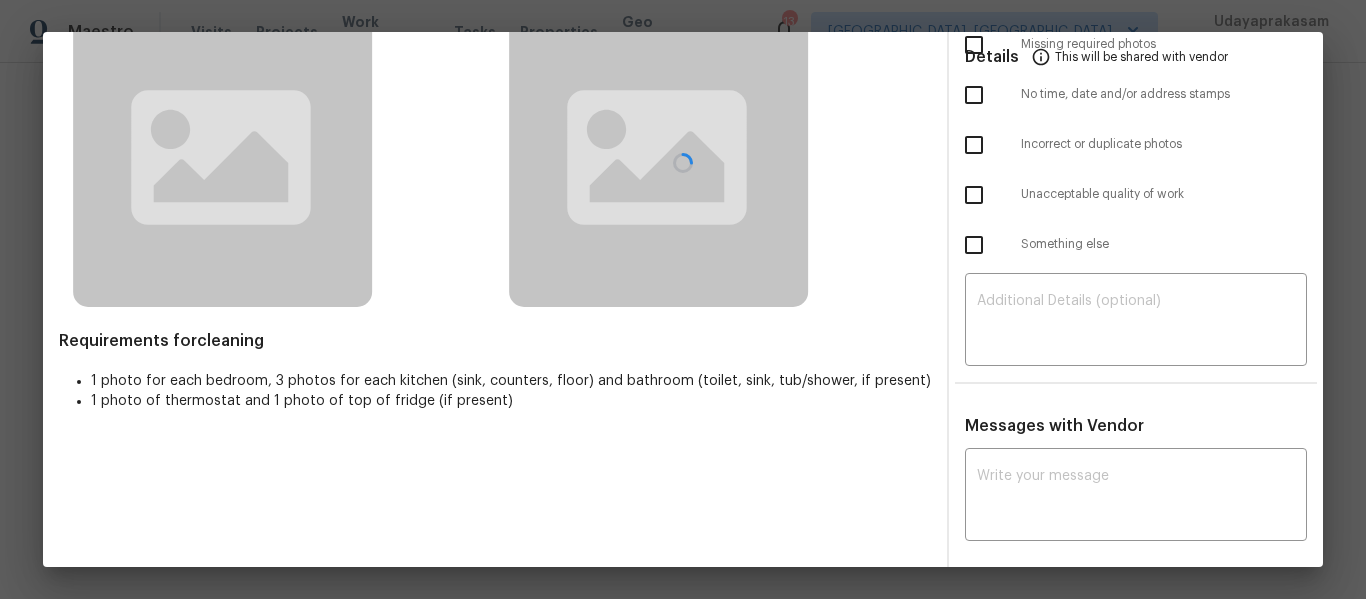 scroll, scrollTop: 143, scrollLeft: 0, axis: vertical 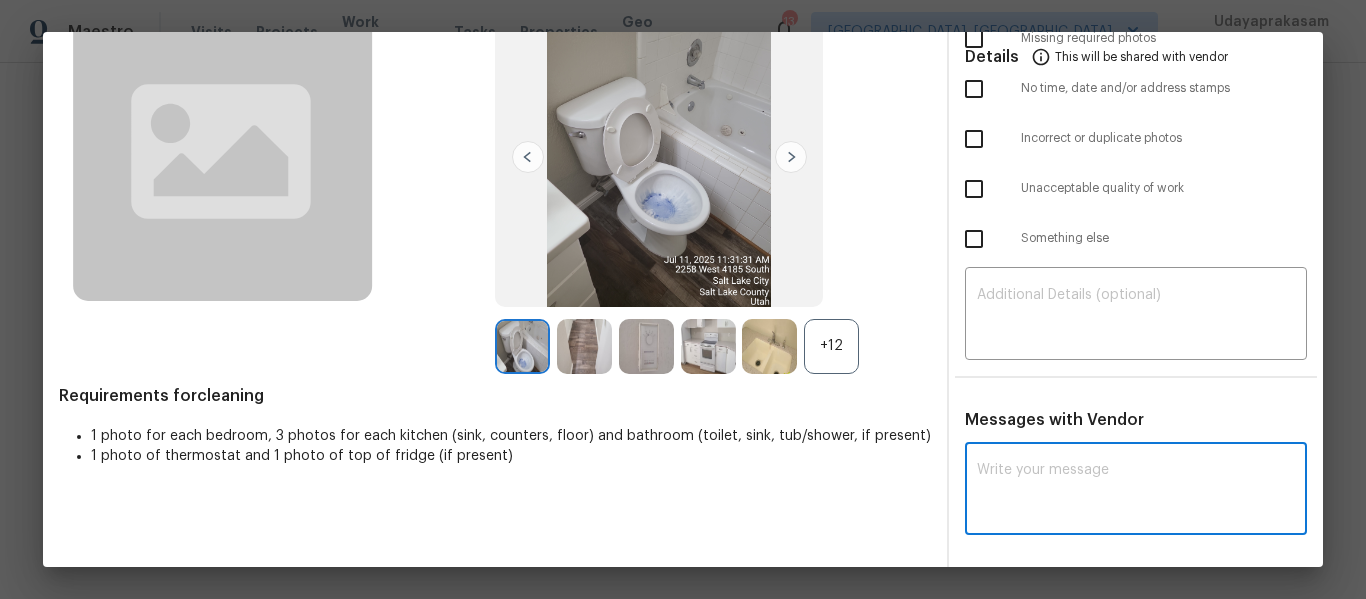 click at bounding box center [1136, 491] 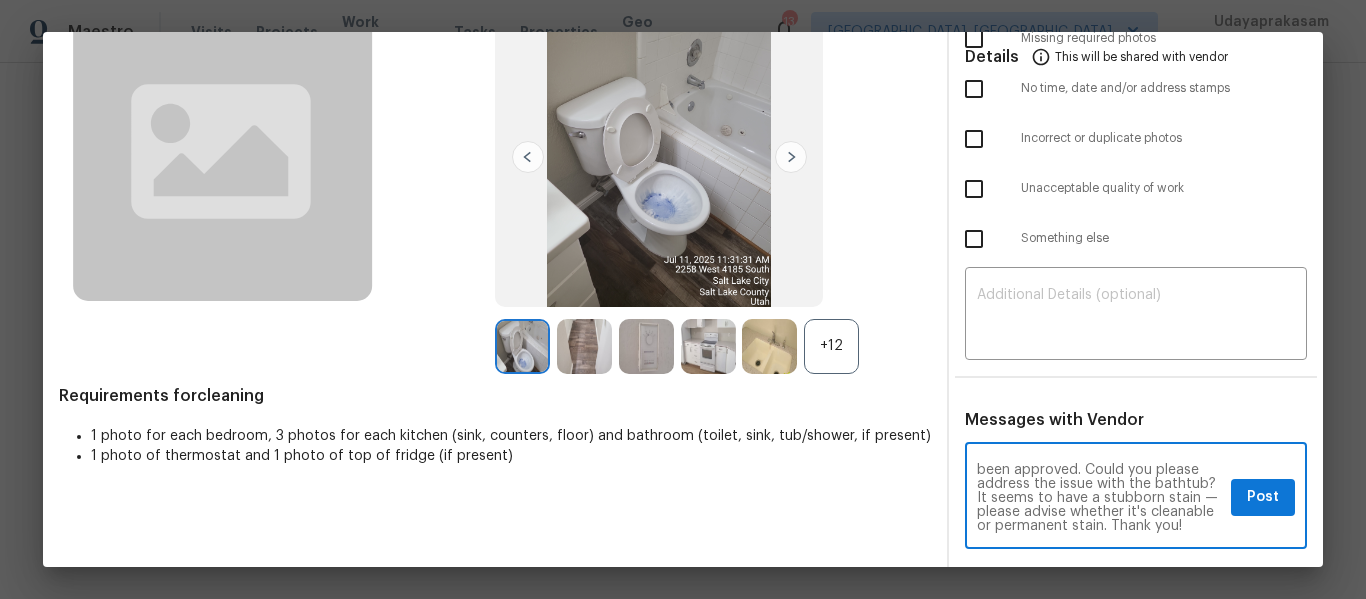scroll, scrollTop: 0, scrollLeft: 0, axis: both 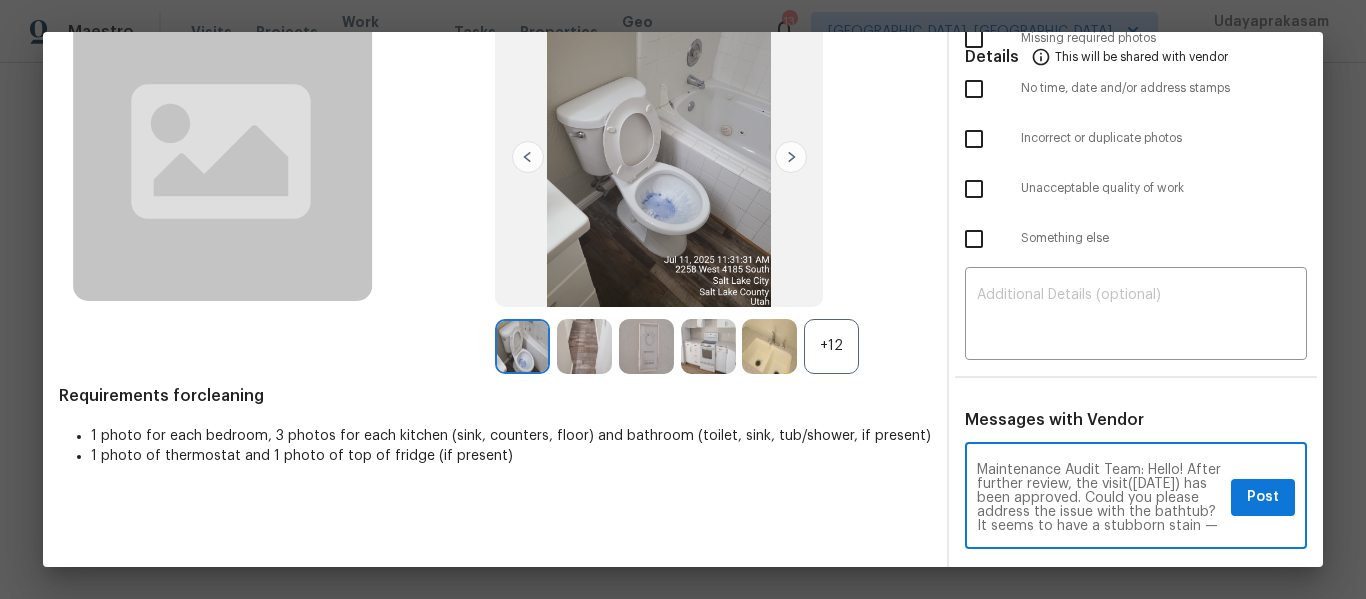 click on "Maintenance Audit Team: Hello! After further review, the visit(06/25/2025) has been approved. Could you please address the issue with the bathtub? It seems to have a stubborn stain —please advise whether it's cleanable or permanent stain. Thank you!" at bounding box center (1100, 498) 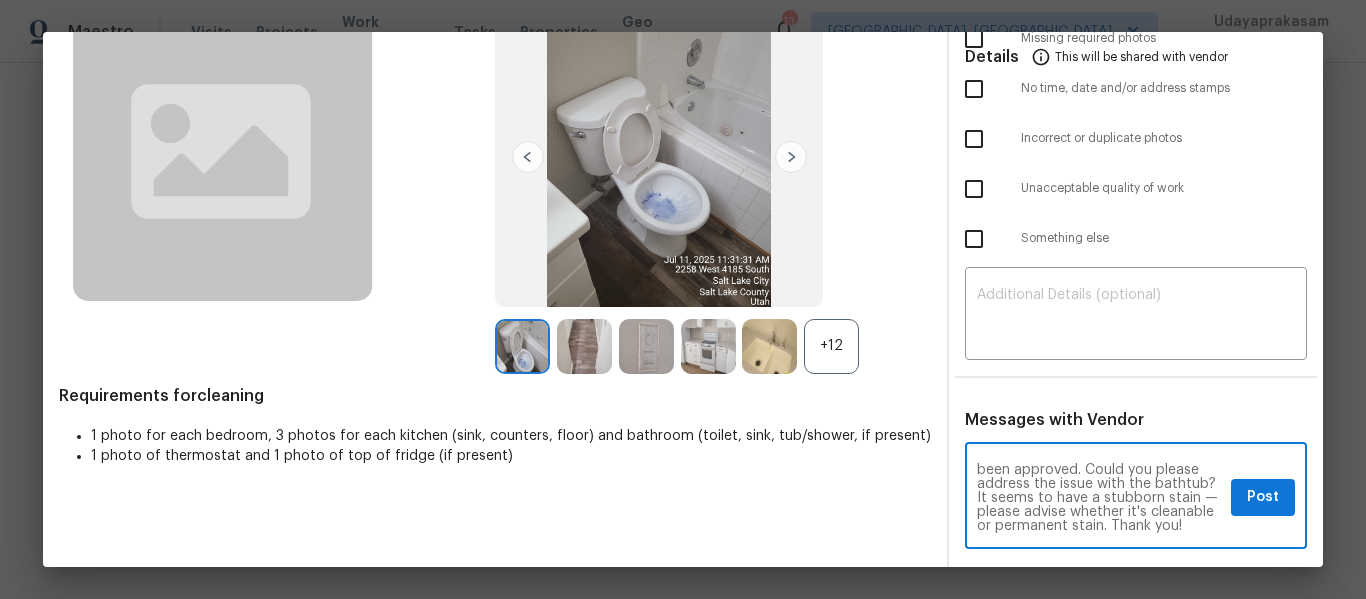scroll, scrollTop: 56, scrollLeft: 0, axis: vertical 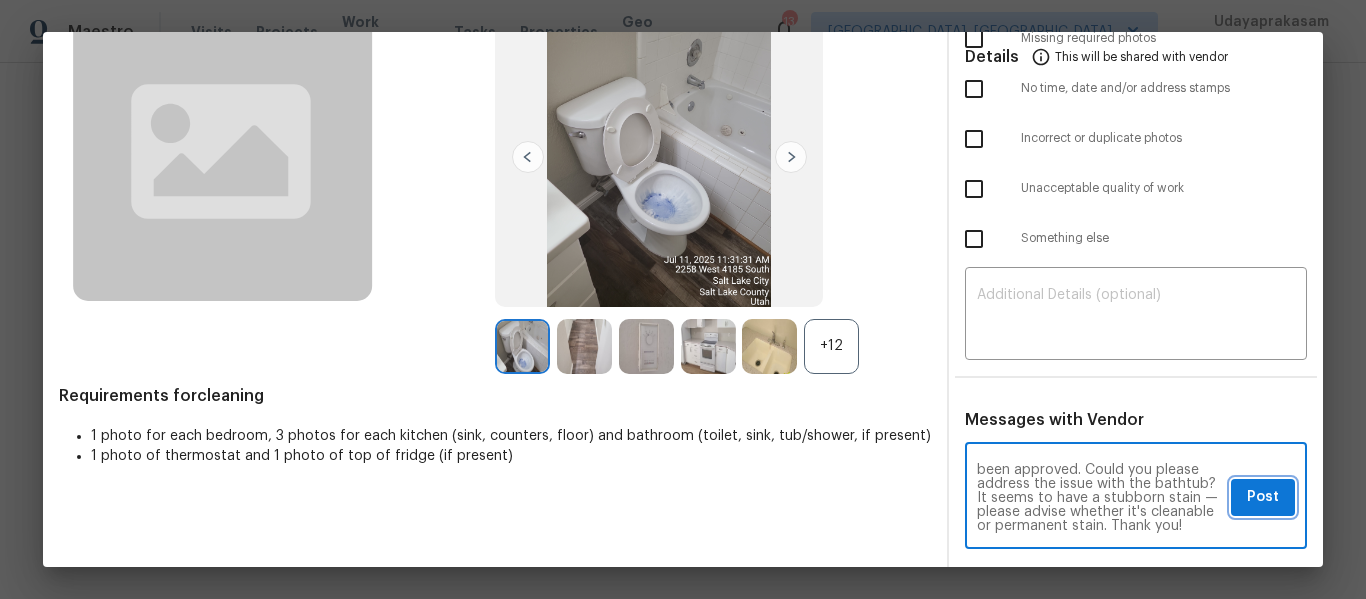 click on "Post" at bounding box center [1263, 497] 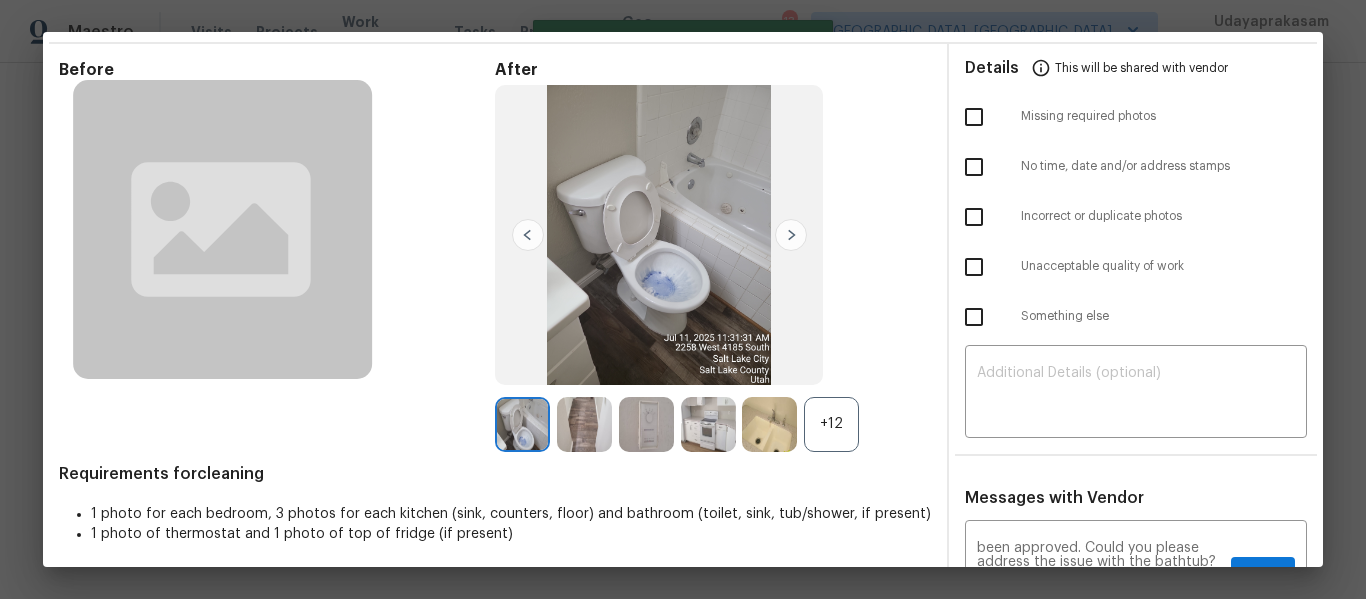 scroll, scrollTop: 14, scrollLeft: 0, axis: vertical 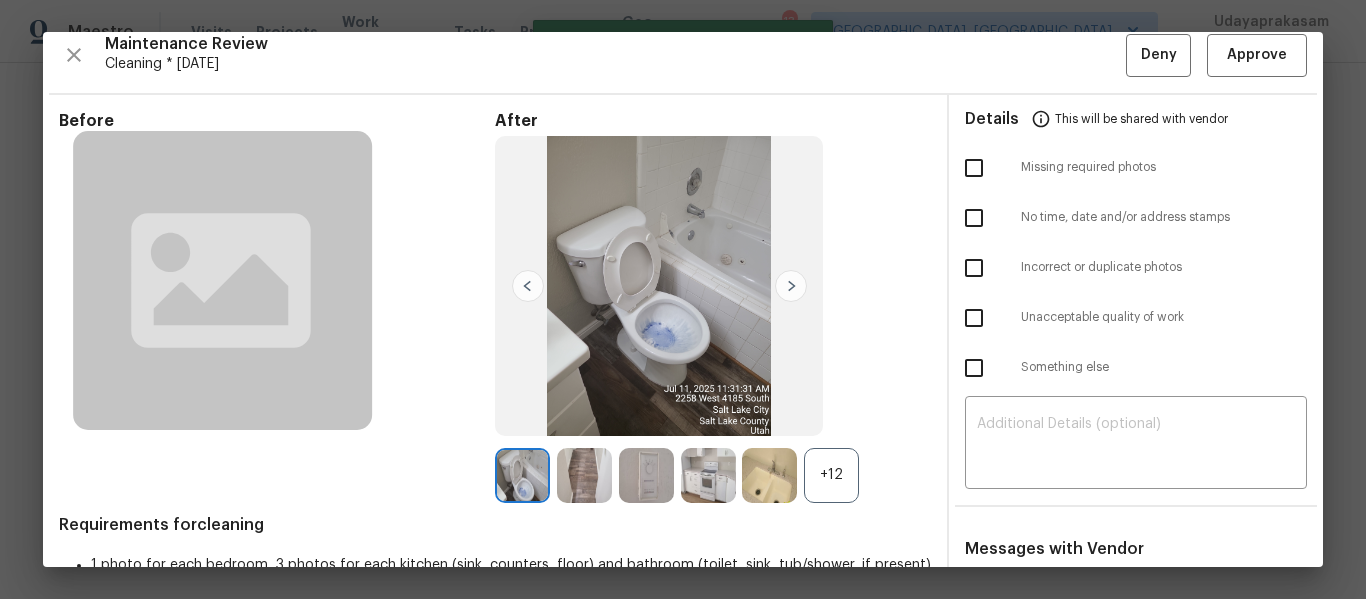 type 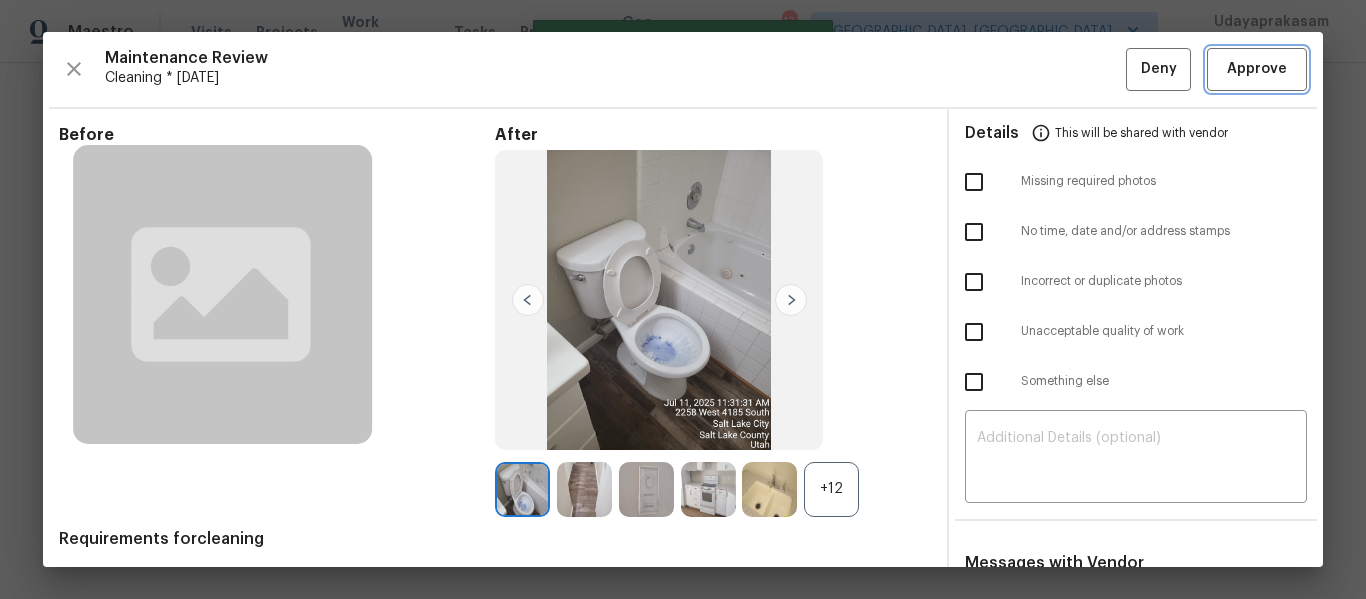 click on "Approve" at bounding box center (1257, 69) 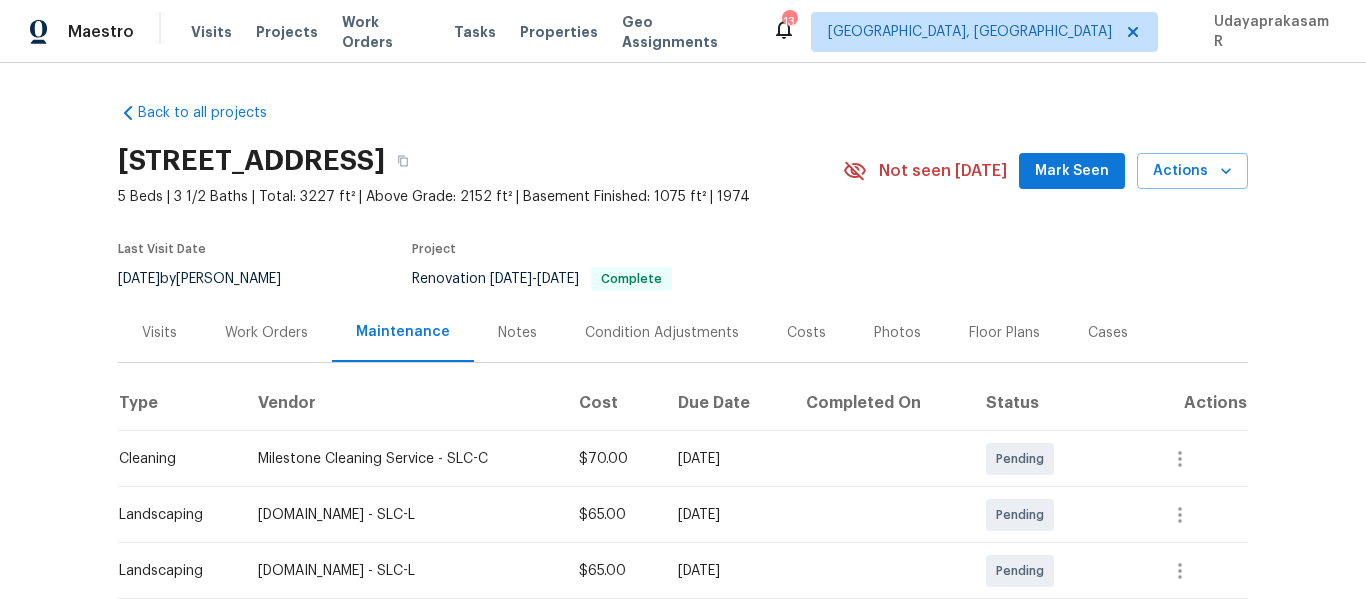 scroll, scrollTop: 0, scrollLeft: 0, axis: both 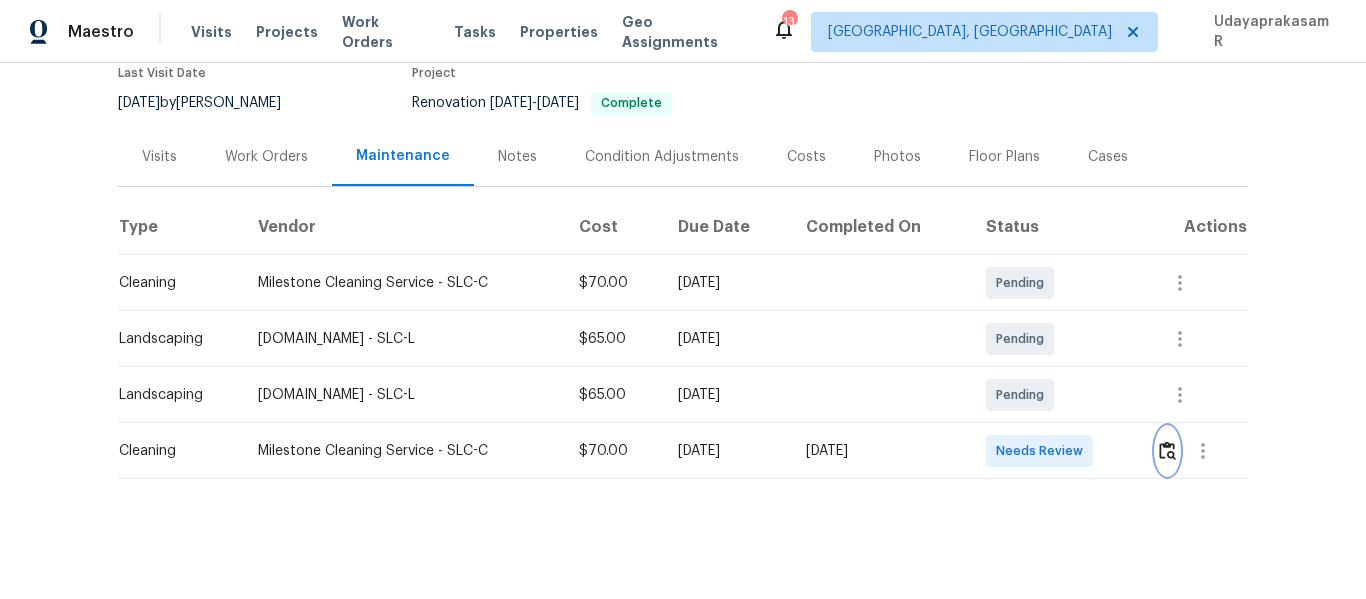 click at bounding box center (1167, 451) 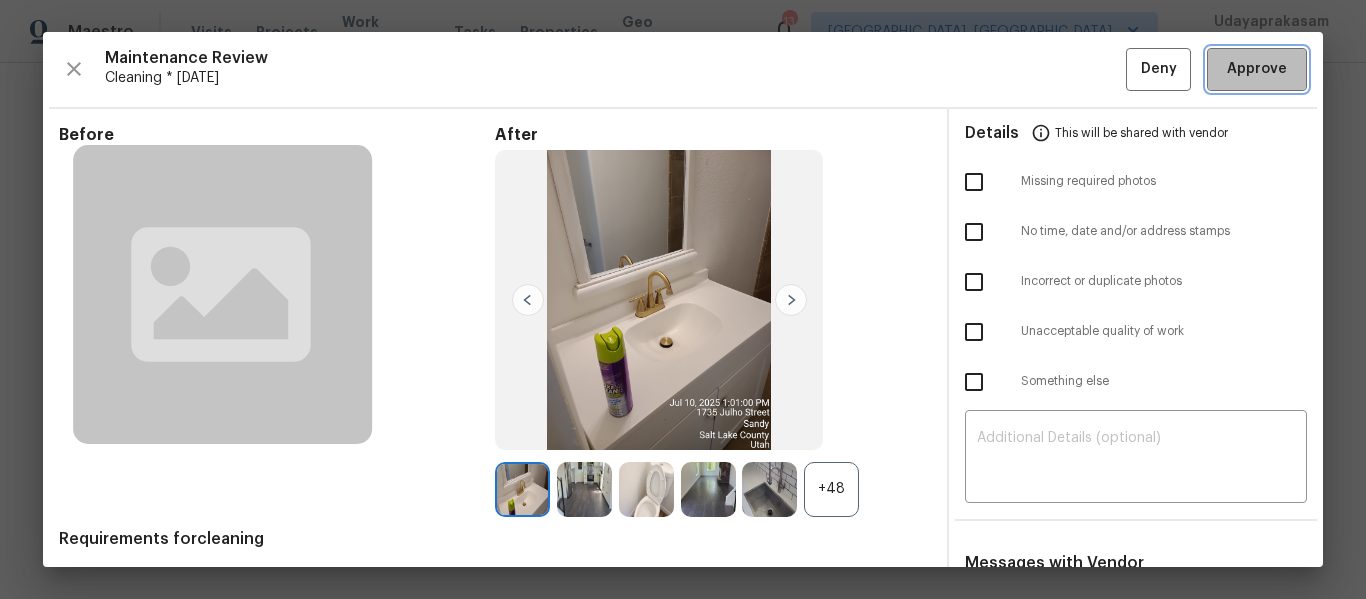 click on "Approve" at bounding box center (1257, 69) 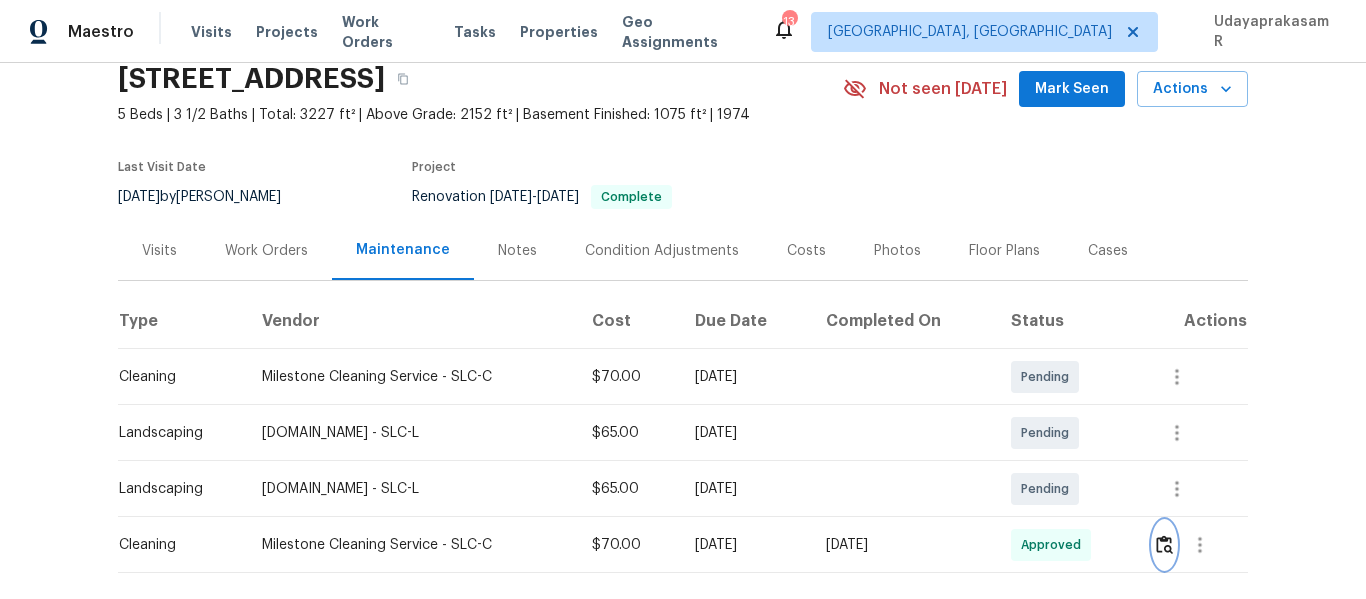 scroll, scrollTop: 0, scrollLeft: 0, axis: both 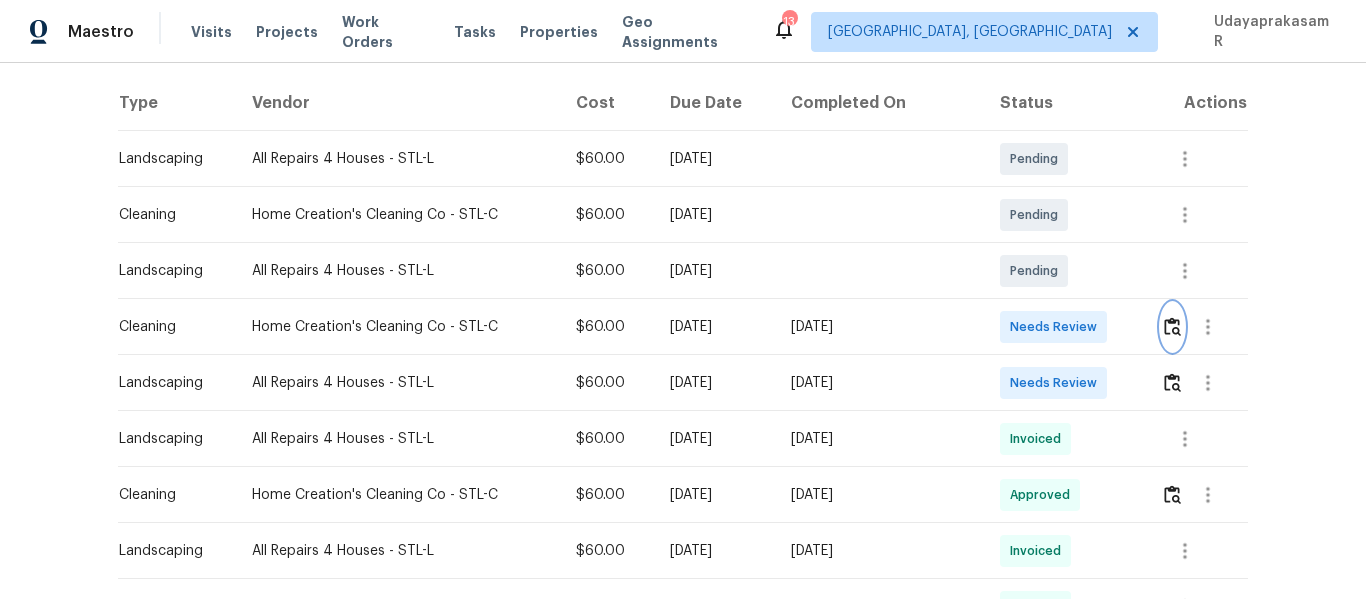 click at bounding box center [1172, 326] 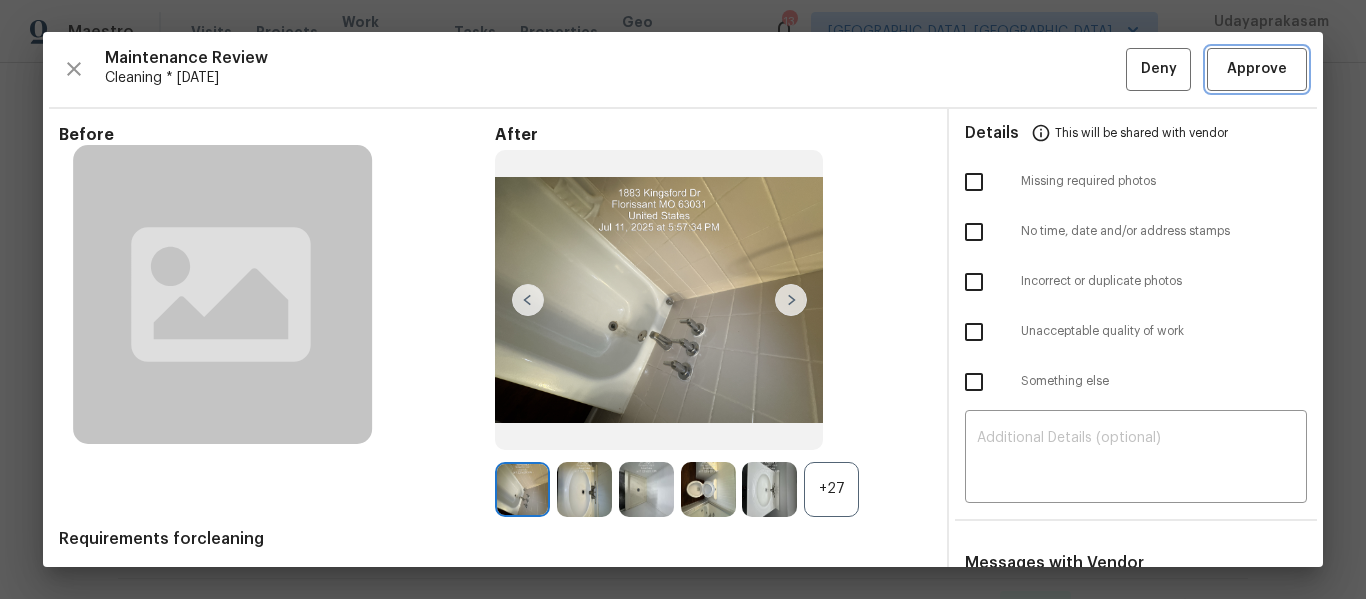 click on "Approve" at bounding box center (1257, 69) 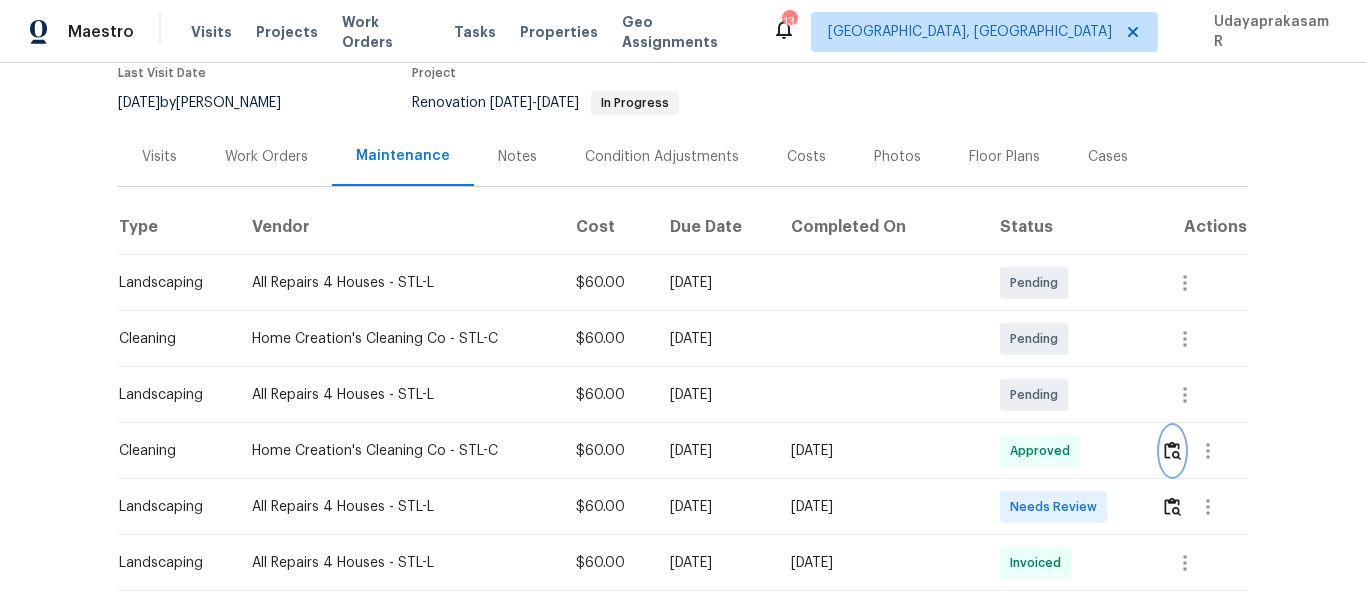 scroll, scrollTop: 0, scrollLeft: 0, axis: both 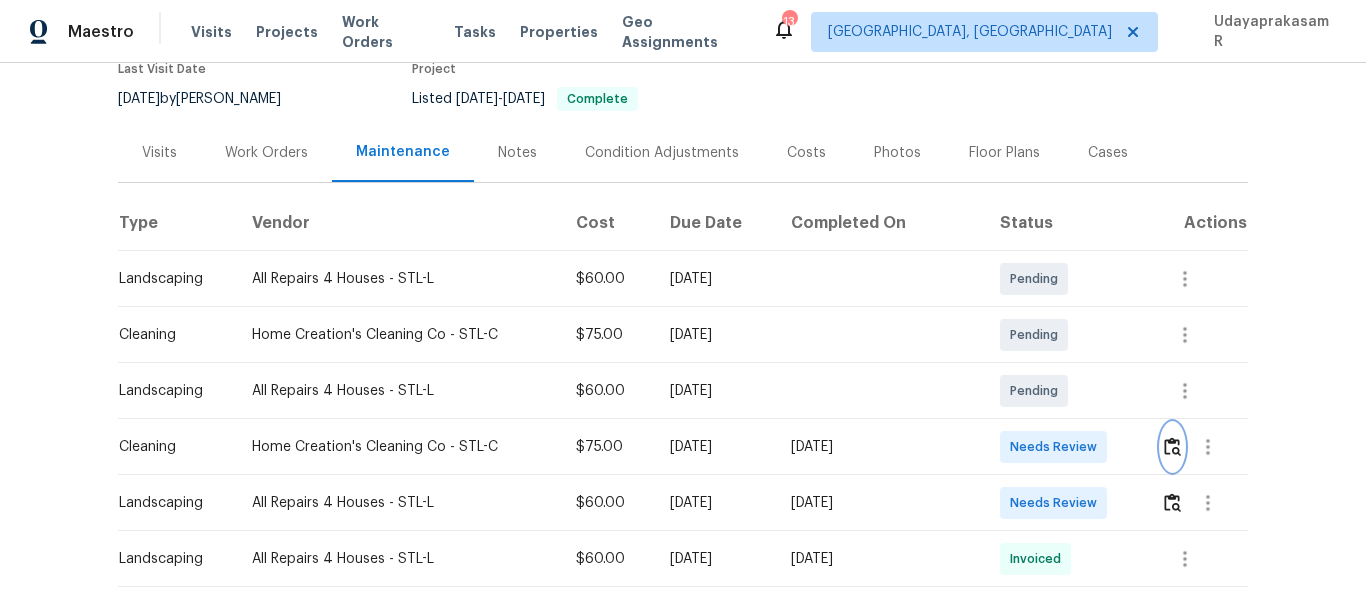 click at bounding box center (1172, 447) 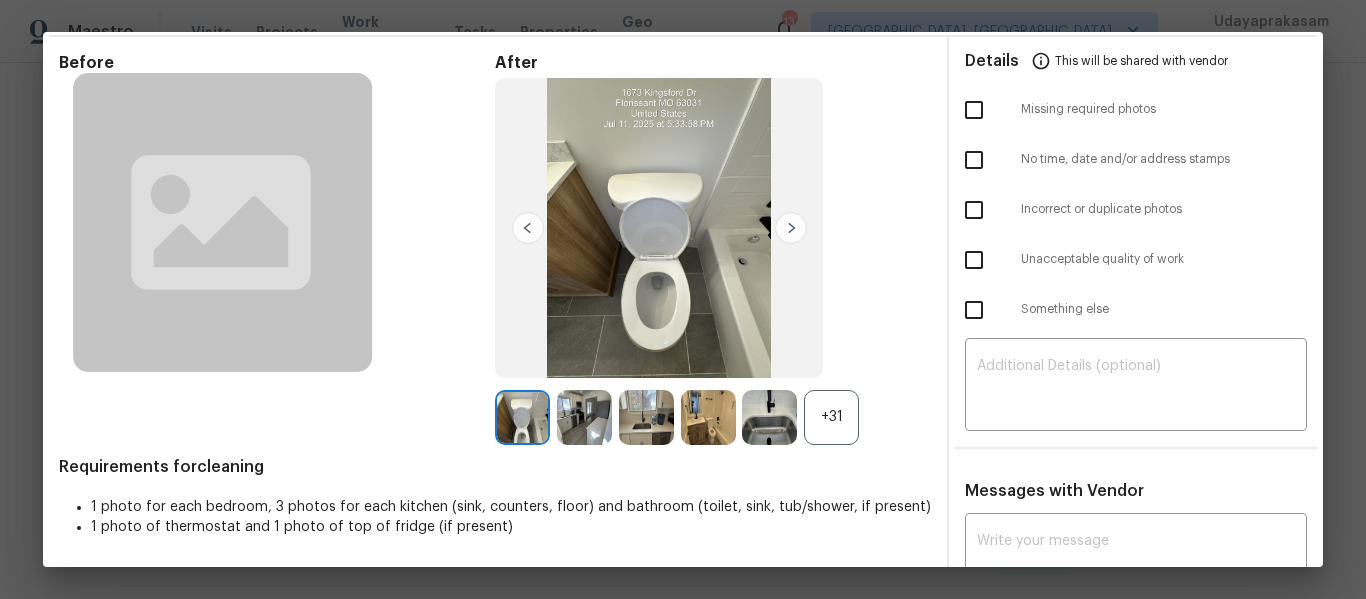 scroll, scrollTop: 0, scrollLeft: 0, axis: both 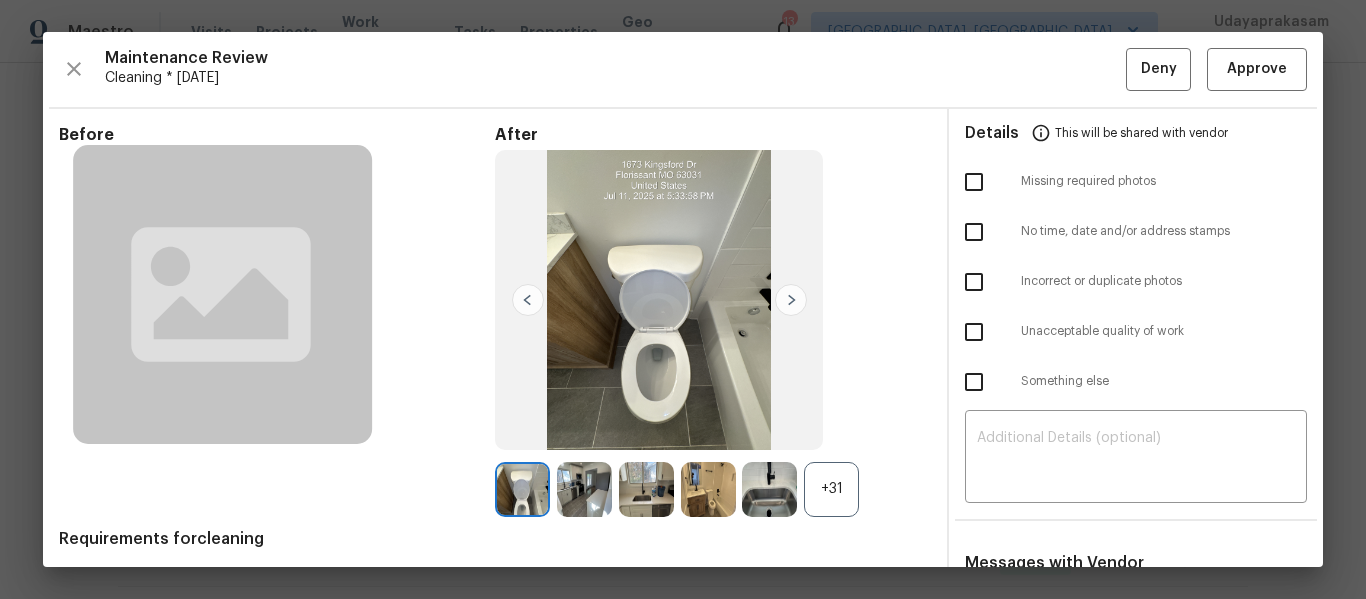 click at bounding box center (974, 182) 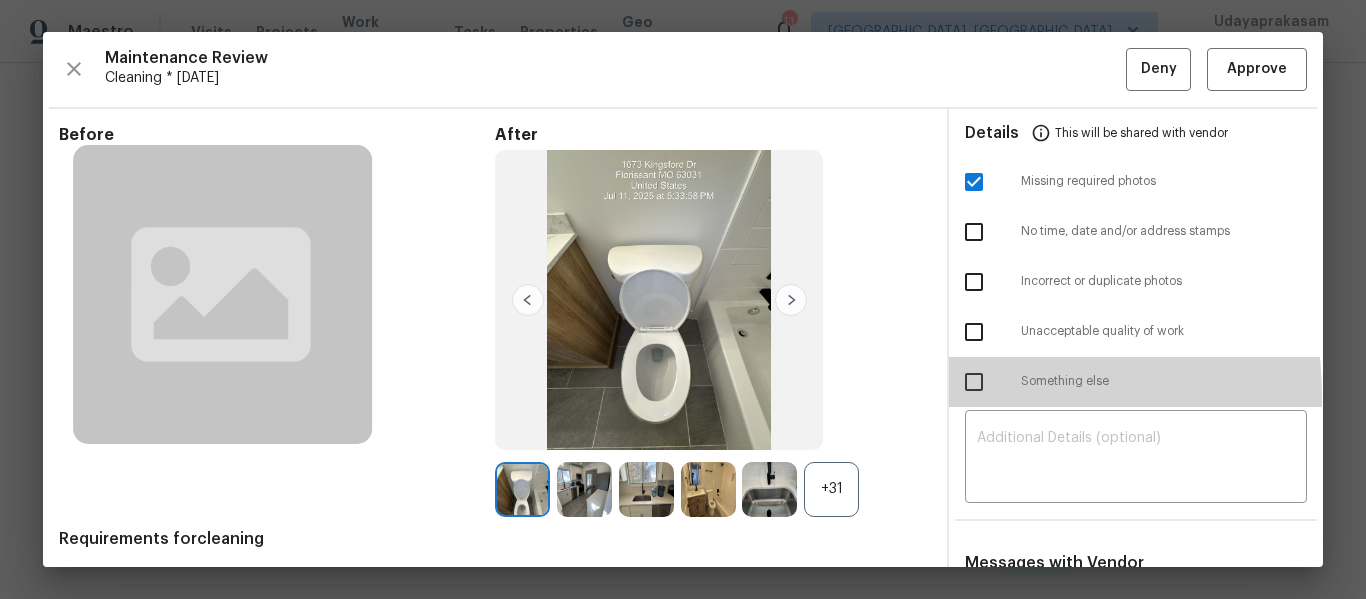 click at bounding box center (974, 382) 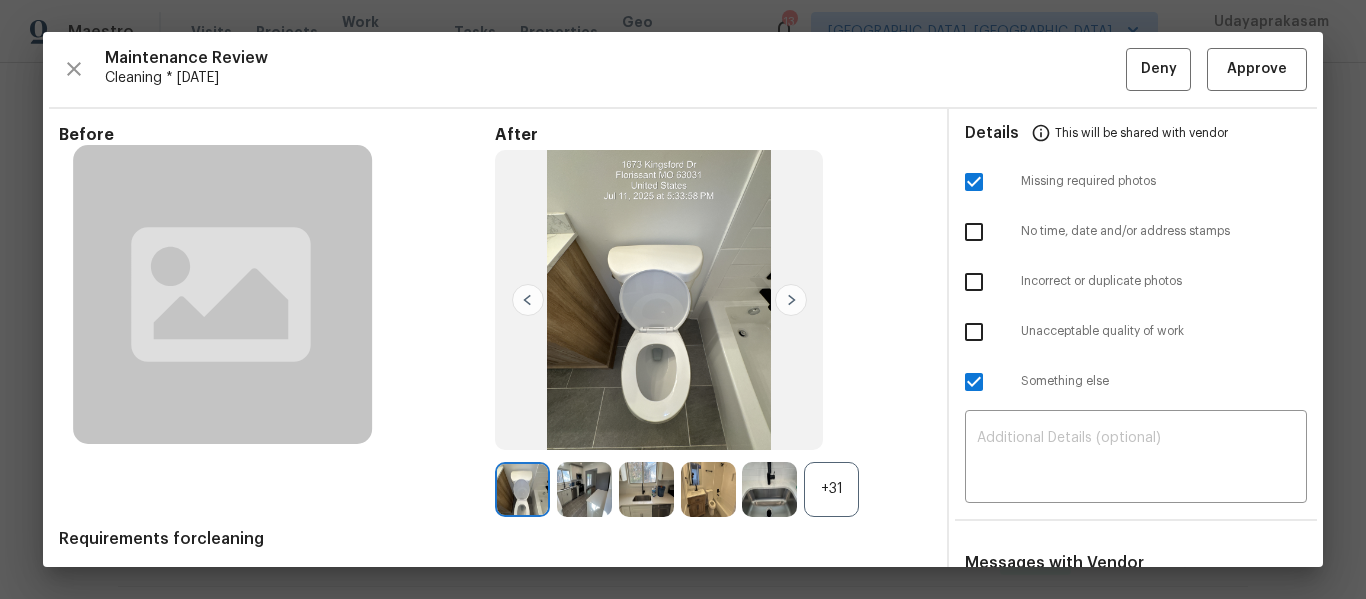 click at bounding box center (974, 182) 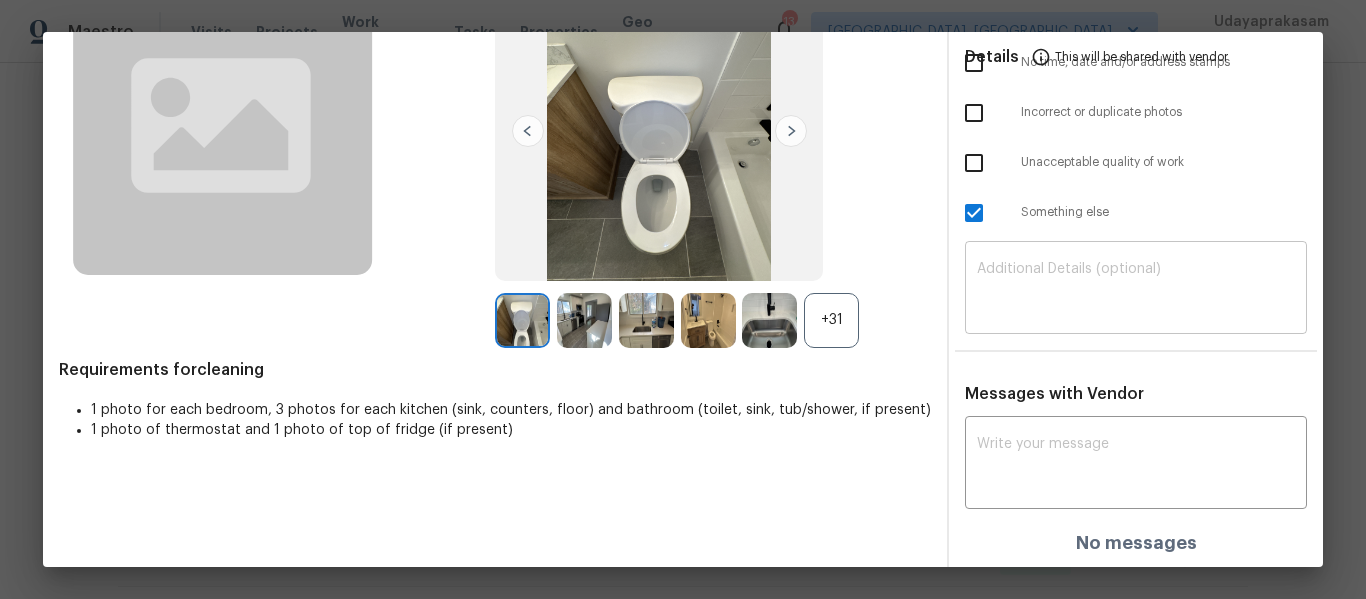 scroll, scrollTop: 171, scrollLeft: 0, axis: vertical 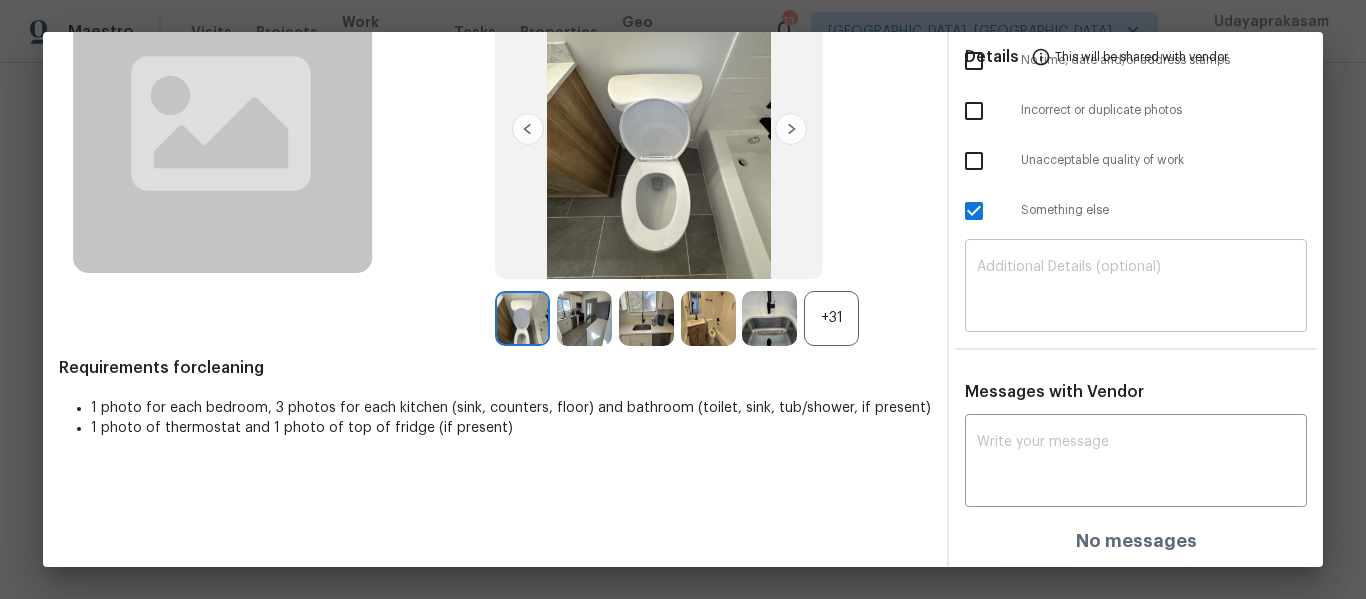 click at bounding box center (1136, 288) 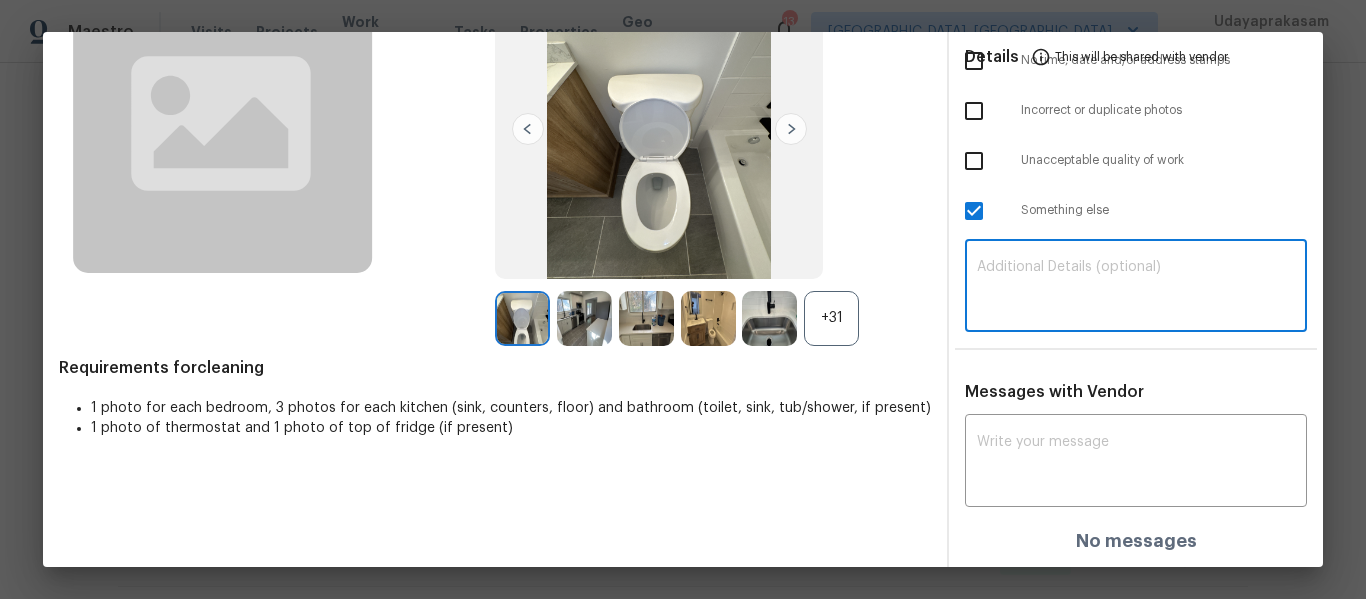 paste on "Maintenance Audit Team: Hello! Unfortunately this cleaning visit completed on 07/11/2025 has been denied because The thermostat should display the temperature clearly. For approval, please upload the correct photos. If you or your team need a refresher on the quality standards and requirements, they can be found at https://www.opendoor.com/vendor-help/quality. Thank you!" 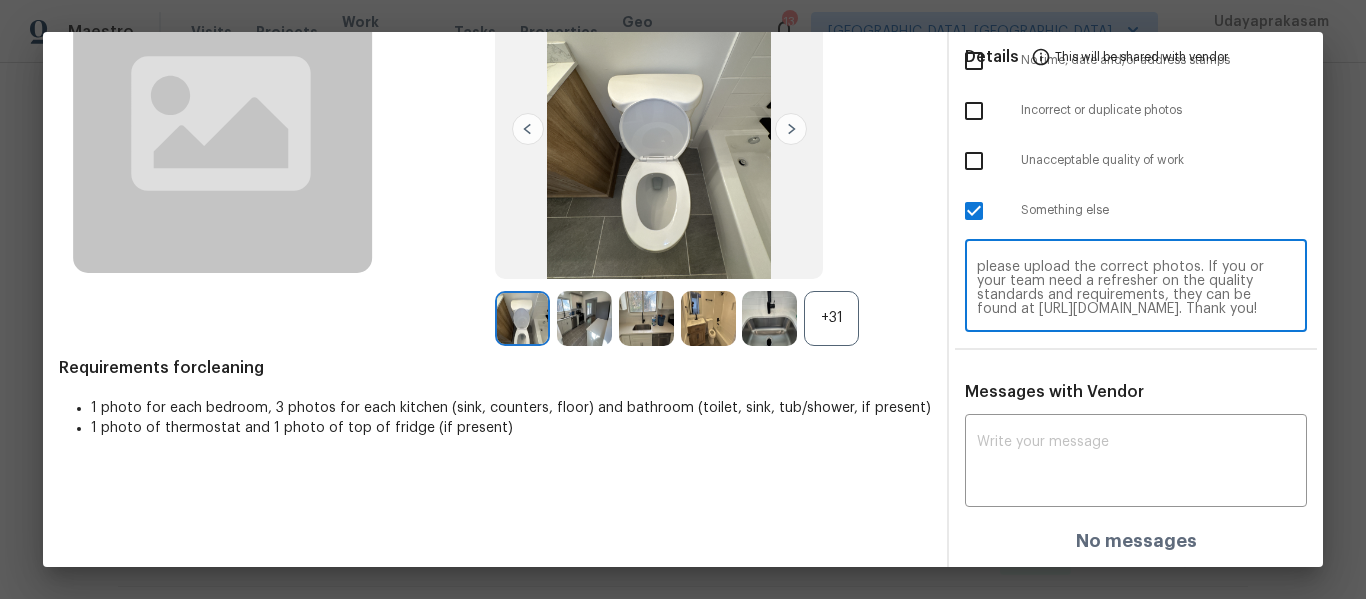 scroll, scrollTop: 0, scrollLeft: 0, axis: both 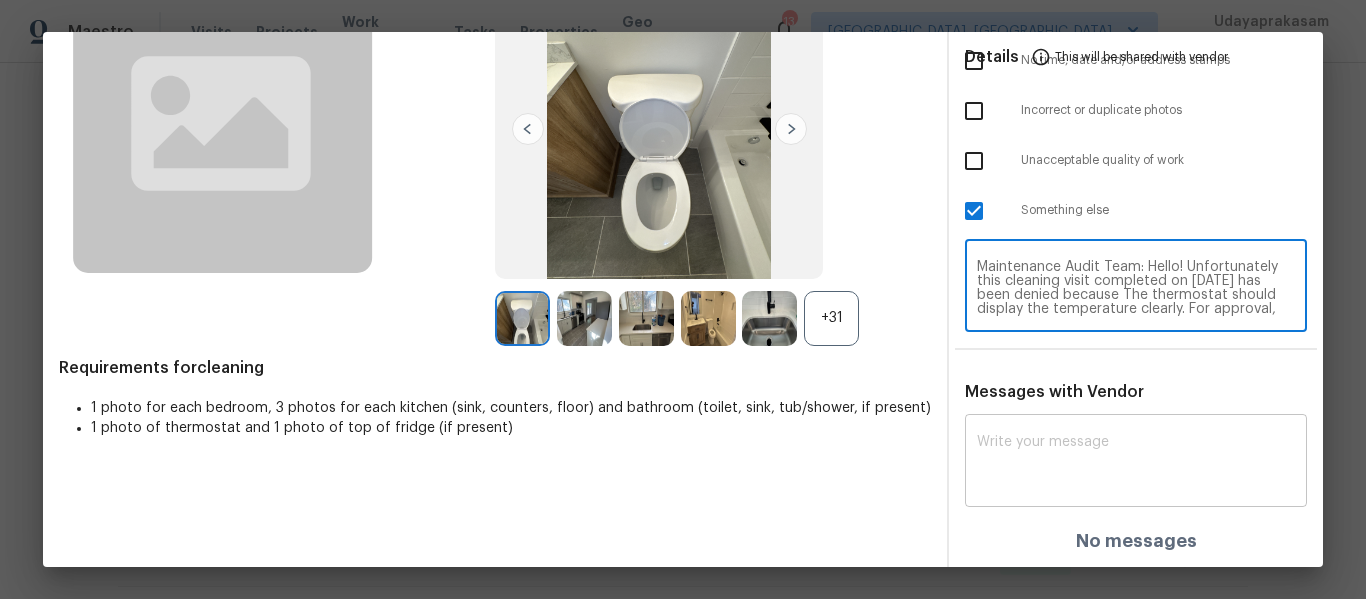type on "Maintenance Audit Team: Hello! Unfortunately this cleaning visit completed on 07/11/2025 has been denied because The thermostat should display the temperature clearly. For approval, please upload the correct photos. If you or your team need a refresher on the quality standards and requirements, they can be found at https://www.opendoor.com/vendor-help/quality. Thank you!" 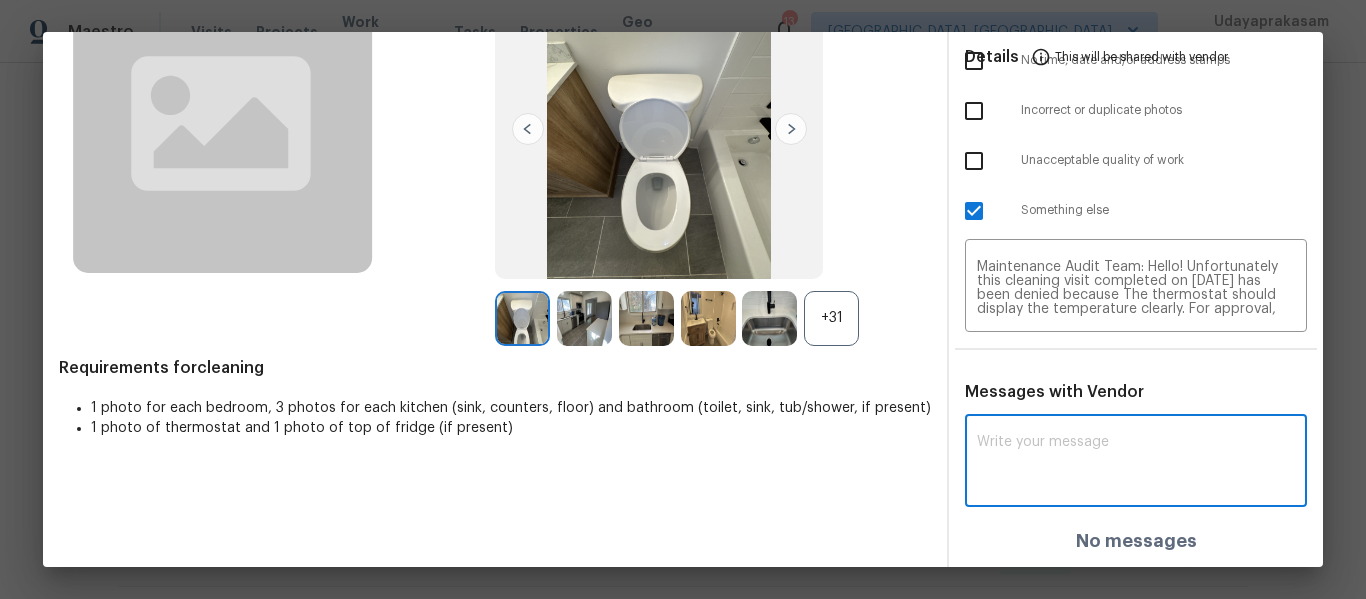 paste on "Maintenance Audit Team: Hello! Unfortunately this cleaning visit completed on 07/11/2025 has been denied because The thermostat should display the temperature clearly. For approval, please upload the correct photos. If you or your team need a refresher on the quality standards and requirements, they can be found at https://www.opendoor.com/vendor-help/quality. Thank you!" 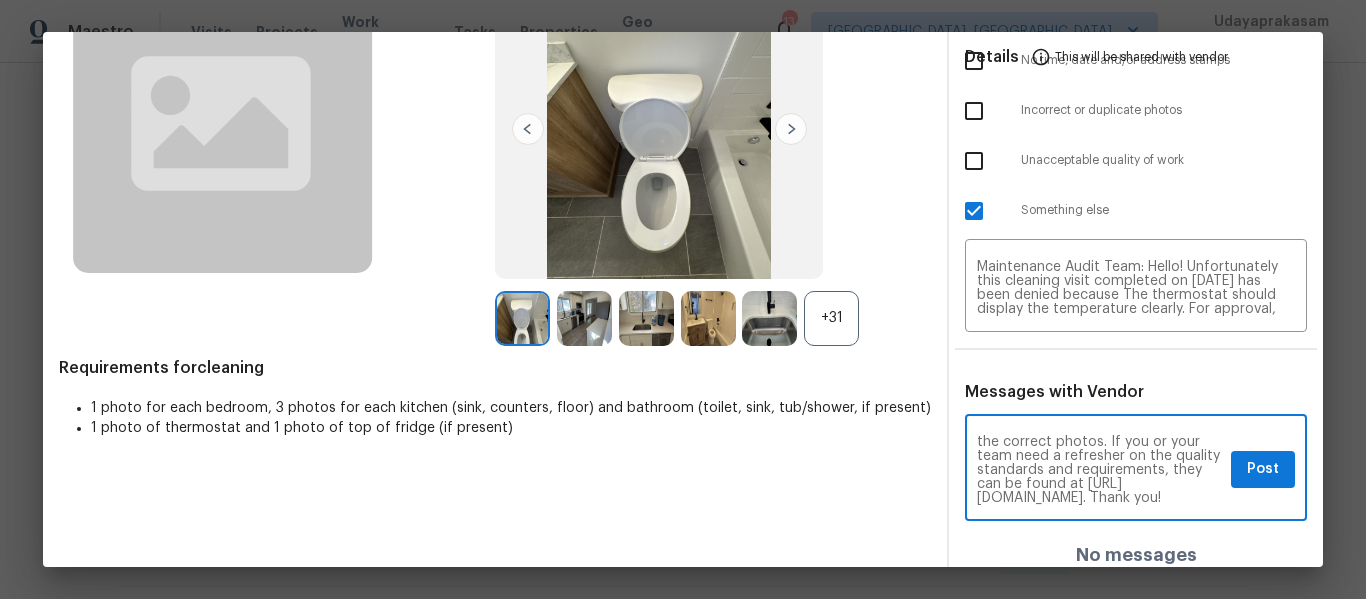 scroll, scrollTop: 0, scrollLeft: 0, axis: both 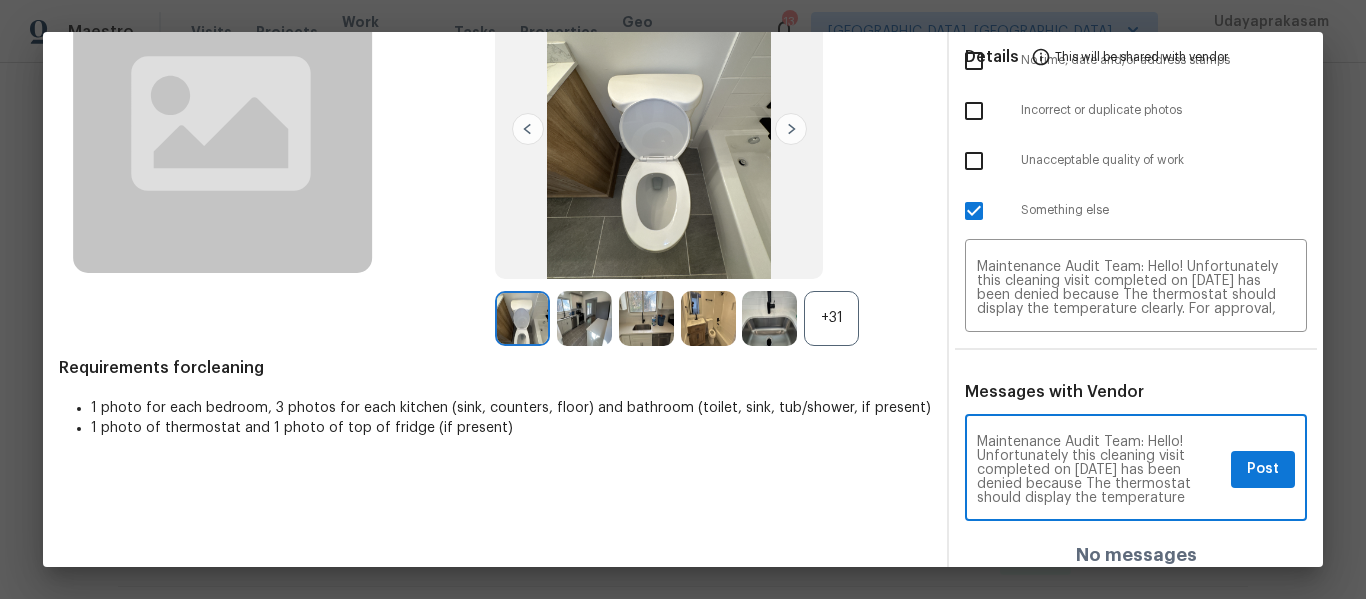 type on "Maintenance Audit Team: Hello! Unfortunately this cleaning visit completed on 07/11/2025 has been denied because The thermostat should display the temperature clearly. For approval, please upload the correct photos. If you or your team need a refresher on the quality standards and requirements, they can be found at https://www.opendoor.com/vendor-help/quality. Thank you!" 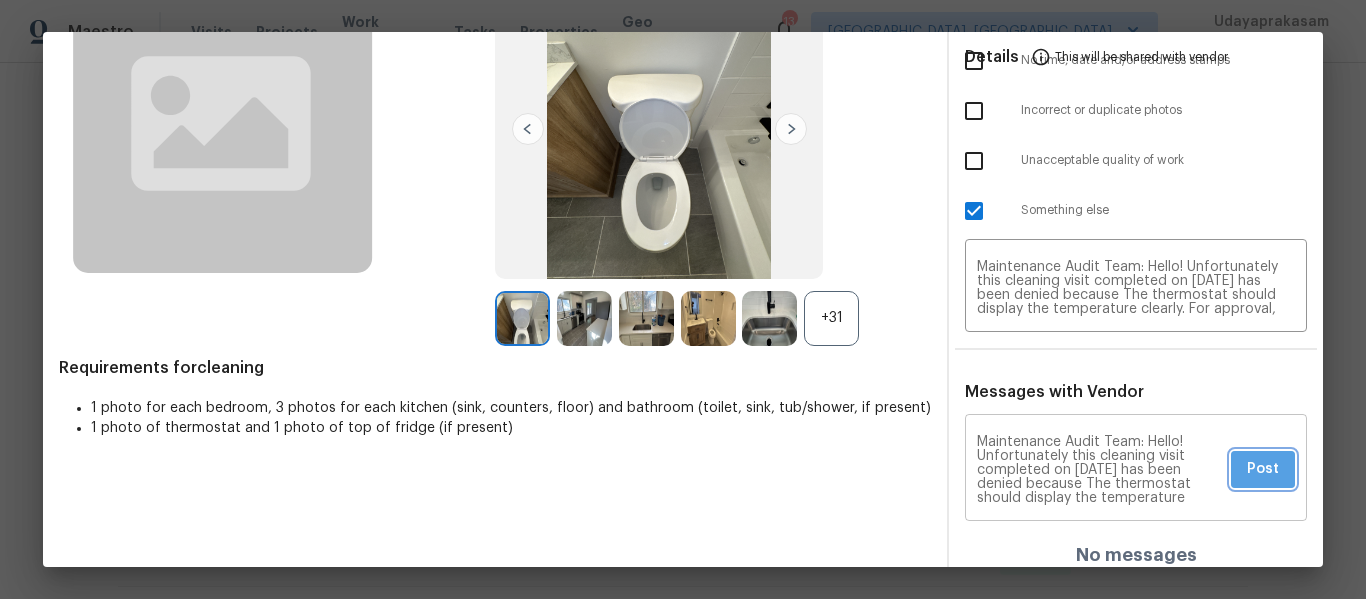 click on "Post" at bounding box center [1263, 469] 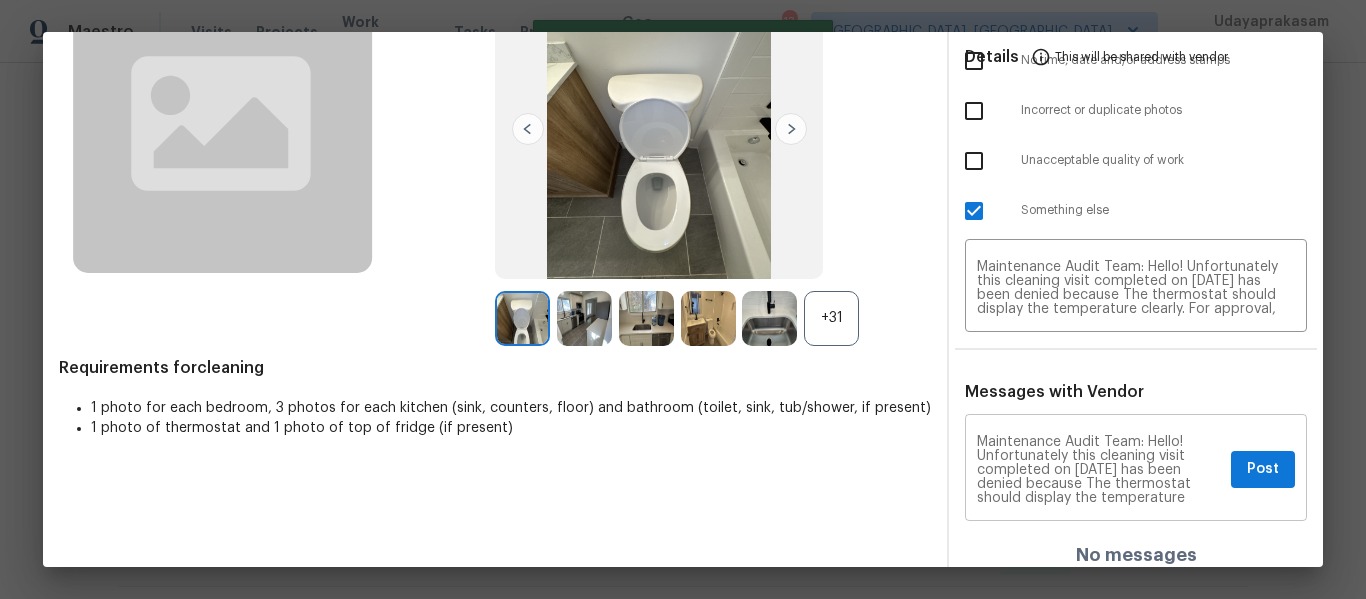 scroll, scrollTop: 69, scrollLeft: 0, axis: vertical 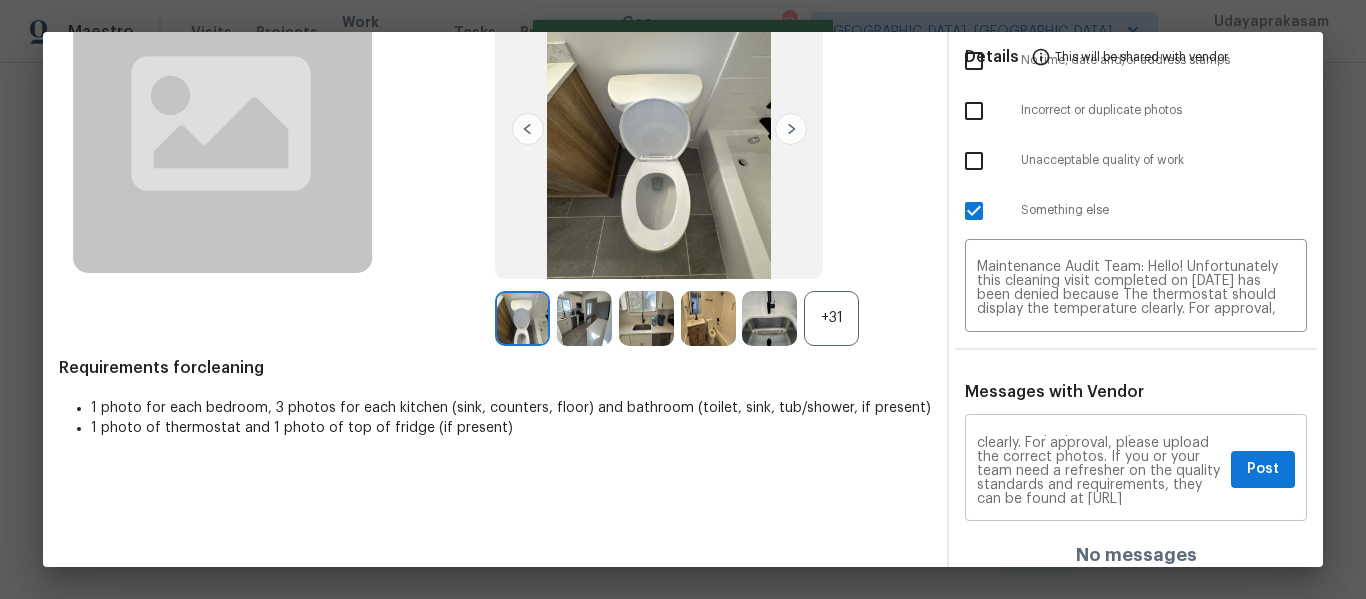 type 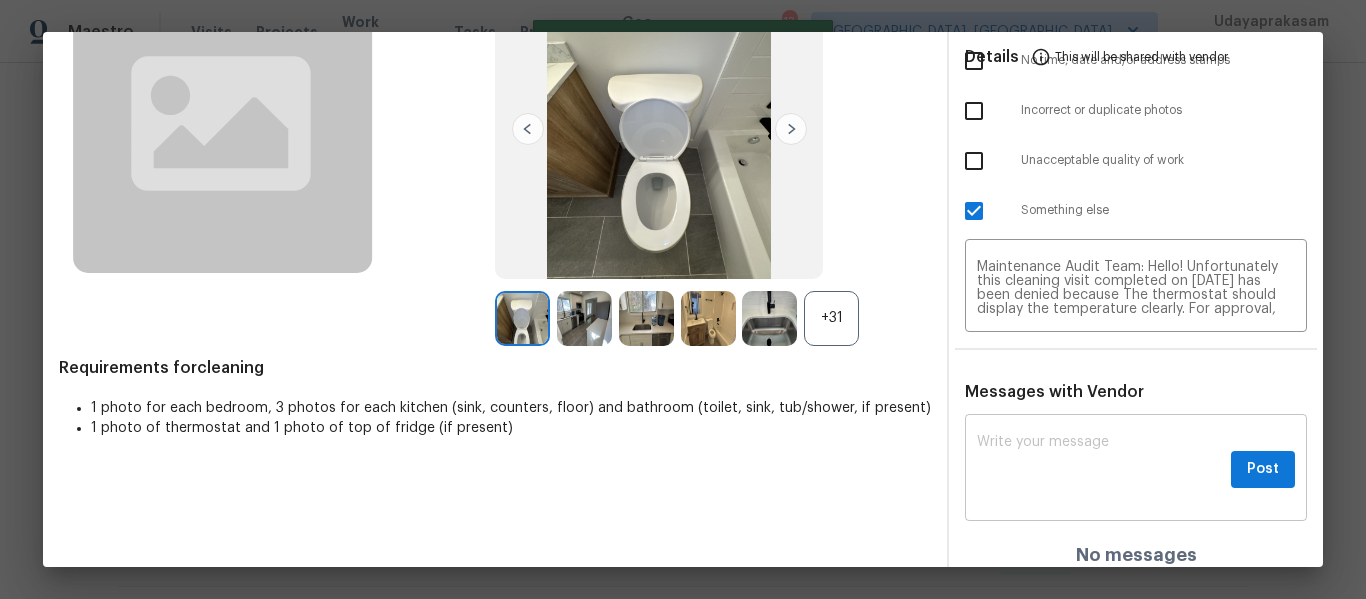 scroll, scrollTop: 0, scrollLeft: 0, axis: both 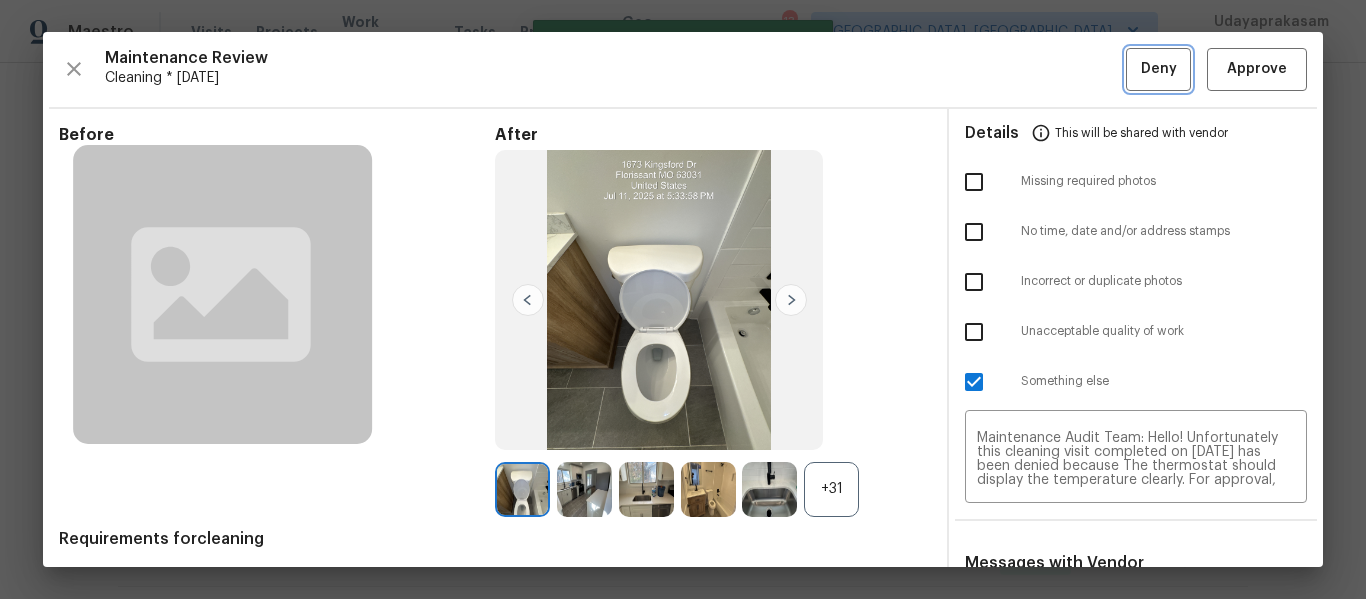 click on "Deny" at bounding box center (1159, 69) 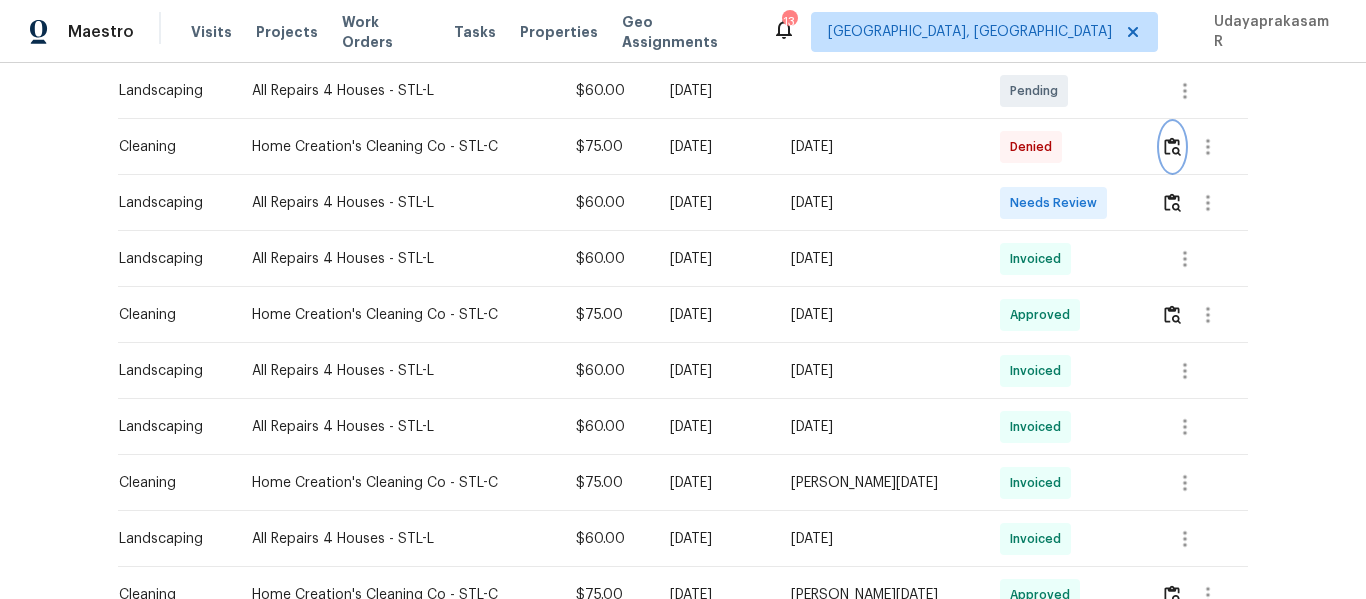 scroll, scrollTop: 0, scrollLeft: 0, axis: both 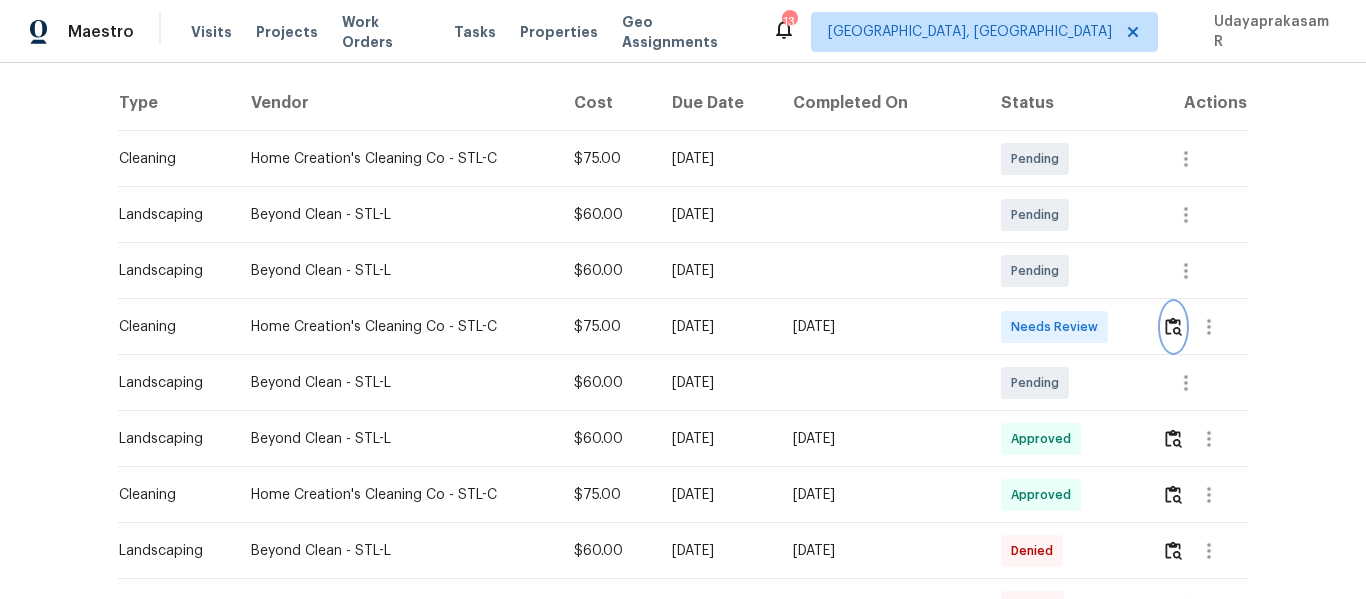 click at bounding box center [1173, 326] 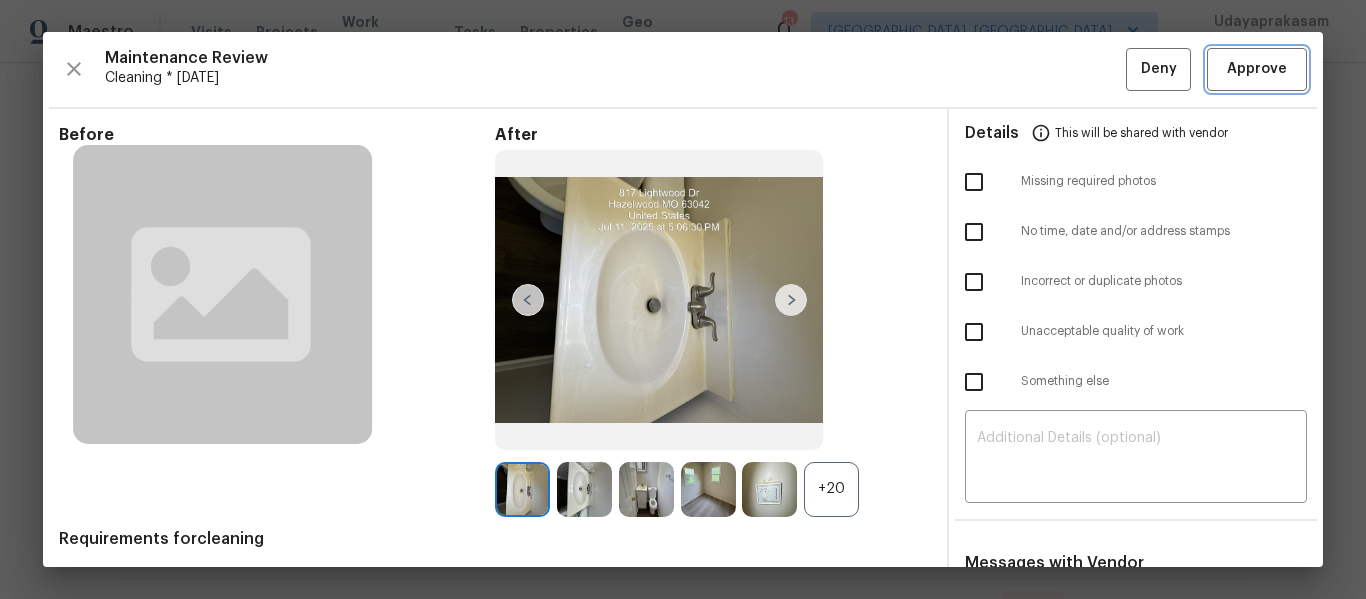 click on "Approve" at bounding box center (1257, 69) 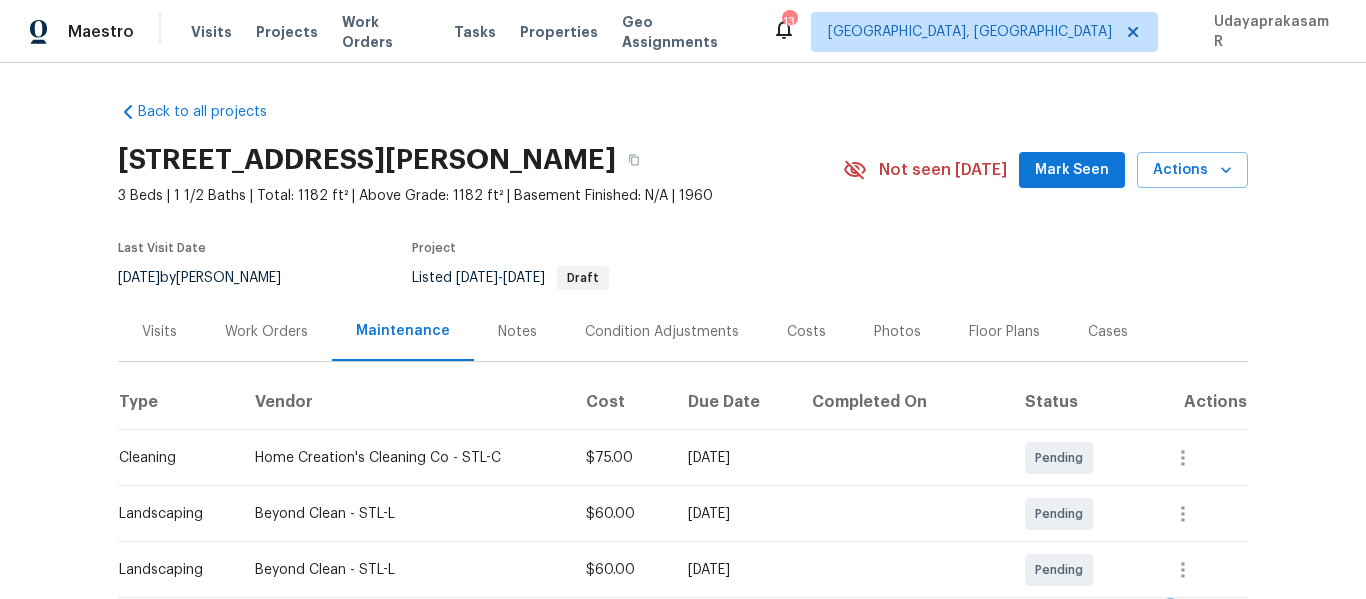 scroll, scrollTop: 0, scrollLeft: 0, axis: both 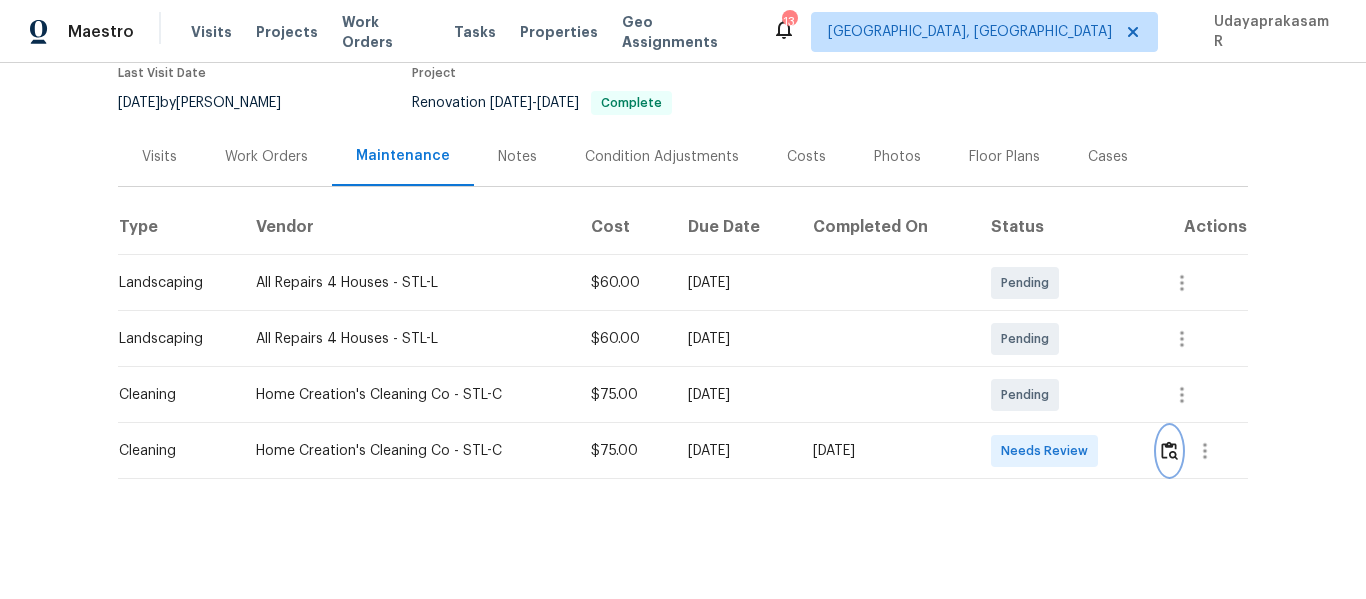click at bounding box center [1169, 450] 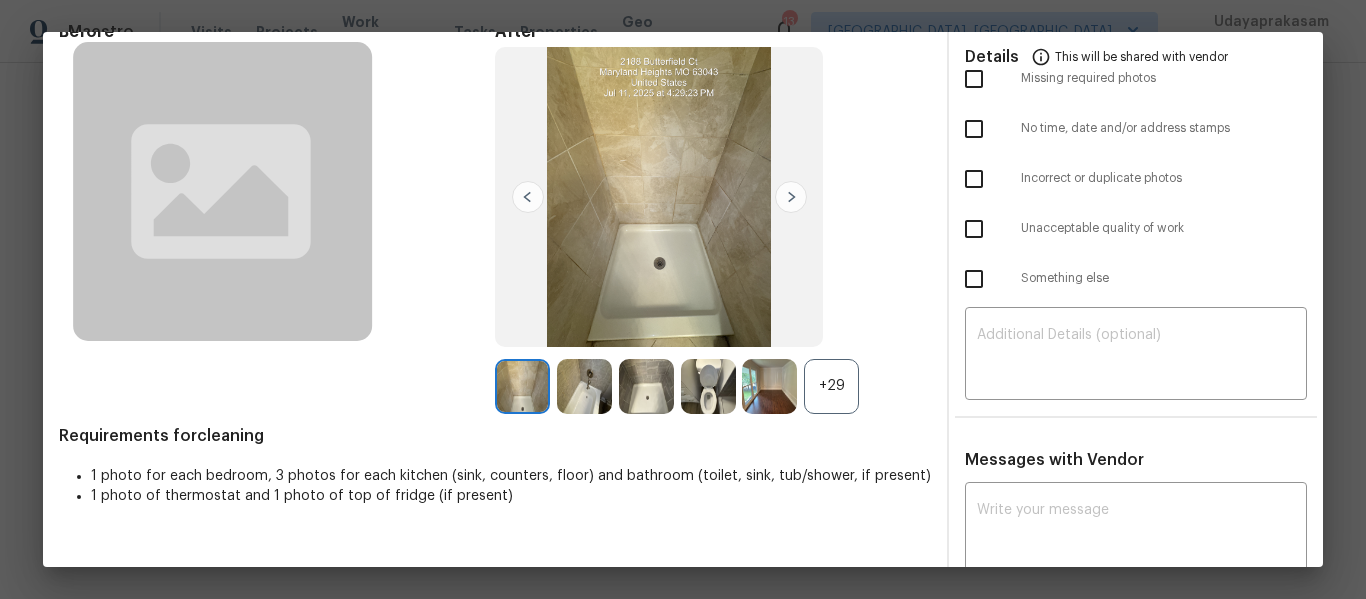 scroll, scrollTop: 0, scrollLeft: 0, axis: both 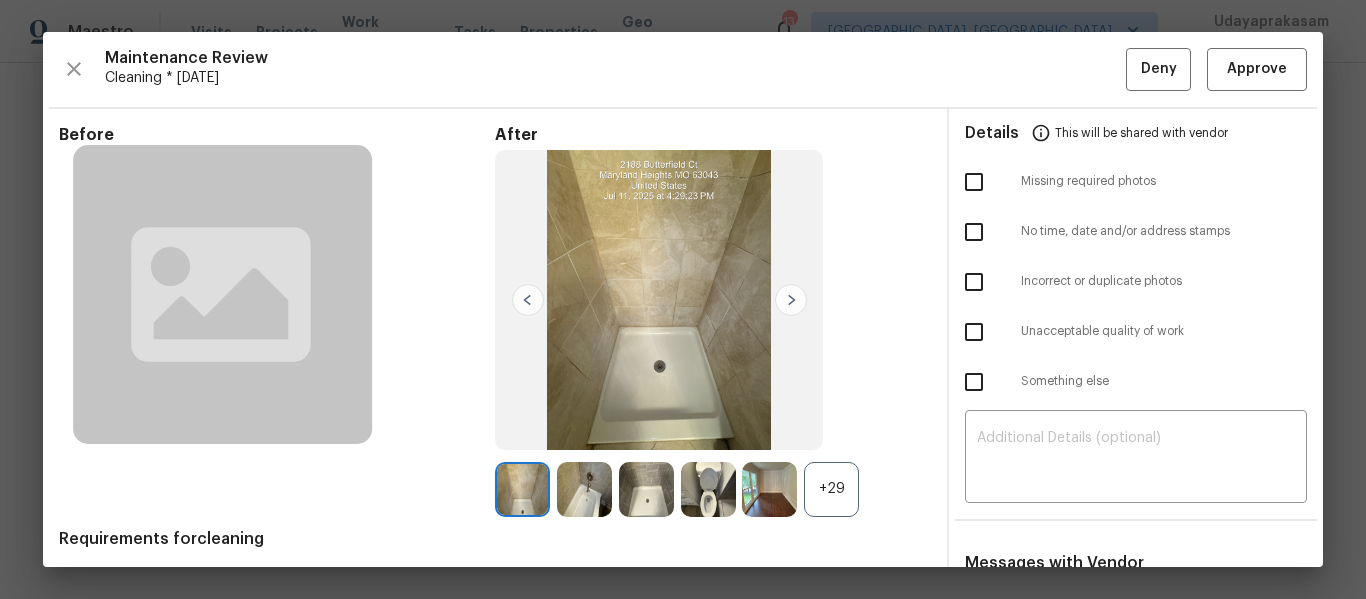 click at bounding box center (974, 332) 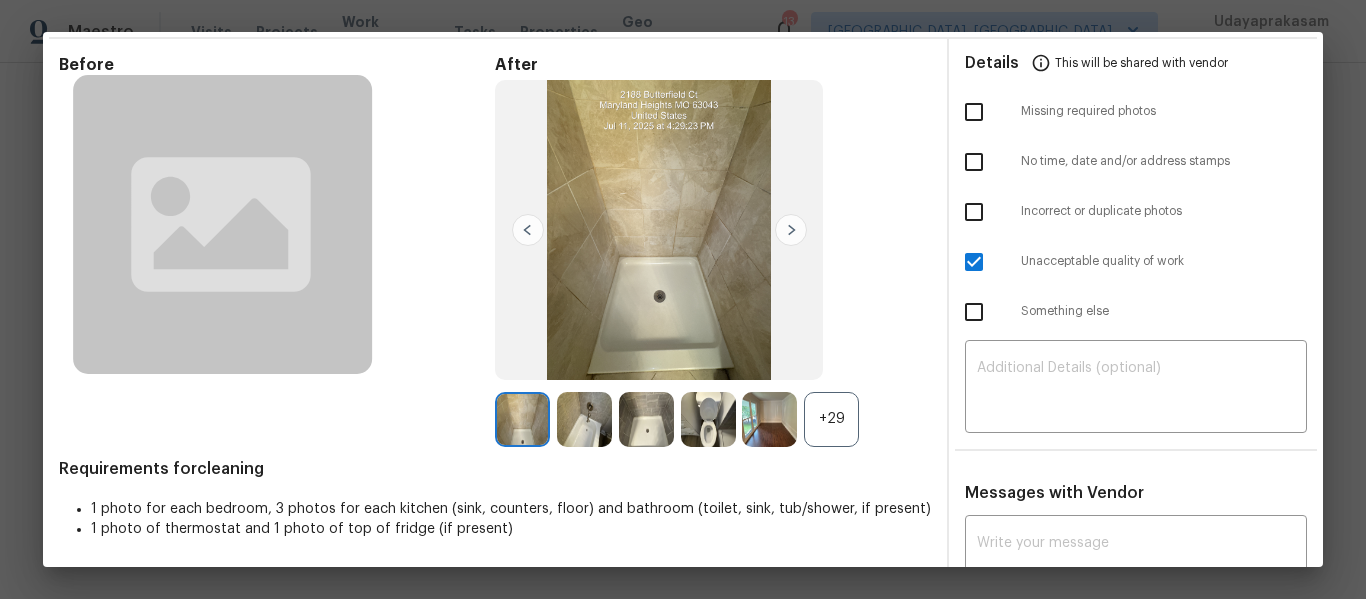 scroll, scrollTop: 100, scrollLeft: 0, axis: vertical 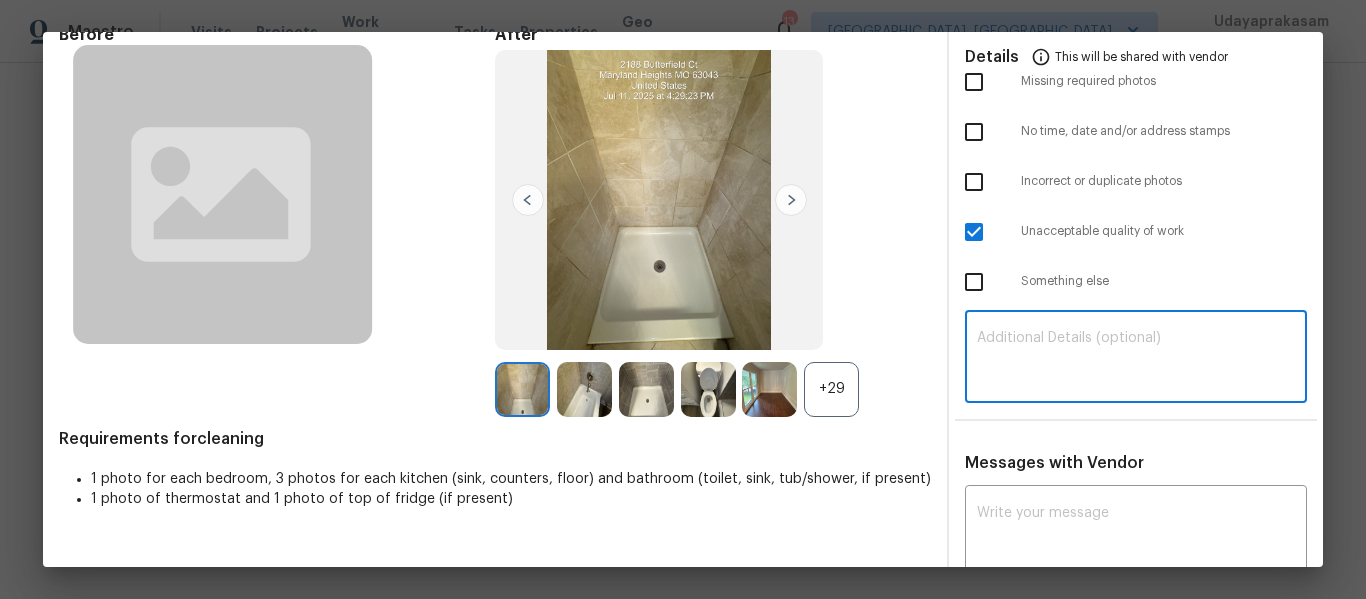 click at bounding box center [1136, 359] 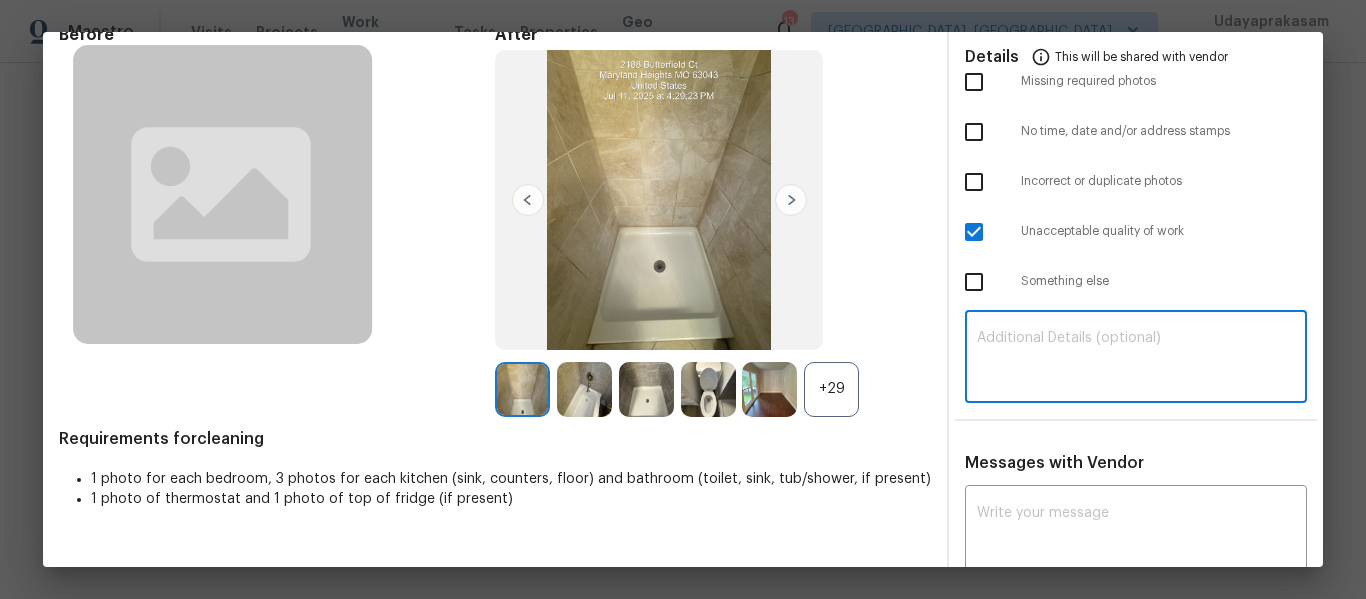 paste on "Maintenance Audit Team: Hello! Unfortunately, this cleaning visit completed on 07/11/2025 as been denied because 1 toilet looks dirty. Per the updated Standards of Work, return visits to correct quality issues from a previously denied visit are not permitted. The work must meet quality standards and be fully completed during the initial visit in order to be approved. Please ensure that all standards are met at the next scheduled visit. If you or your team need a refresher on the quality standards and requirements, please refer to the updated Standards of Work that have been distributed via email. Thank you!" 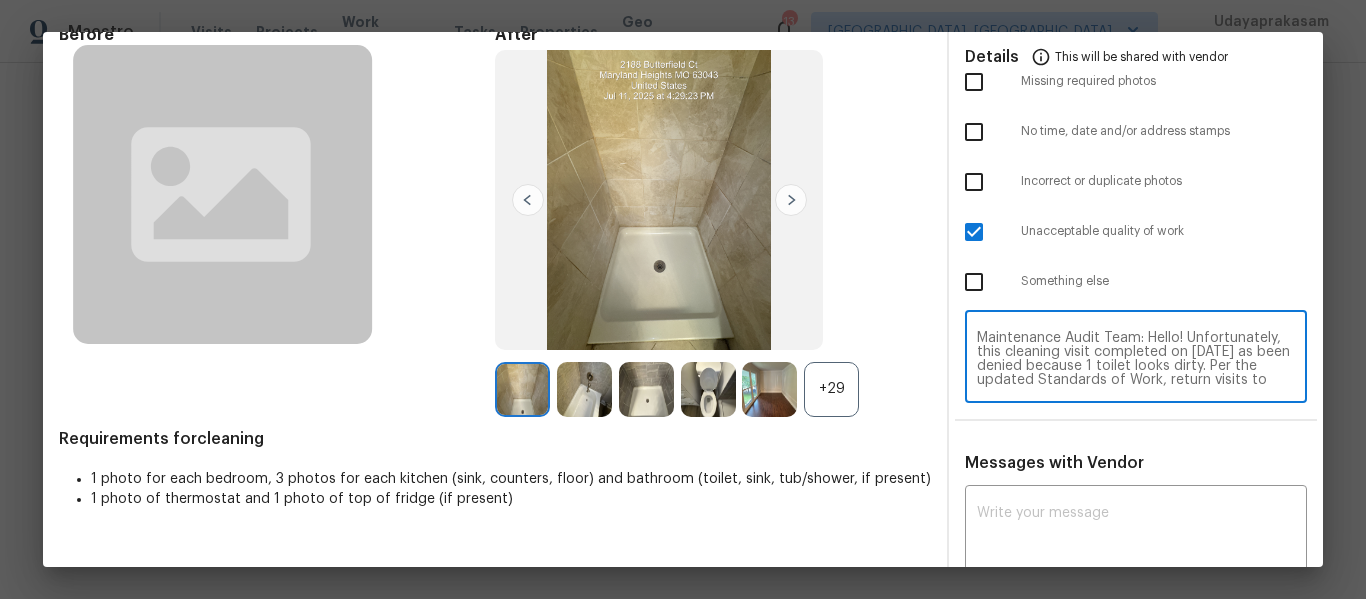 scroll, scrollTop: 154, scrollLeft: 0, axis: vertical 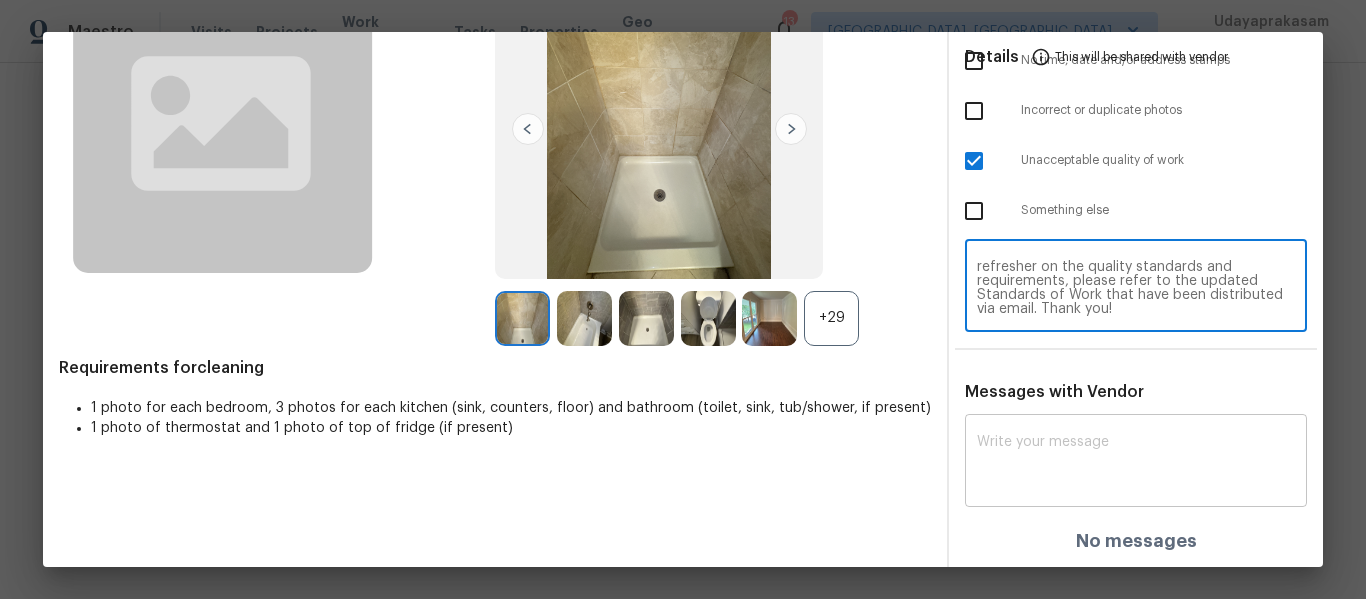 type on "Maintenance Audit Team: Hello! Unfortunately, this cleaning visit completed on 07/11/2025 as been denied because 1 toilet looks dirty. Per the updated Standards of Work, return visits to correct quality issues from a previously denied visit are not permitted. The work must meet quality standards and be fully completed during the initial visit in order to be approved. Please ensure that all standards are met at the next scheduled visit. If you or your team need a refresher on the quality standards and requirements, please refer to the updated Standards of Work that have been distributed via email. Thank you!" 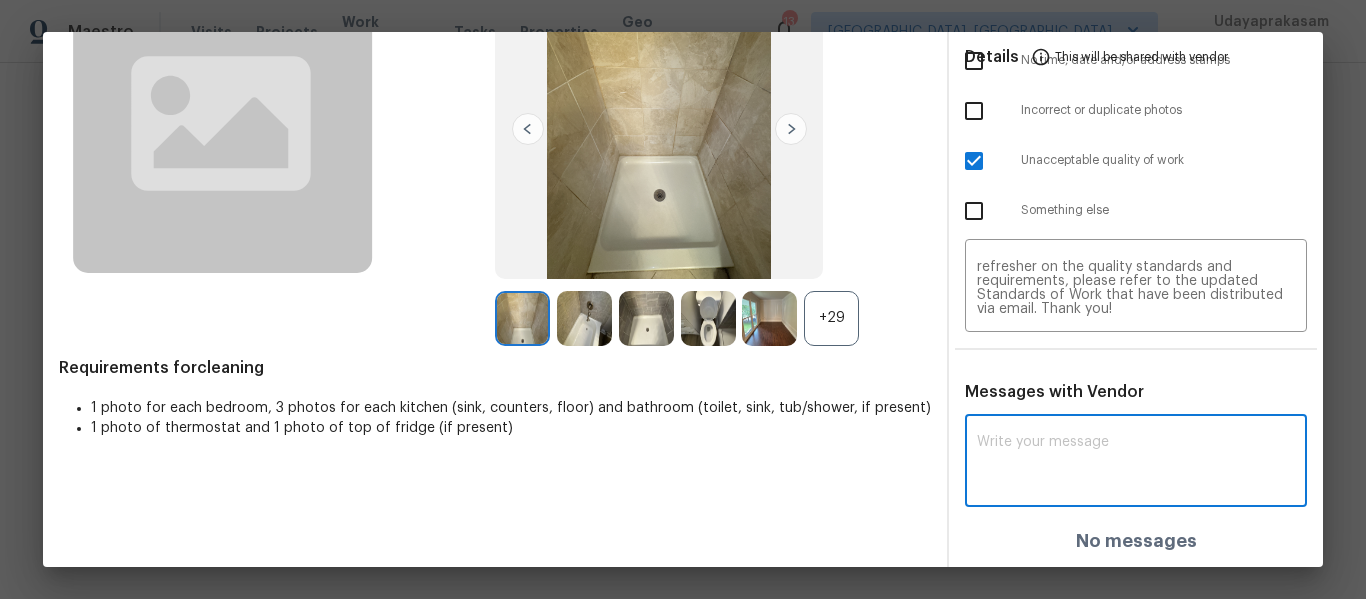 click at bounding box center (1136, 463) 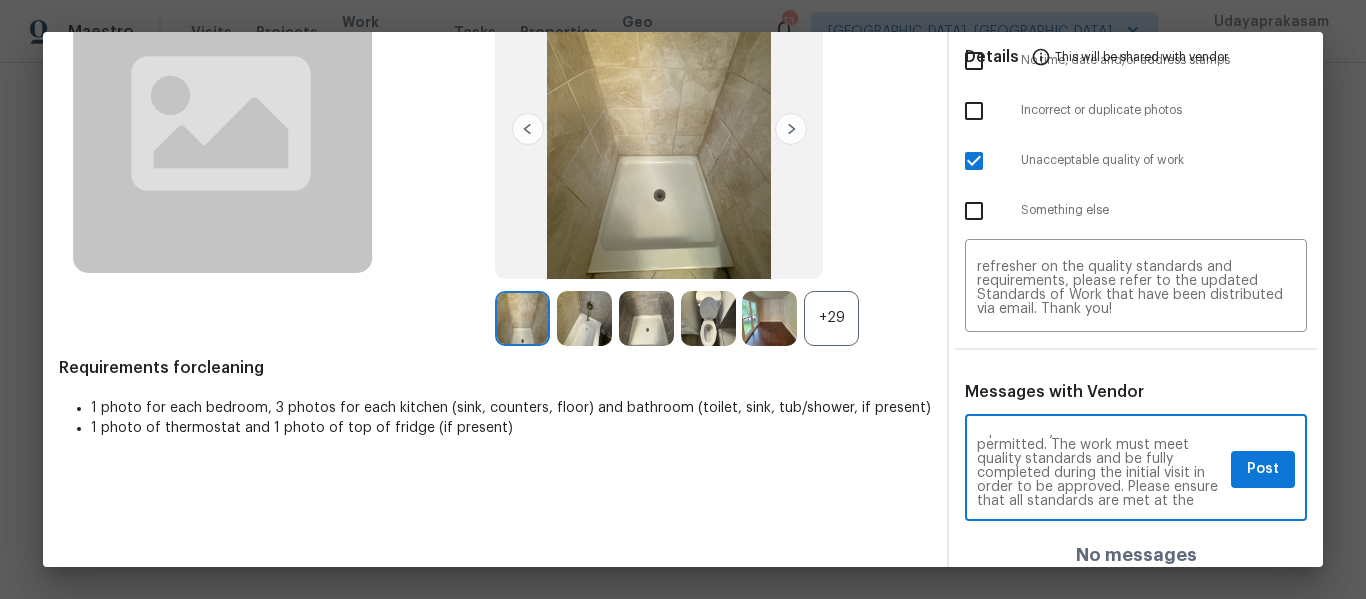 scroll, scrollTop: 0, scrollLeft: 0, axis: both 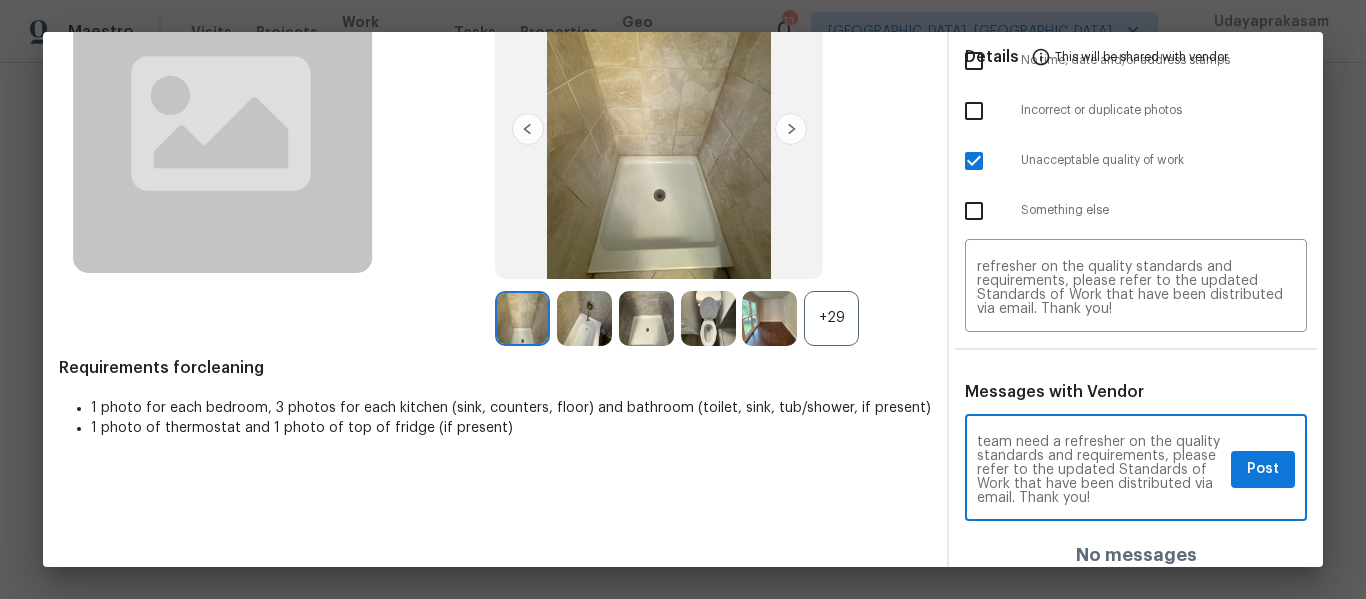 type on "Maintenance Audit Team: Hello! Unfortunately, this cleaning visit completed on 07/11/2025 as been denied because 1 toilet looks dirty. Per the updated Standards of Work, return visits to correct quality issues from a previously denied visit are not permitted. The work must meet quality standards and be fully completed during the initial visit in order to be approved. Please ensure that all standards are met at the next scheduled visit. If you or your team need a refresher on the quality standards and requirements, please refer to the updated Standards of Work that have been distributed via email. Thank you!" 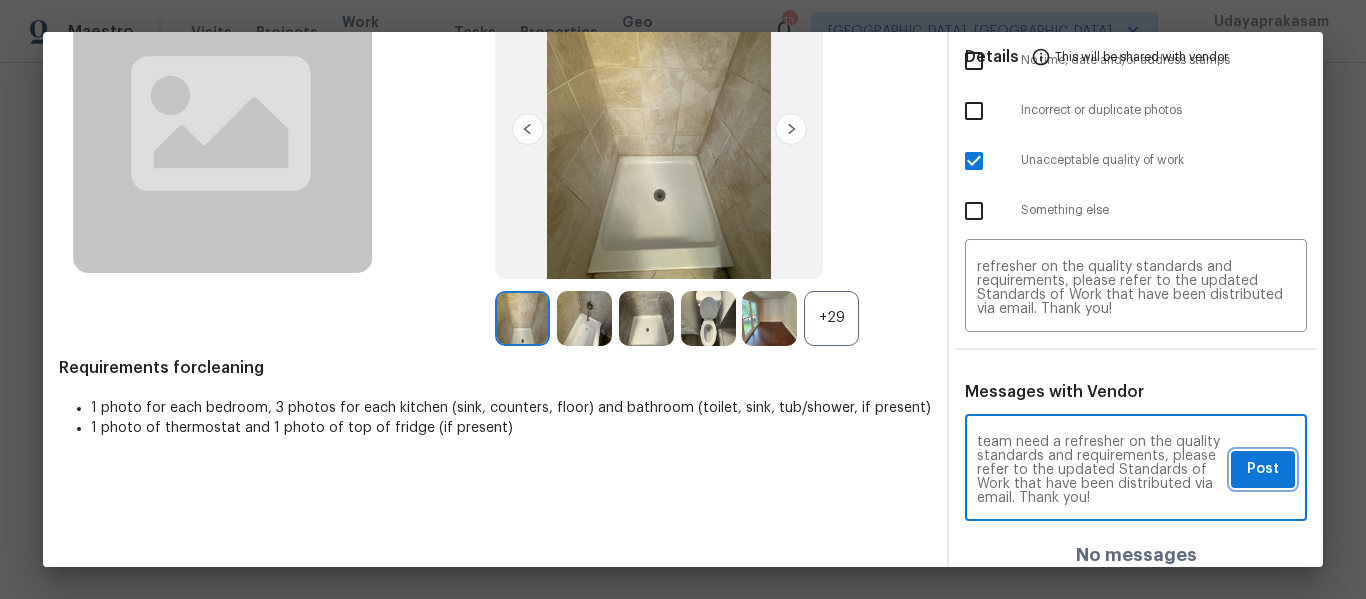 click on "Post" at bounding box center [1263, 469] 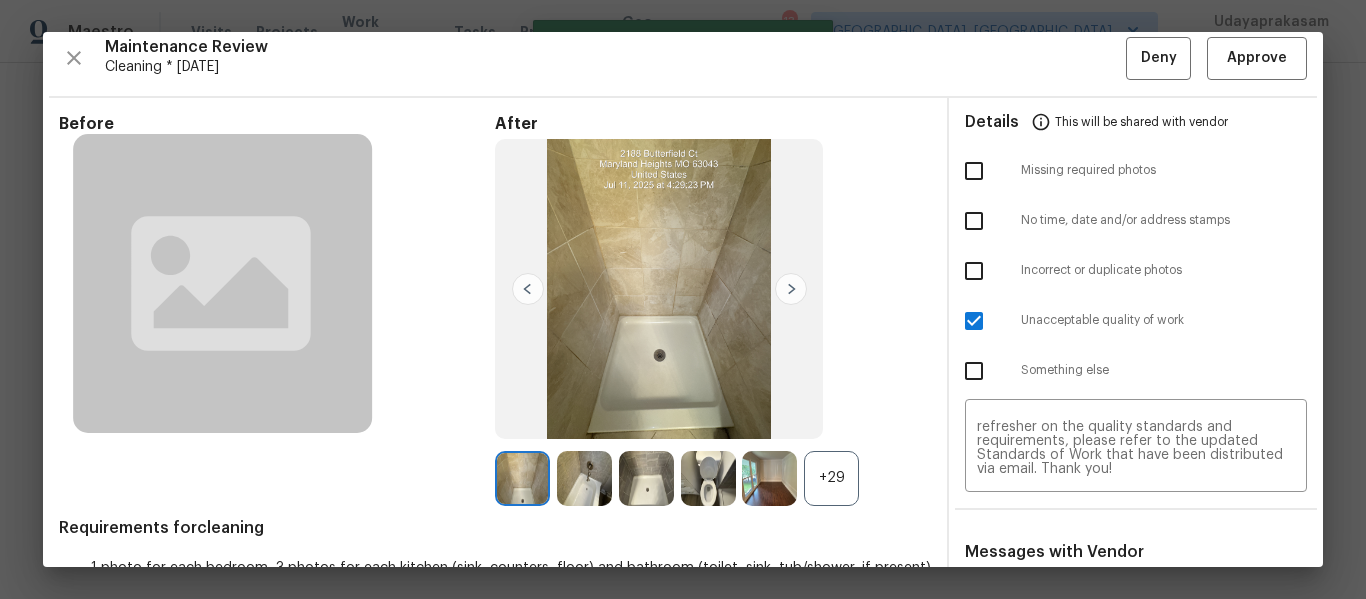 scroll, scrollTop: 0, scrollLeft: 0, axis: both 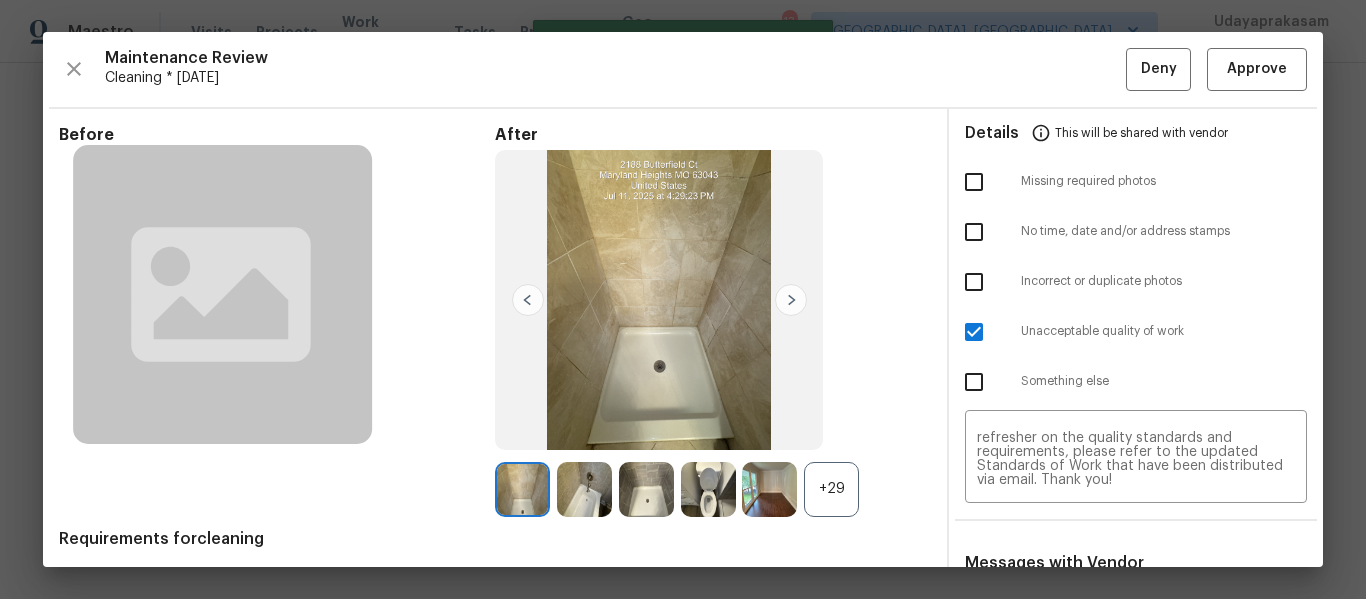 type 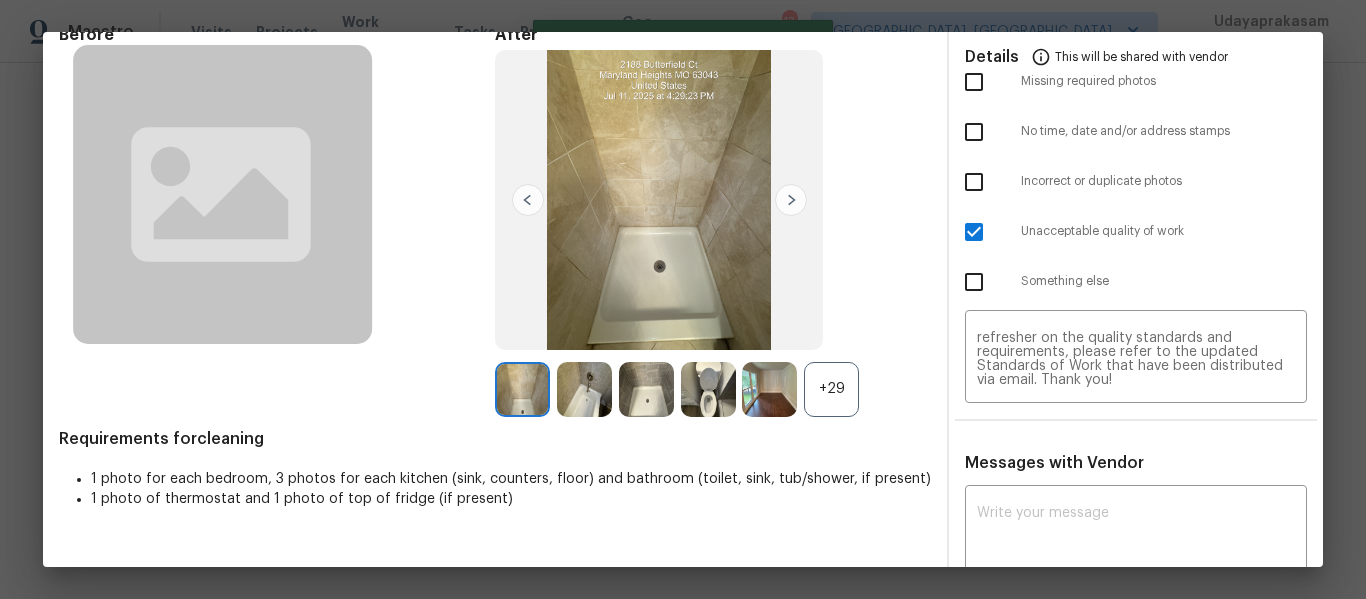 scroll, scrollTop: 0, scrollLeft: 0, axis: both 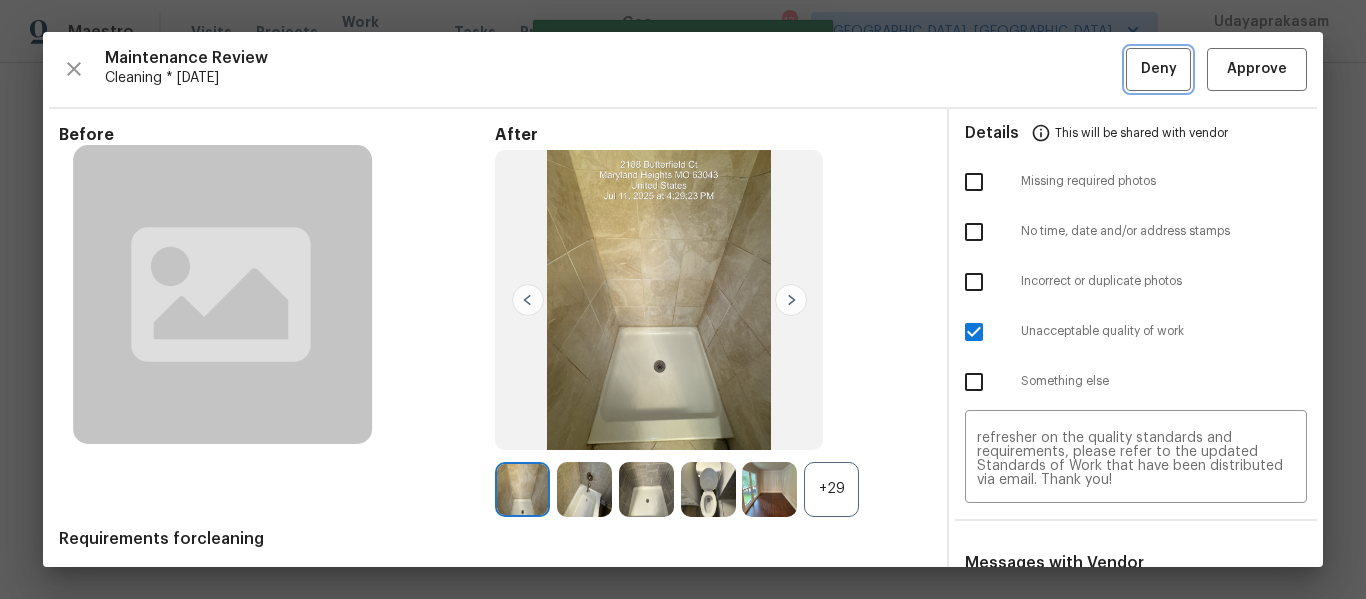 click on "Deny" at bounding box center (1158, 69) 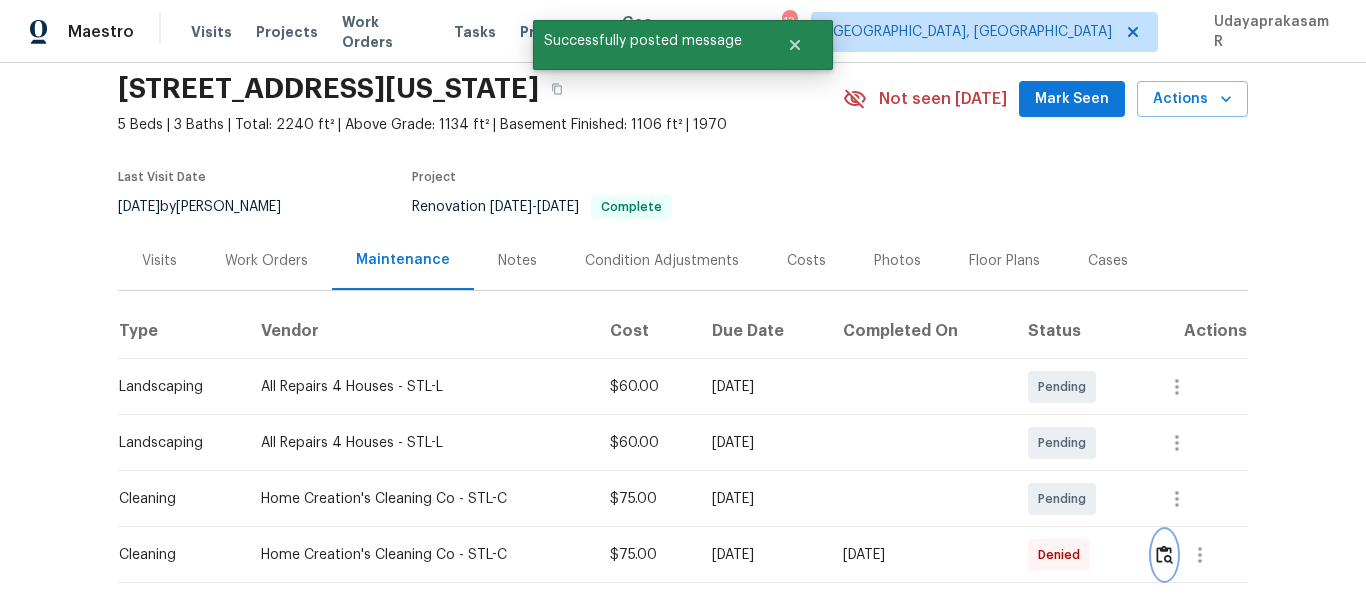 scroll, scrollTop: 0, scrollLeft: 0, axis: both 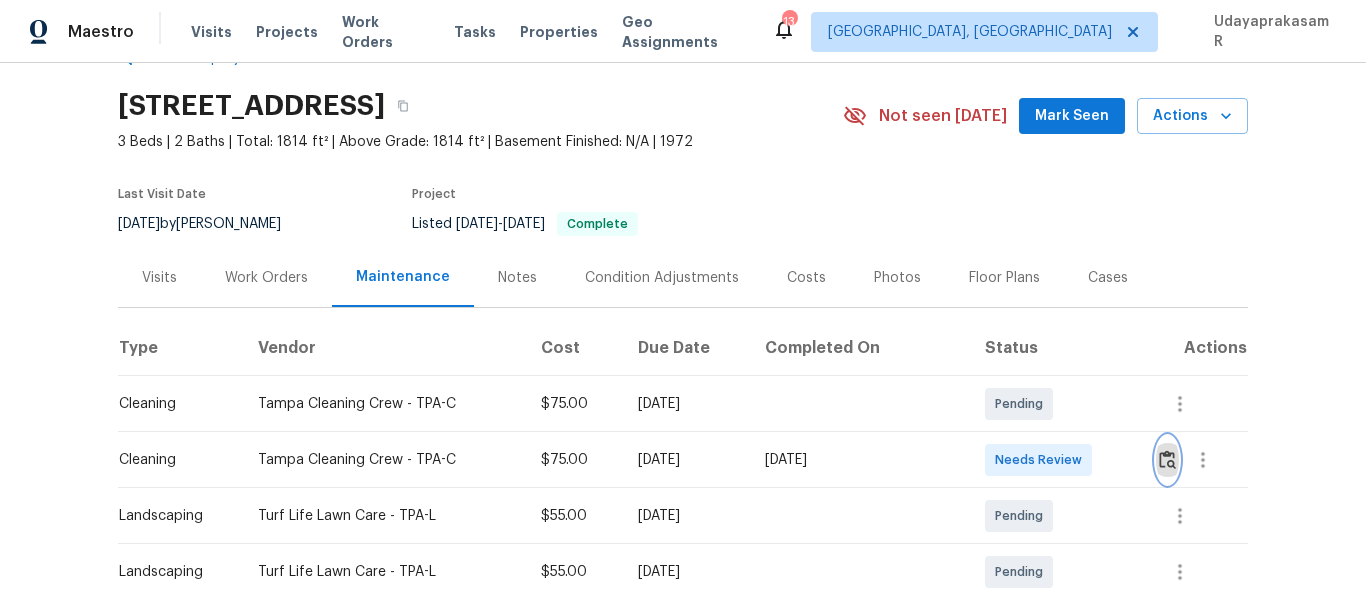 click at bounding box center [1167, 459] 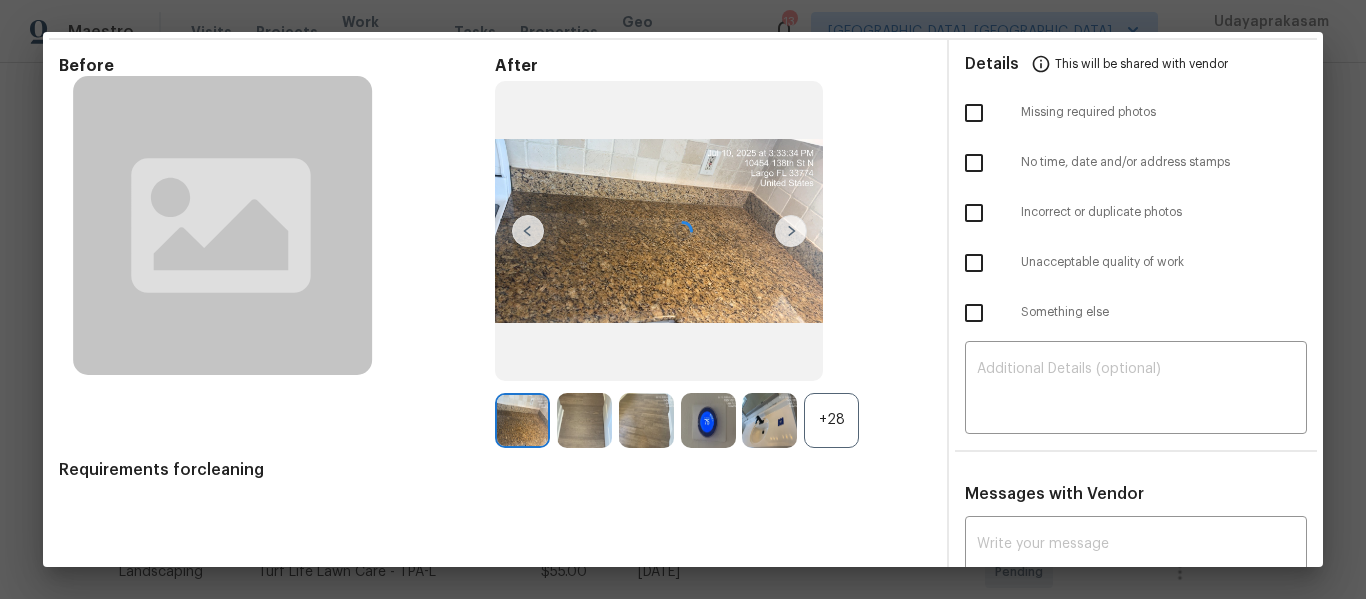 scroll, scrollTop: 100, scrollLeft: 0, axis: vertical 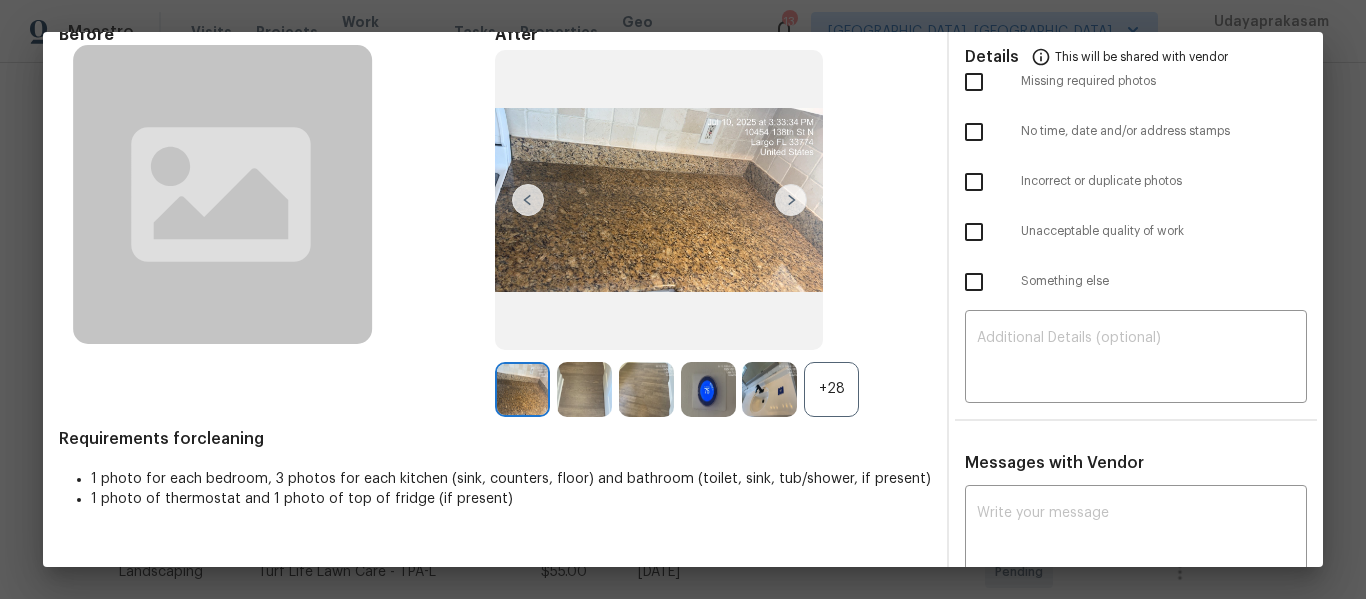click at bounding box center [791, 200] 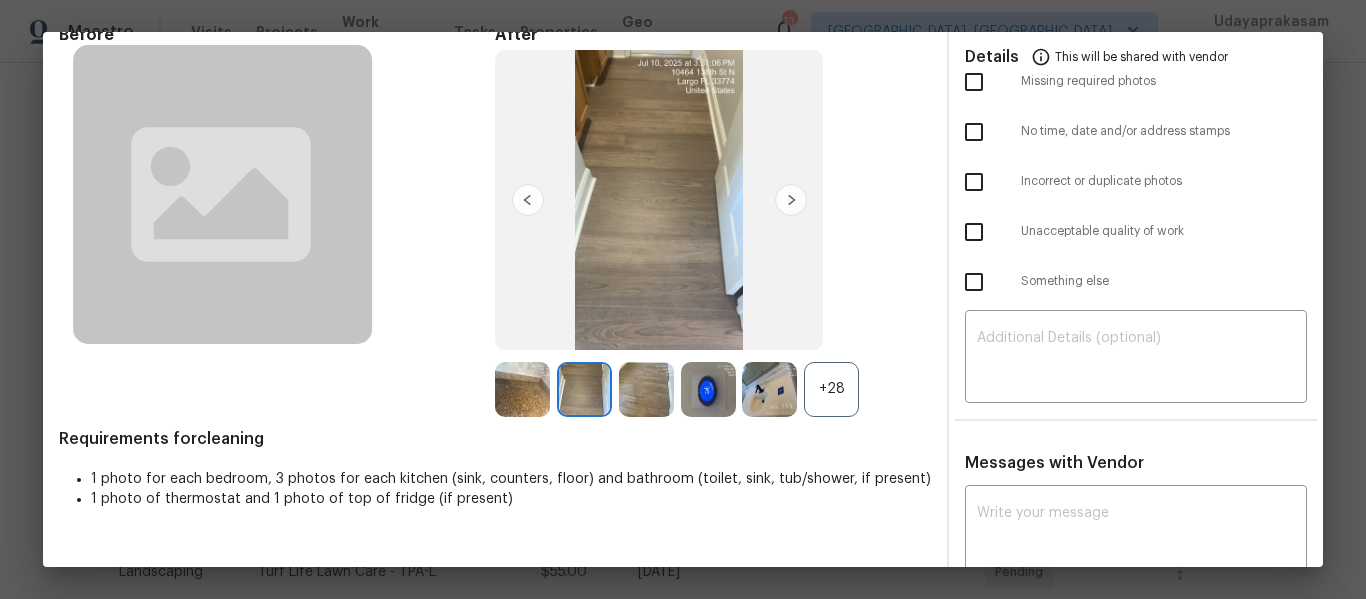 click at bounding box center (791, 200) 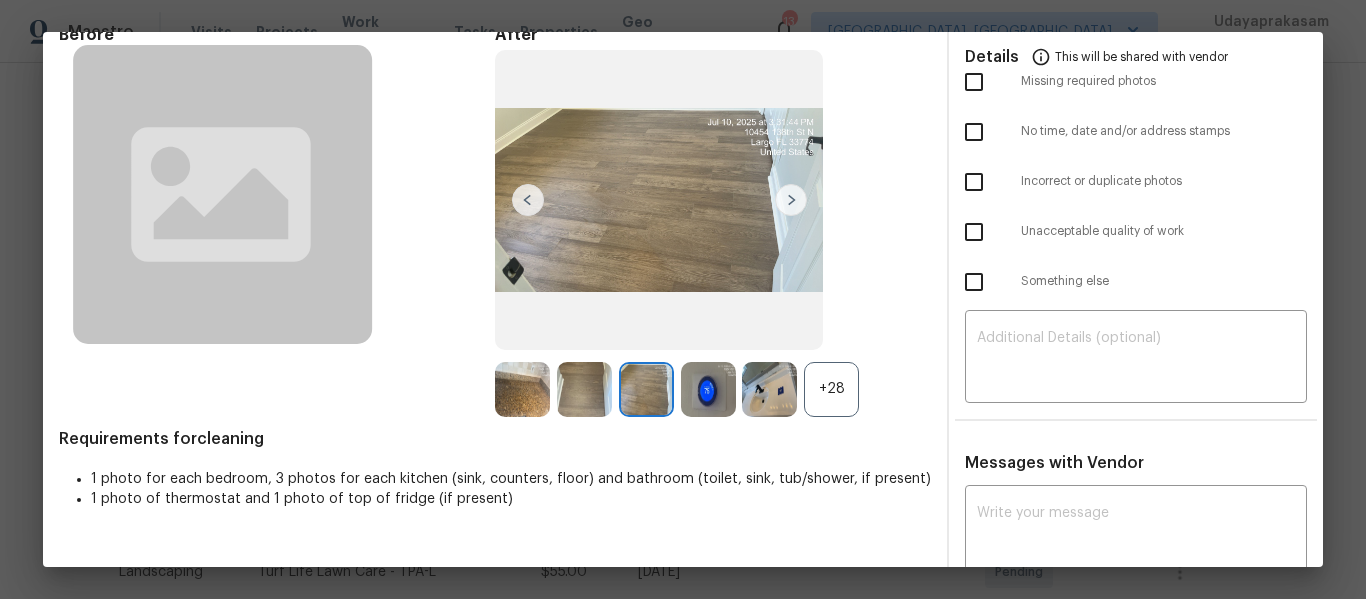 click at bounding box center (791, 200) 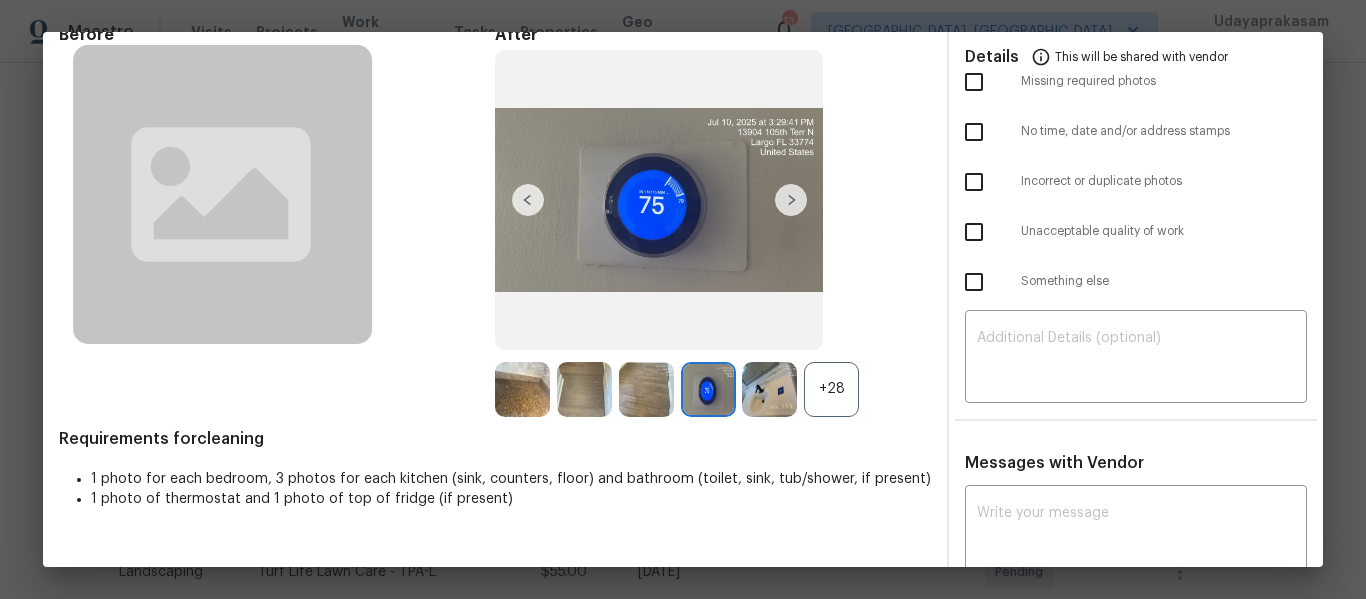 click on "+28" at bounding box center [831, 389] 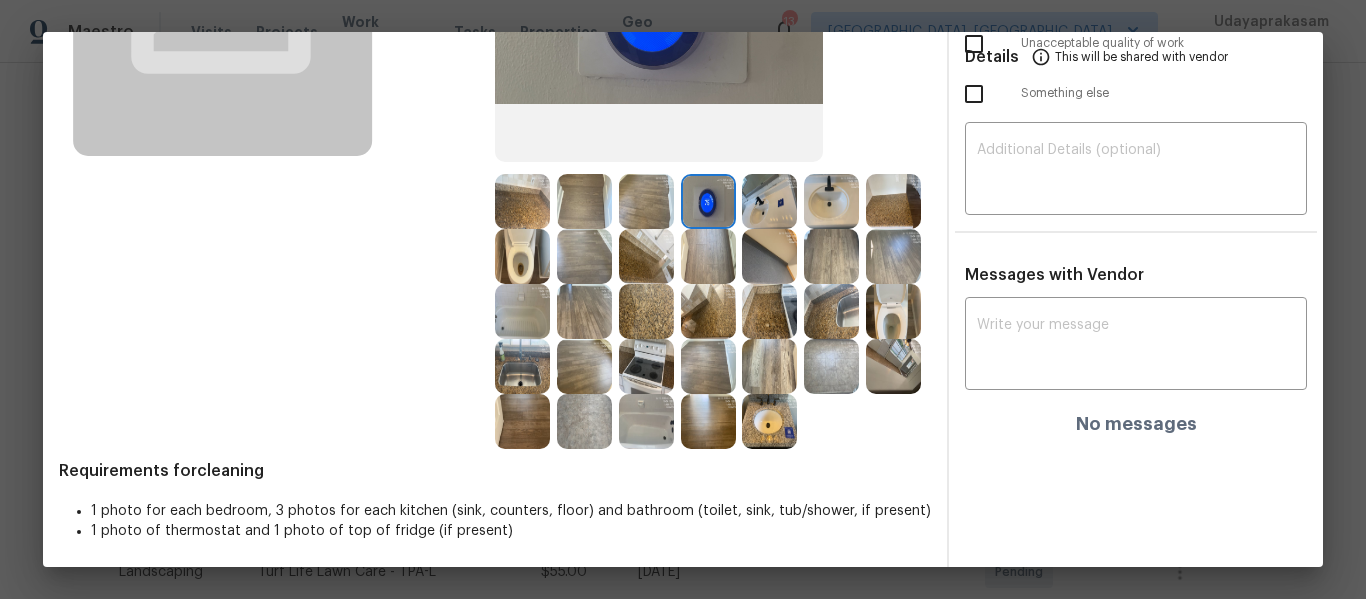 scroll, scrollTop: 343, scrollLeft: 0, axis: vertical 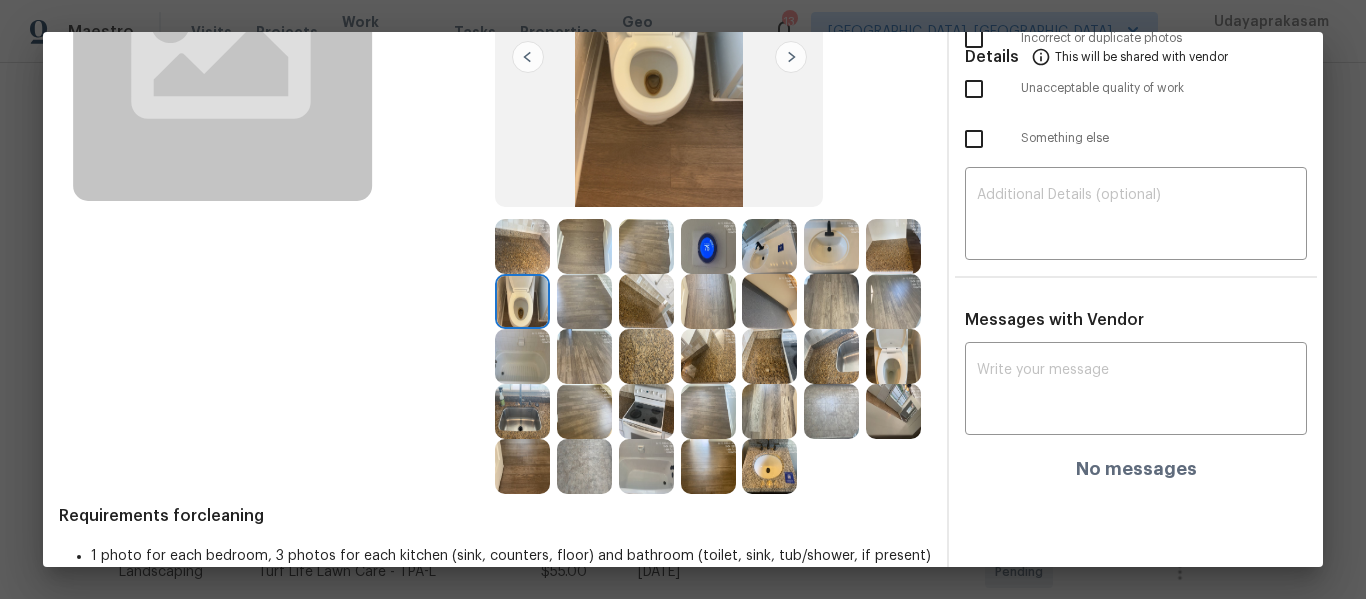 click at bounding box center [893, 356] 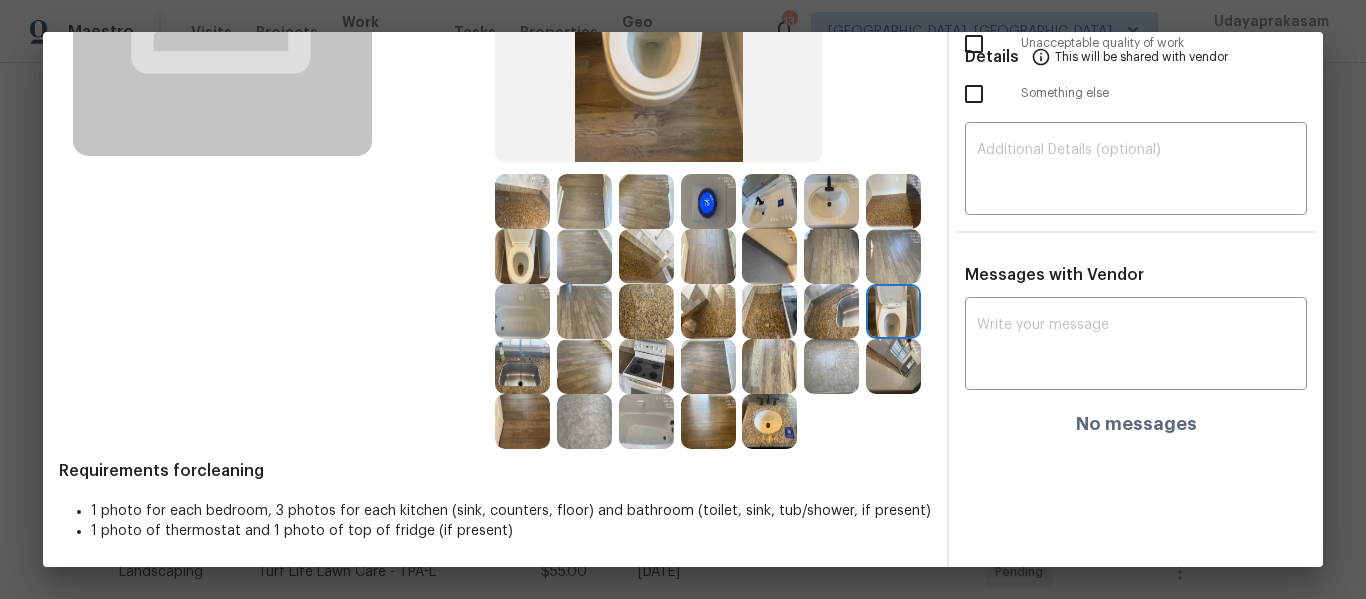 scroll, scrollTop: 343, scrollLeft: 0, axis: vertical 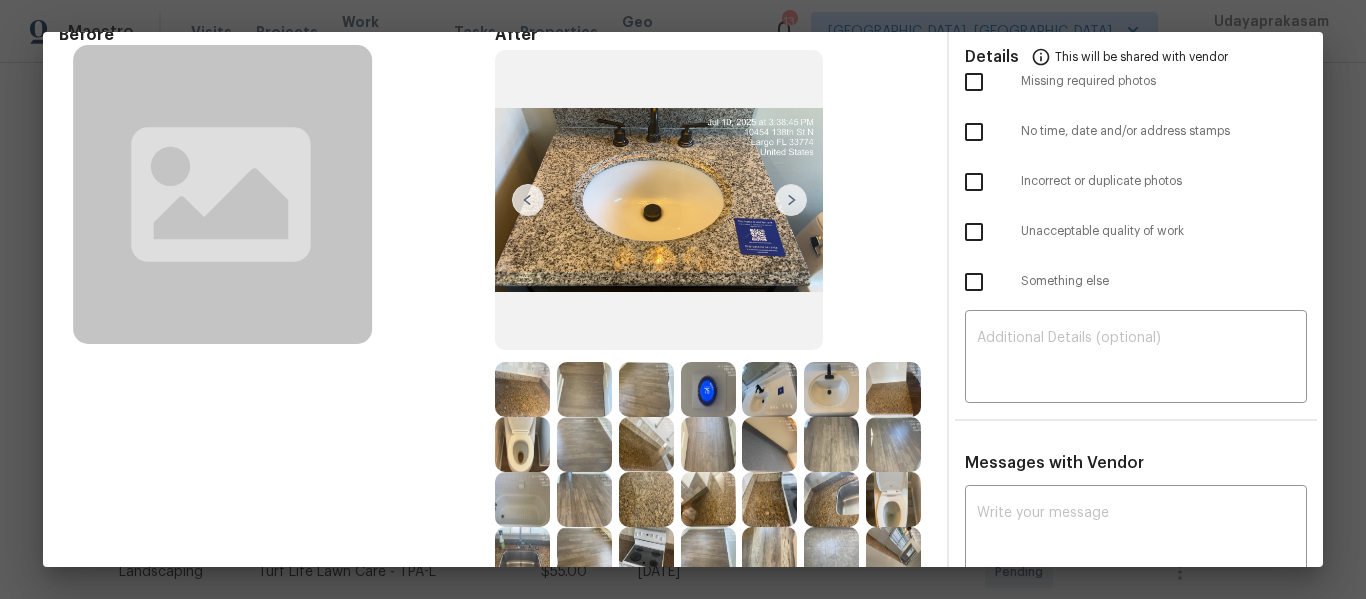 click at bounding box center (974, 232) 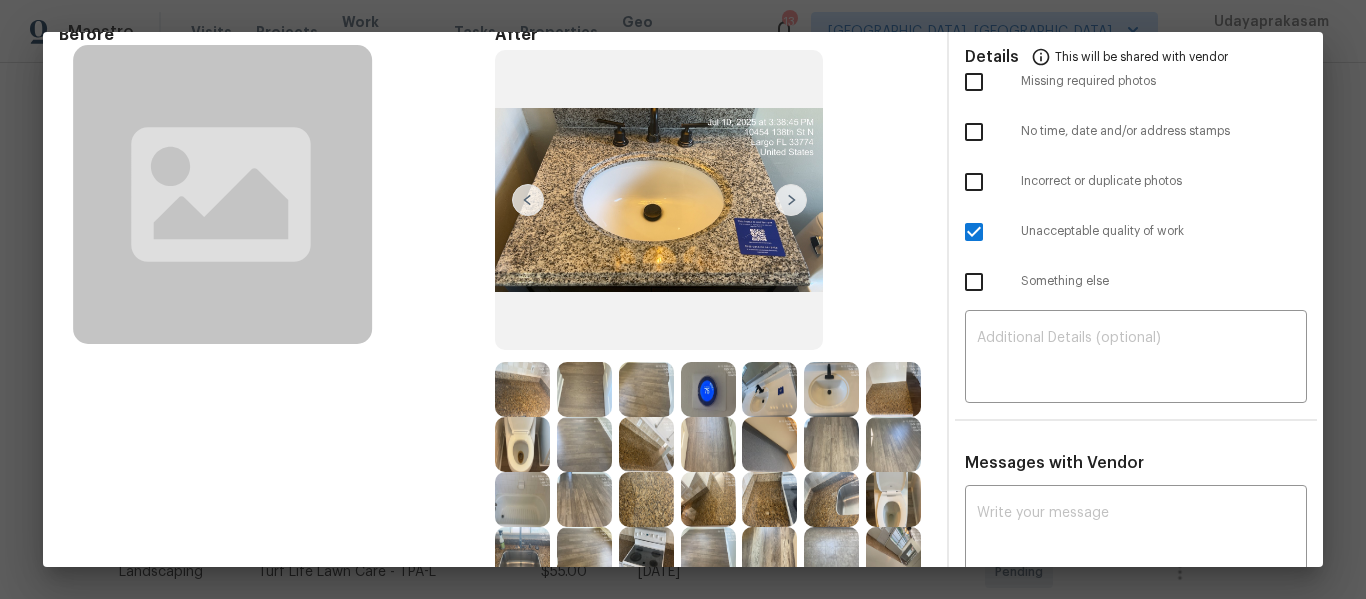 scroll, scrollTop: 200, scrollLeft: 0, axis: vertical 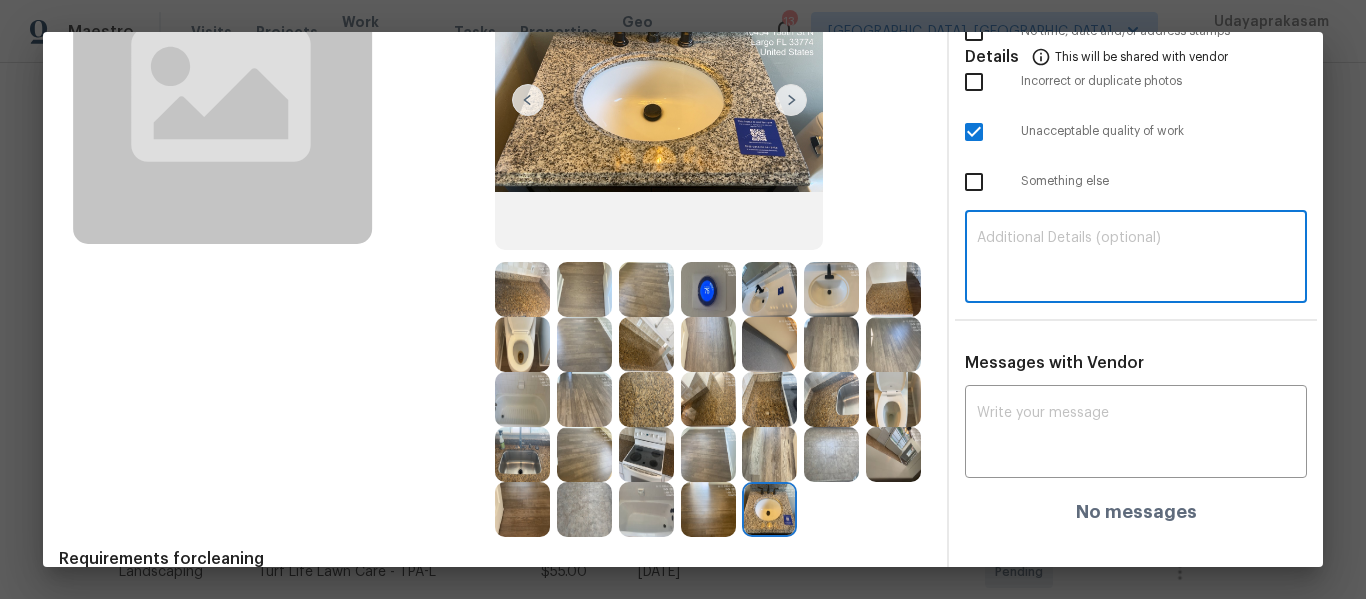click at bounding box center (1136, 259) 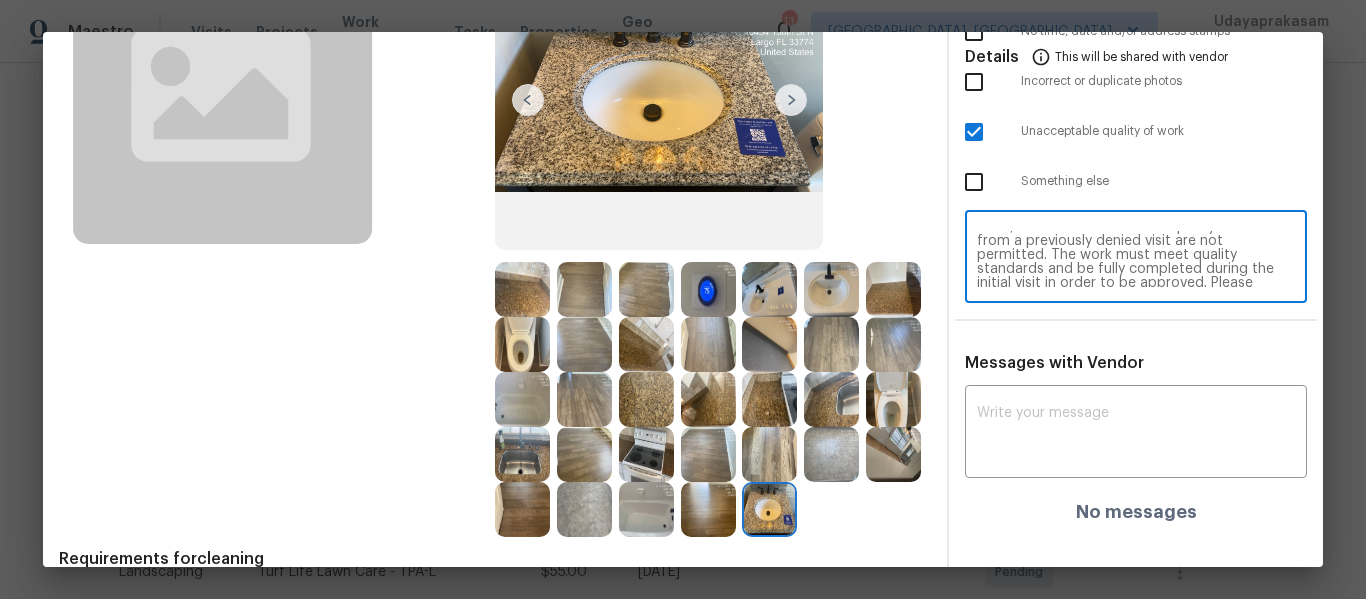 scroll, scrollTop: 0, scrollLeft: 0, axis: both 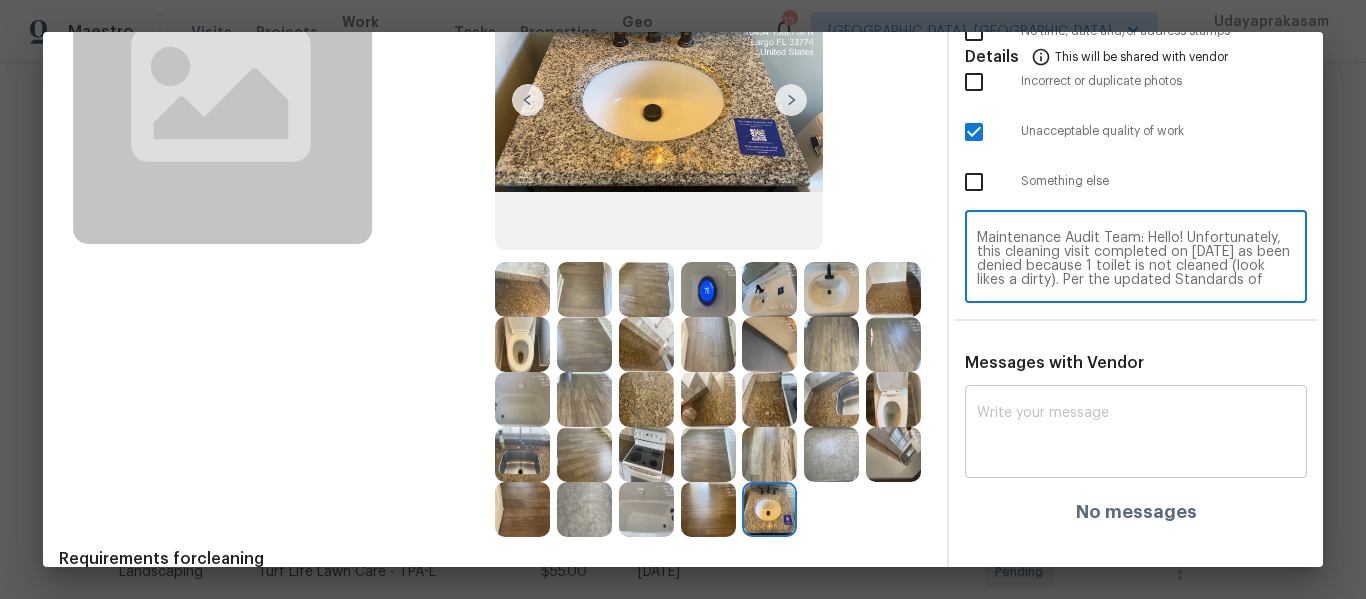 type on "Maintenance Audit Team: Hello! Unfortunately, this cleaning visit completed on 07/11/2025 as been denied because 1 toilet is not cleaned (look likes a dirty). Per the updated Standards of Work, return visits to correct quality issues from a previously denied visit are not permitted. The work must meet quality standards and be fully completed during the initial visit in order to be approved. Please ensure that all standards are met at the next scheduled visit. If you or your team need a refresher on the quality standards and requirements, please refer to the updated Standards of Work that have been distributed via email. Thank you!" 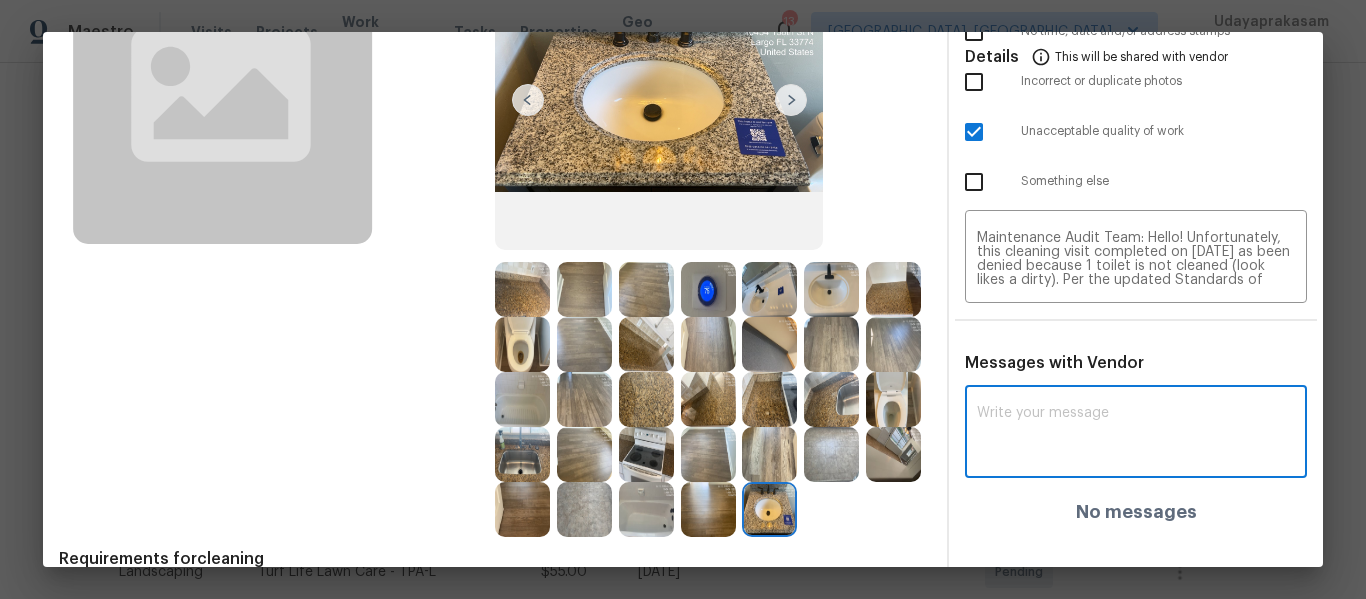 paste on "Maintenance Audit Team: Hello! Unfortunately, this cleaning visit completed on 07/11/2025 as been denied because 1 toilet is not cleaned (look likes a dirty). Per the updated Standards of Work, return visits to correct quality issues from a previously denied visit are not permitted. The work must meet quality standards and be fully completed during the initial visit in order to be approved. Please ensure that all standards are met at the next scheduled visit. If you or your team need a refresher on the quality standards and requirements, please refer to the updated Standards of Work that have been distributed via email. Thank you!" 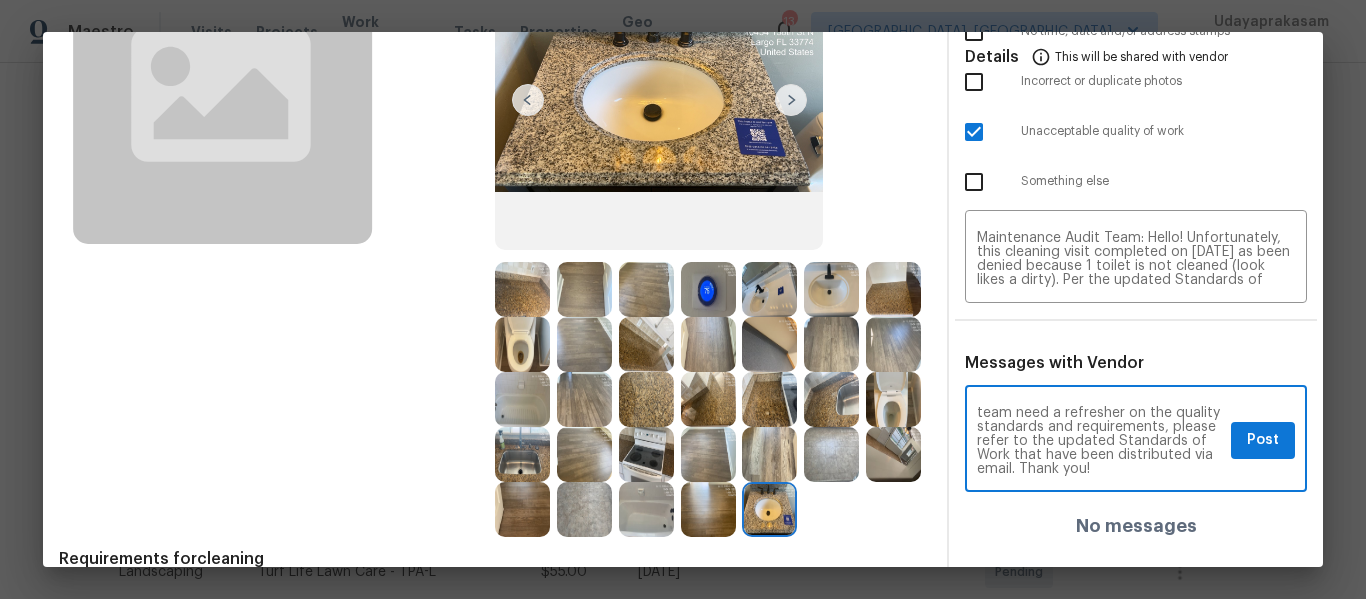 scroll, scrollTop: 0, scrollLeft: 0, axis: both 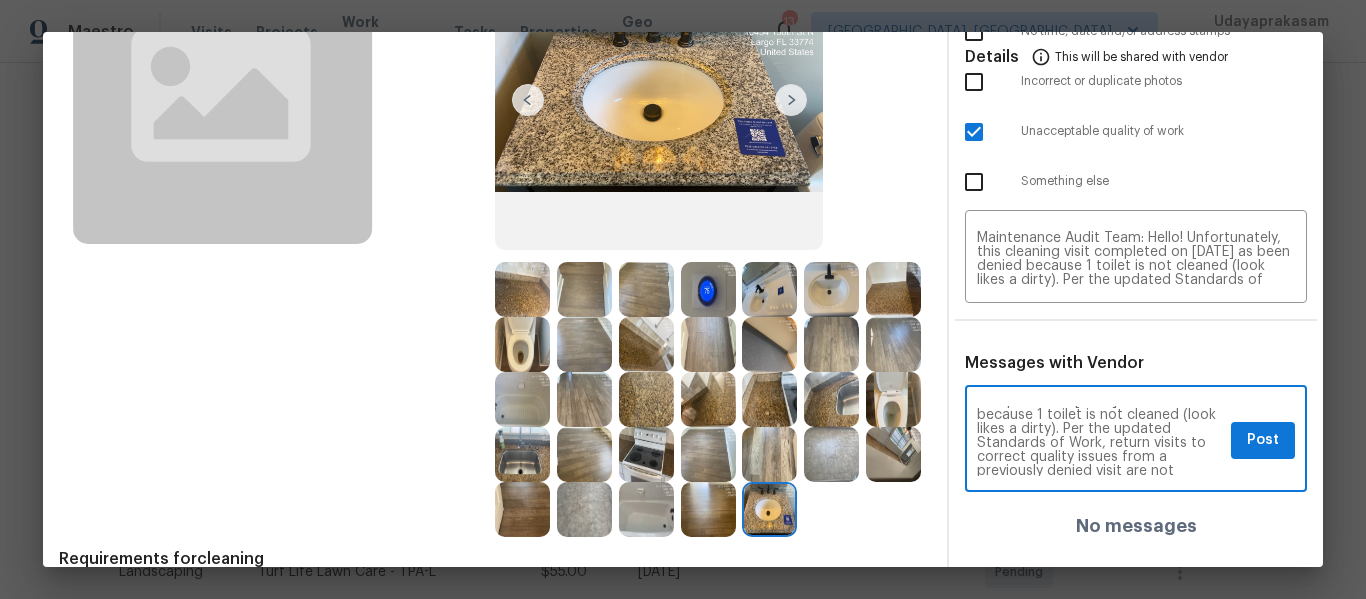 click on "Maintenance Audit Team: Hello! Unfortunately, this cleaning visit completed on 07/11/2025 as been denied because 1 toilet is not cleaned (look likes a dirty). Per the updated Standards of Work, return visits to correct quality issues from a previously denied visit are not permitted. The work must meet quality standards and be fully completed during the initial visit in order to be approved. Please ensure that all standards are met at the next scheduled visit. If you or your team need a refresher on the quality standards and requirements, please refer to the updated Standards of Work that have been distributed via email. Thank you!" at bounding box center (1100, 441) 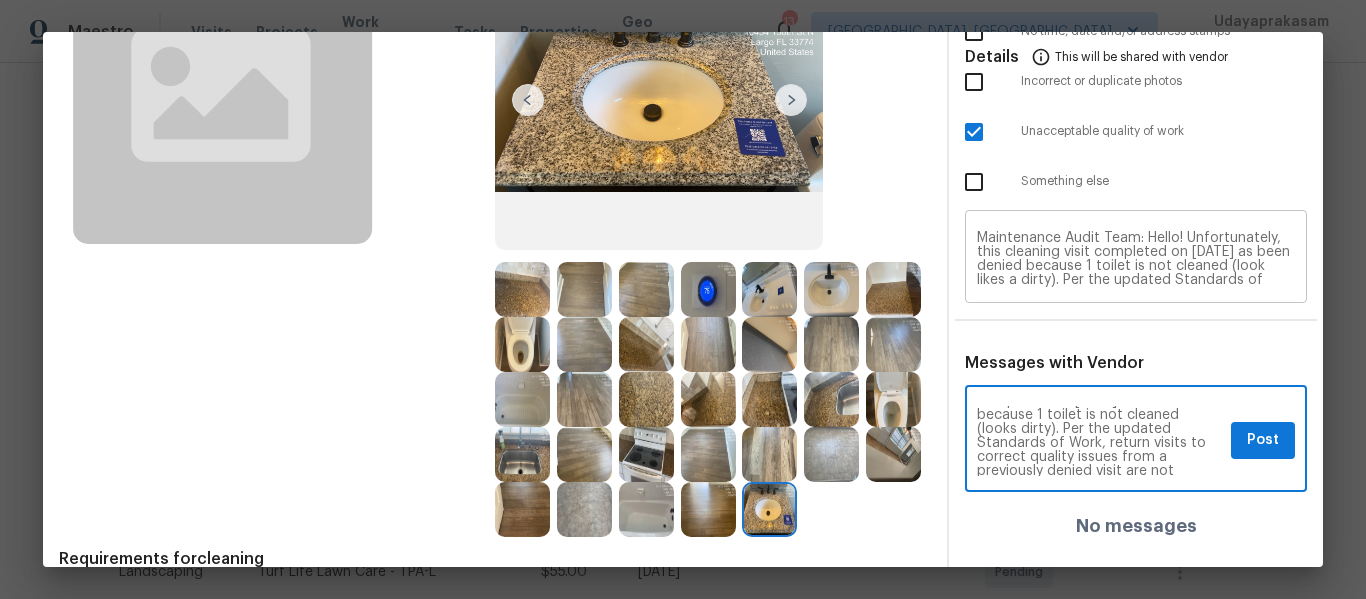 type on "Maintenance Audit Team: Hello! Unfortunately, this cleaning visit completed on 07/11/2025 as been denied because 1 toilet is not cleaned (looks dirty). Per the updated Standards of Work, return visits to correct quality issues from a previously denied visit are not permitted. The work must meet quality standards and be fully completed during the initial visit in order to be approved. Please ensure that all standards are met at the next scheduled visit. If you or your team need a refresher on the quality standards and requirements, please refer to the updated Standards of Work that have been distributed via email. Thank you!" 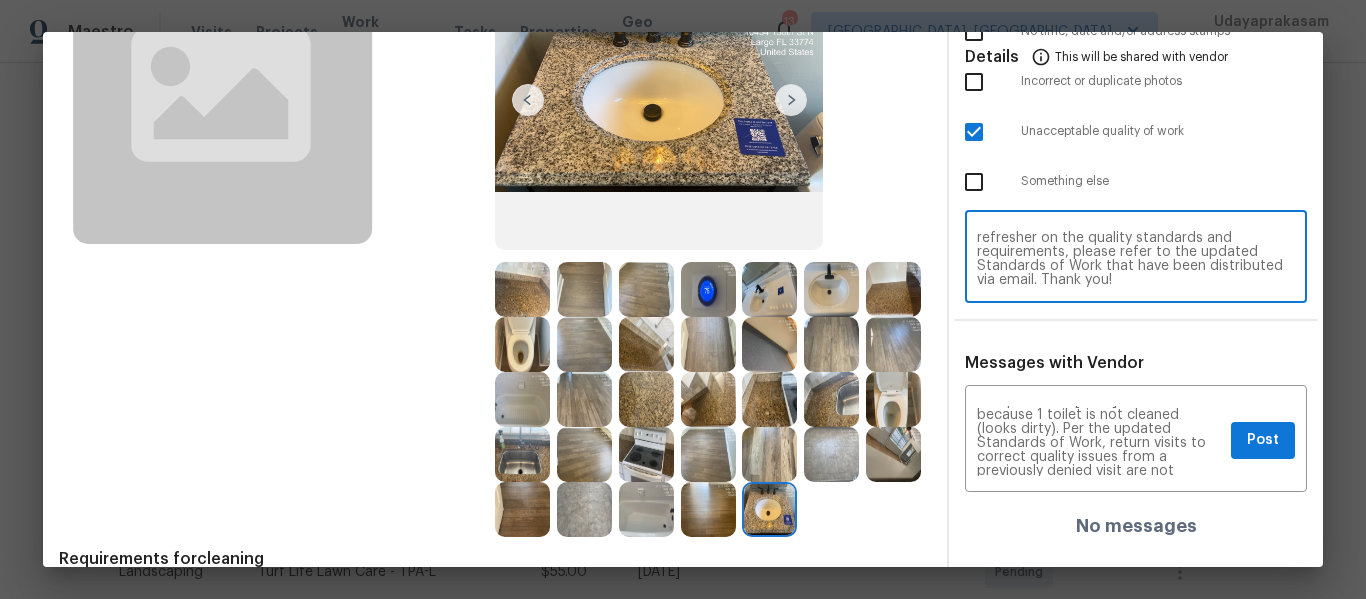 drag, startPoint x: 1174, startPoint y: 276, endPoint x: 1147, endPoint y: 263, distance: 29.966648 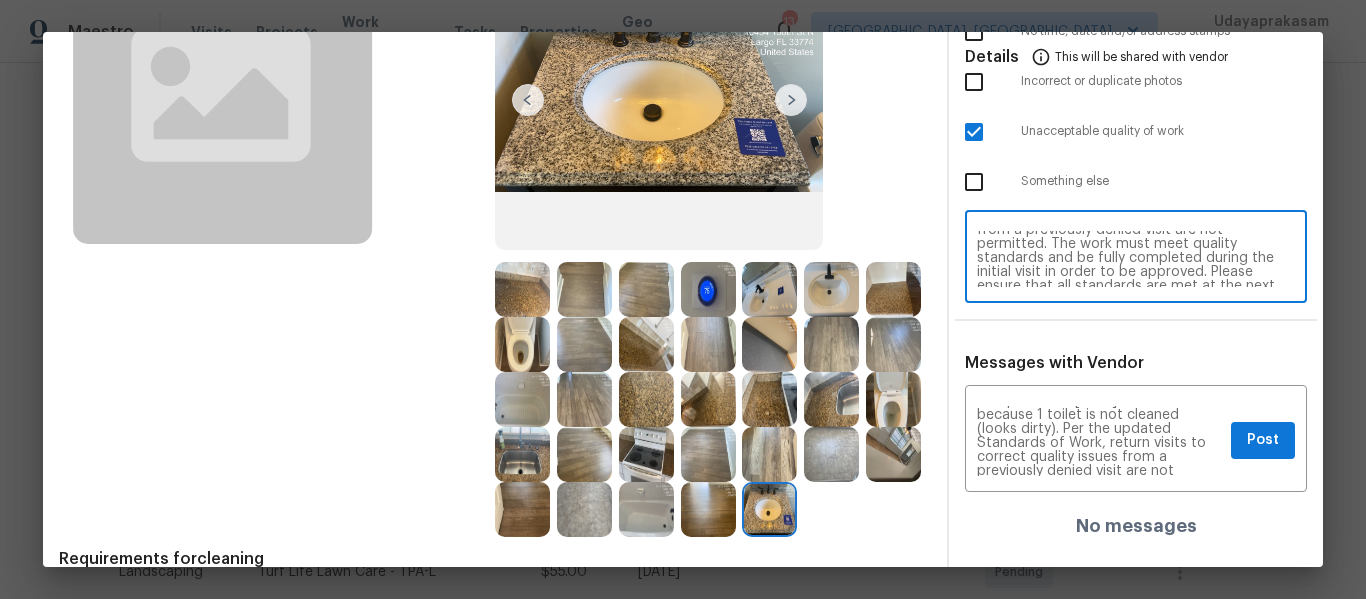 scroll, scrollTop: 0, scrollLeft: 0, axis: both 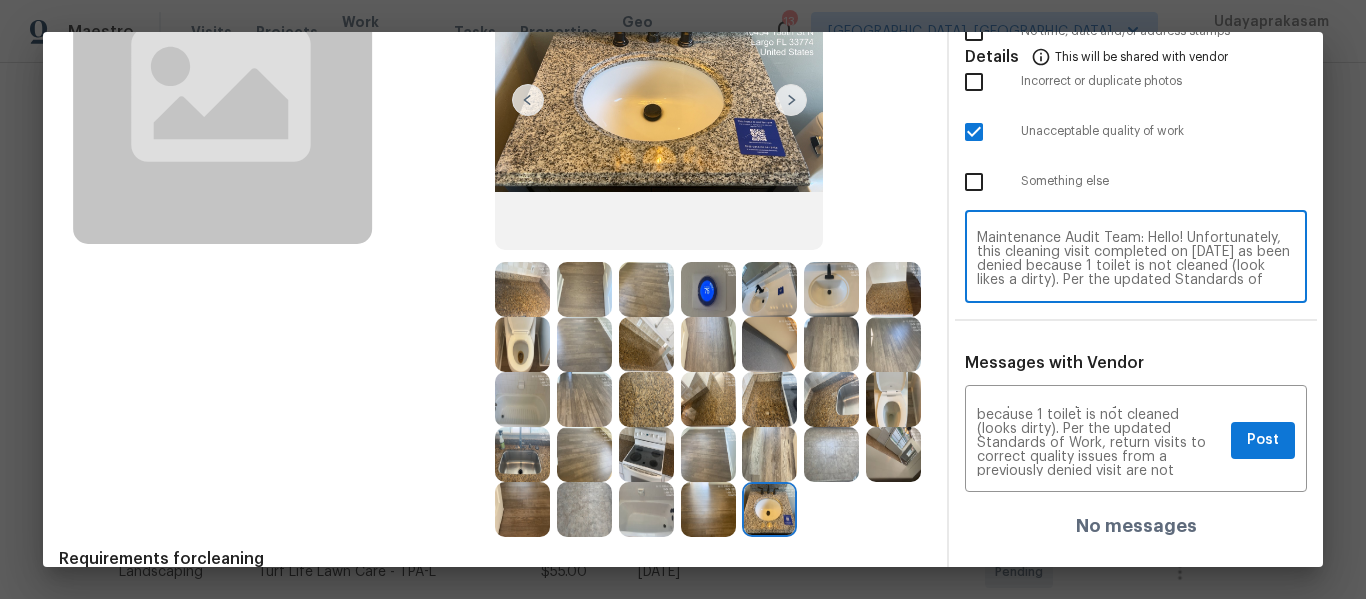 click on "Maintenance Audit Team: Hello! Unfortunately, this cleaning visit completed on 07/11/2025 as been denied because 1 toilet is not cleaned (look likes a dirty). Per the updated Standards of Work, return visits to correct quality issues from a previously denied visit are not permitted. The work must meet quality standards and be fully completed during the initial visit in order to be approved. Please ensure that all standards are met at the next scheduled visit. If you or your team need a refresher on the quality standards and requirements, please refer to the updated Standards of Work that have been distributed via email. Thank you!" at bounding box center [1136, 259] 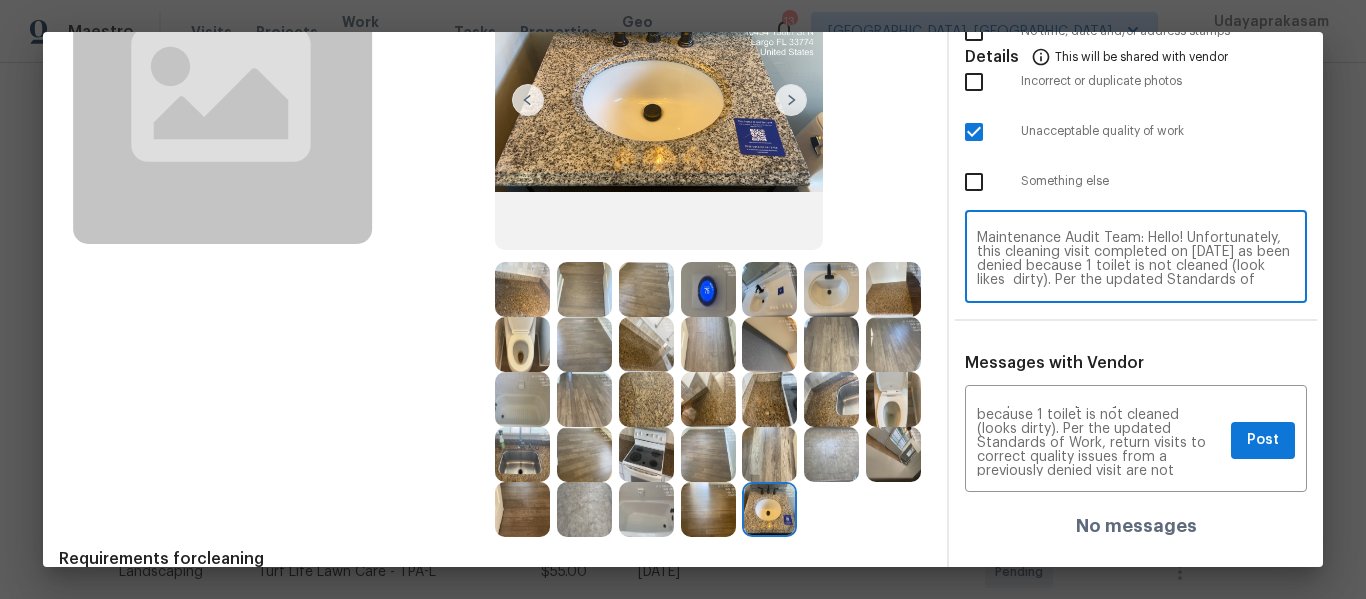 scroll, scrollTop: 1, scrollLeft: 0, axis: vertical 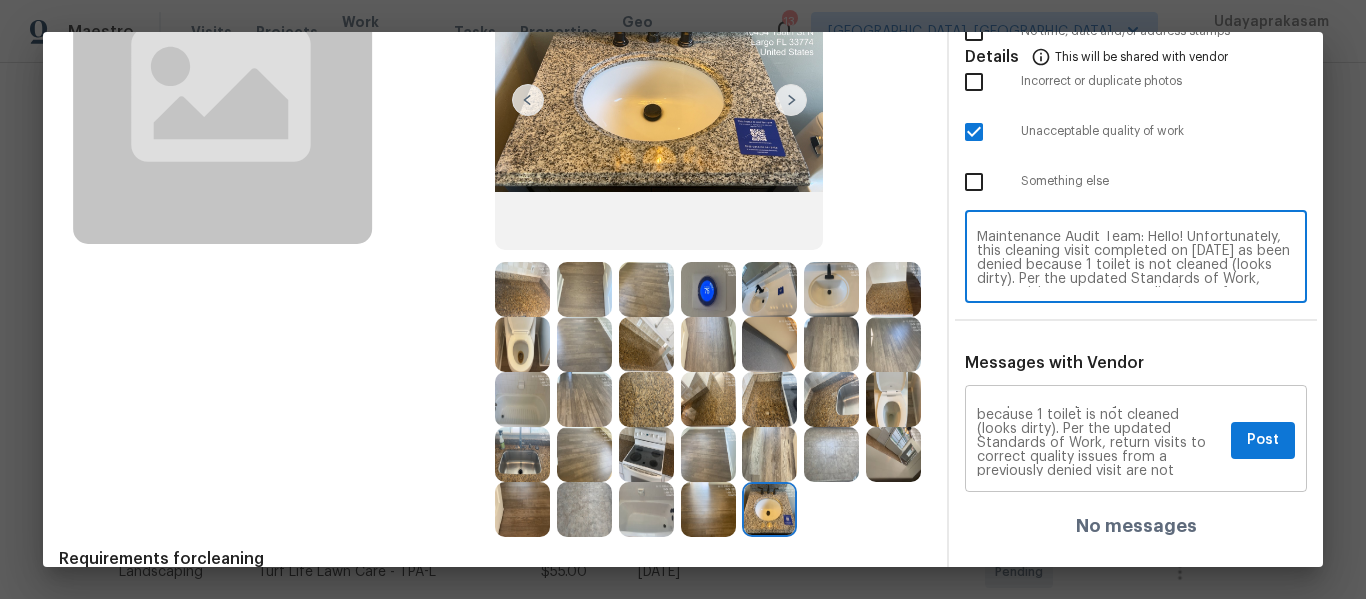 type on "Maintenance Audit Team: Hello! Unfortunately, this cleaning visit completed on 07/11/2025 as been denied because 1 toilet is not cleaned (looks dirty). Per the updated Standards of Work, return visits to correct quality issues from a previously denied visit are not permitted. The work must meet quality standards and be fully completed during the initial visit in order to be approved. Please ensure that all standards are met at the next scheduled visit. If you or your team need a refresher on the quality standards and requirements, please refer to the updated Standards of Work that have been distributed via email. Thank you!" 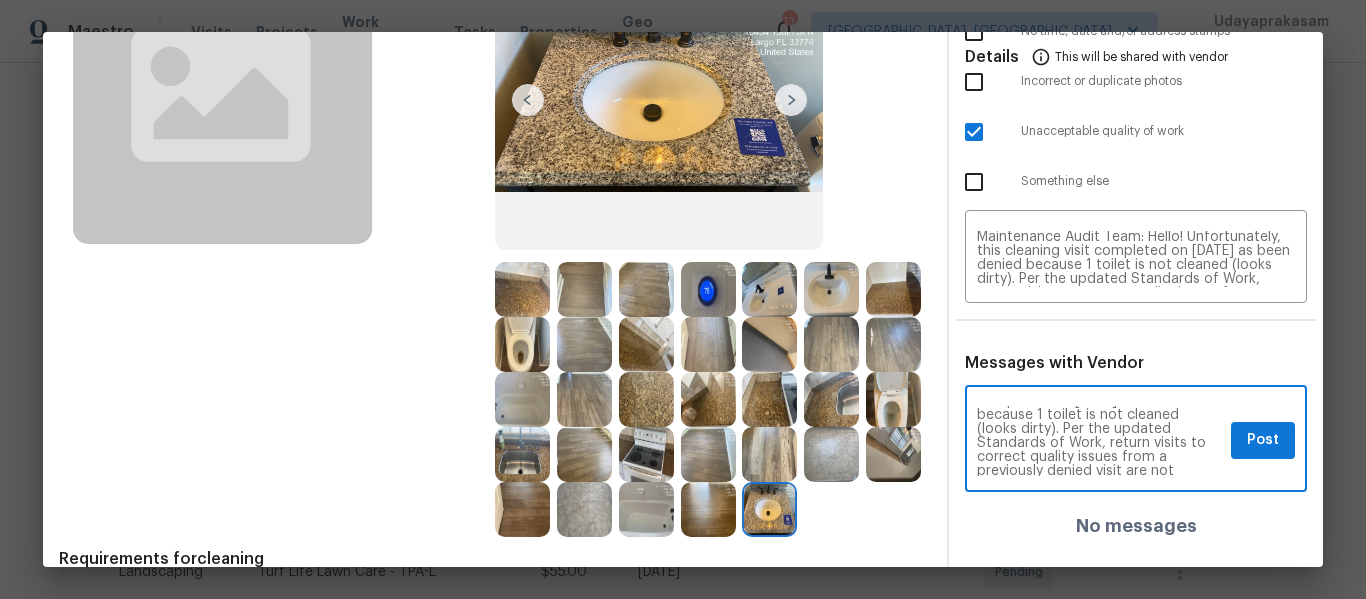 scroll, scrollTop: 9, scrollLeft: 0, axis: vertical 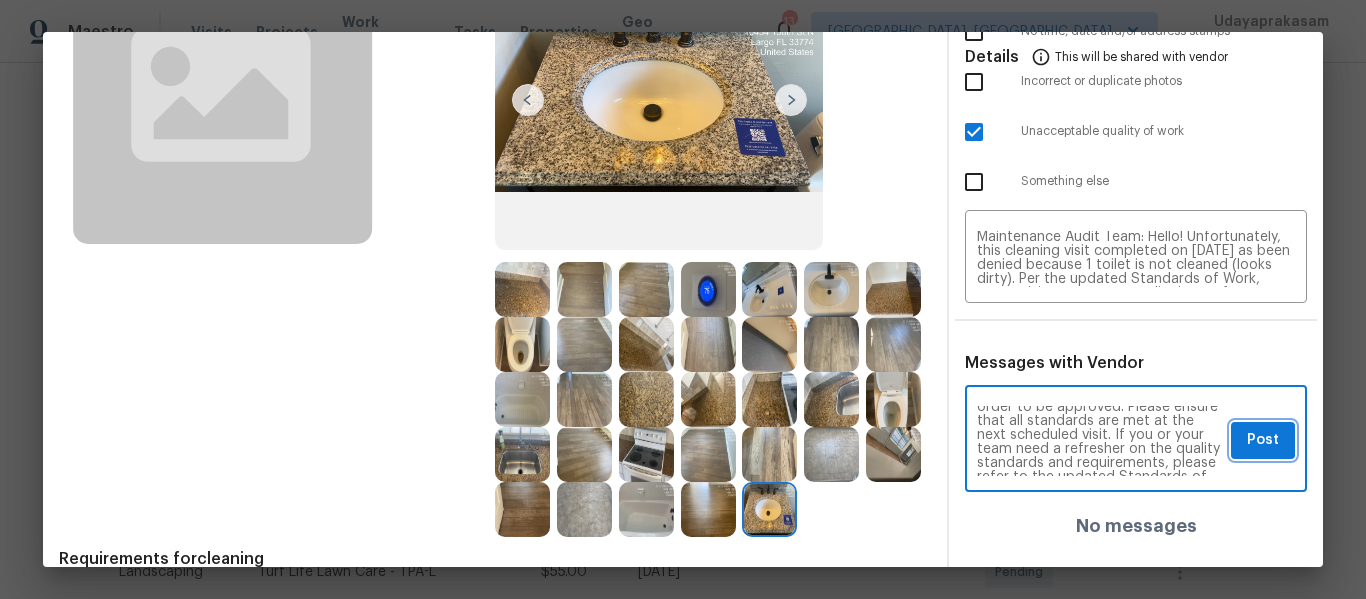 click on "Post" at bounding box center (1263, 440) 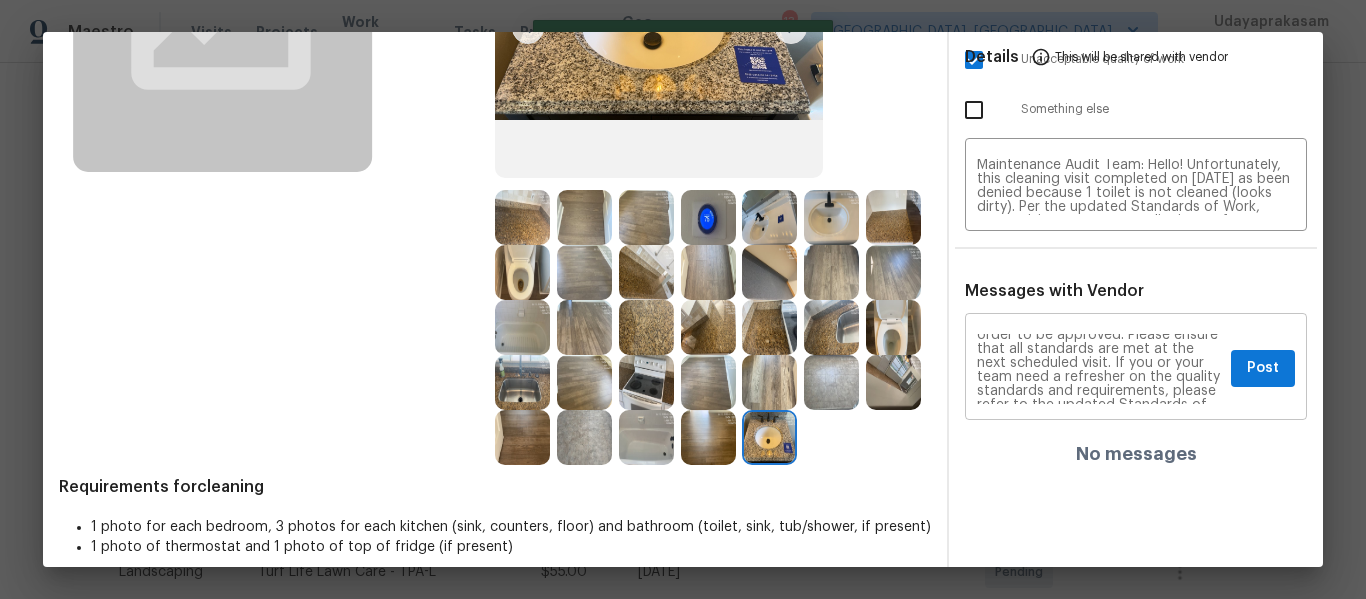 scroll, scrollTop: 343, scrollLeft: 0, axis: vertical 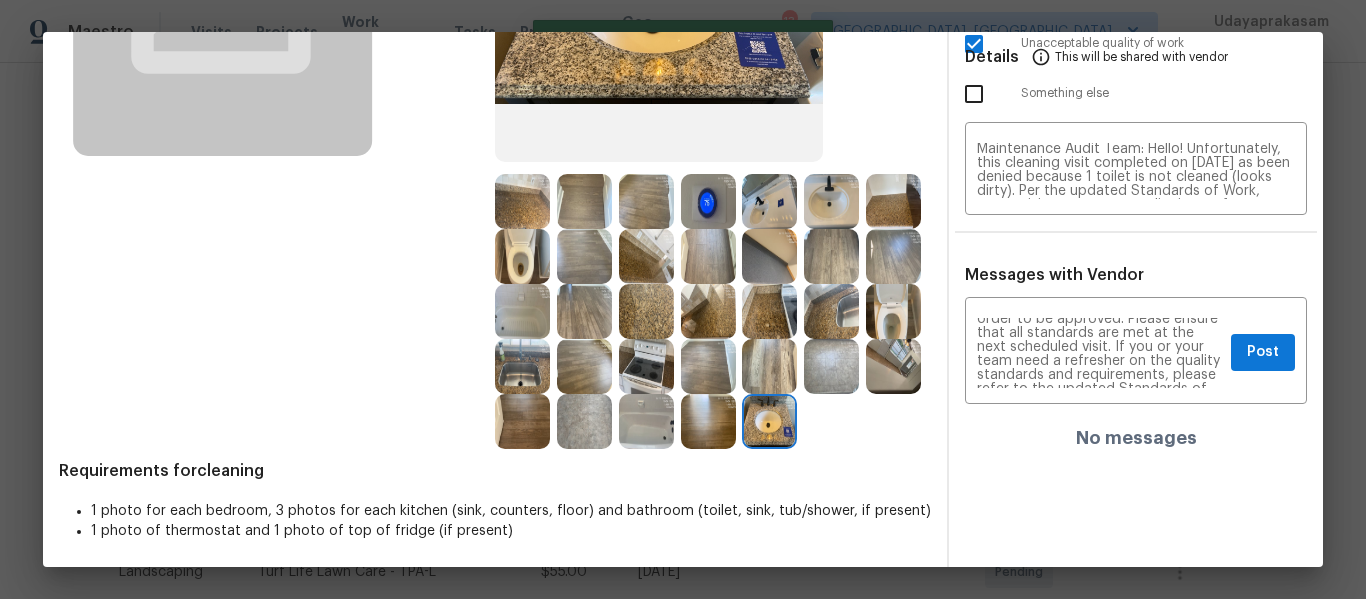 type 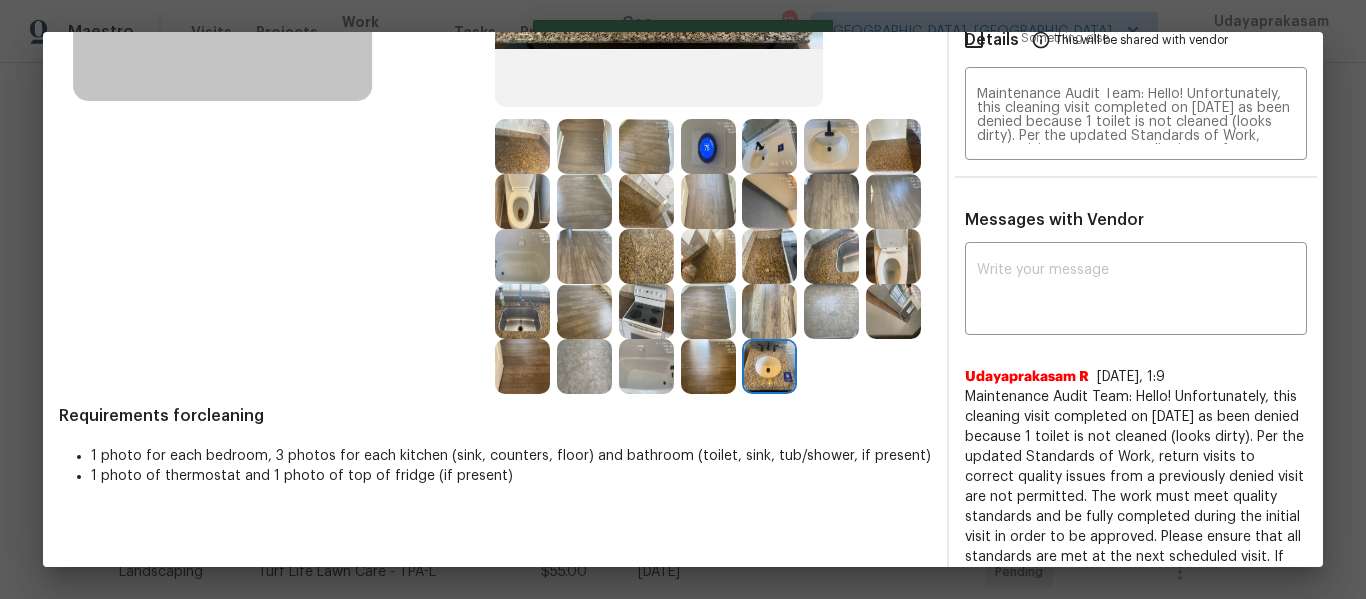 scroll, scrollTop: 0, scrollLeft: 0, axis: both 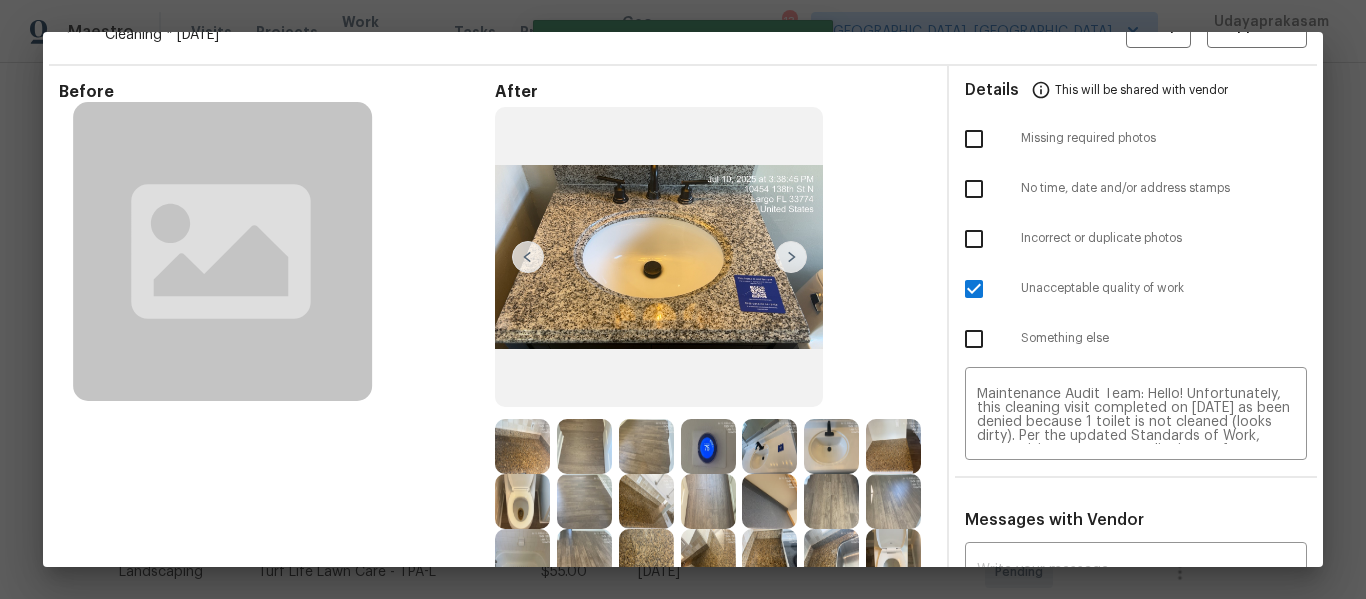 click at bounding box center [522, 501] 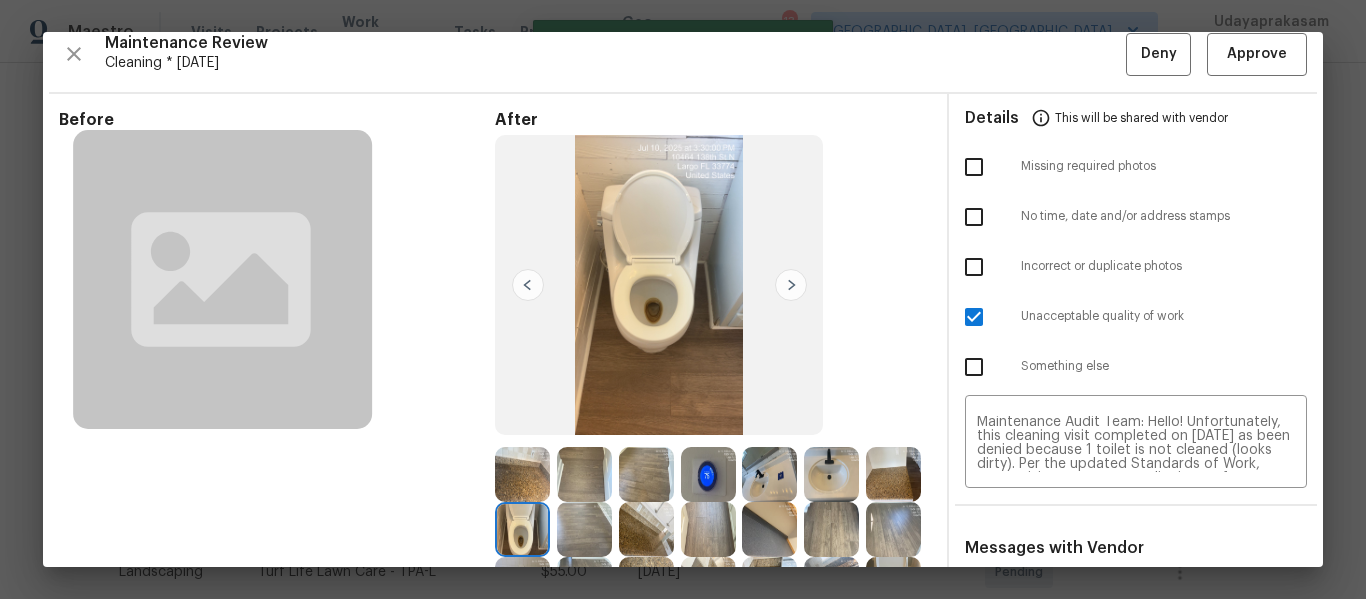 scroll, scrollTop: 0, scrollLeft: 0, axis: both 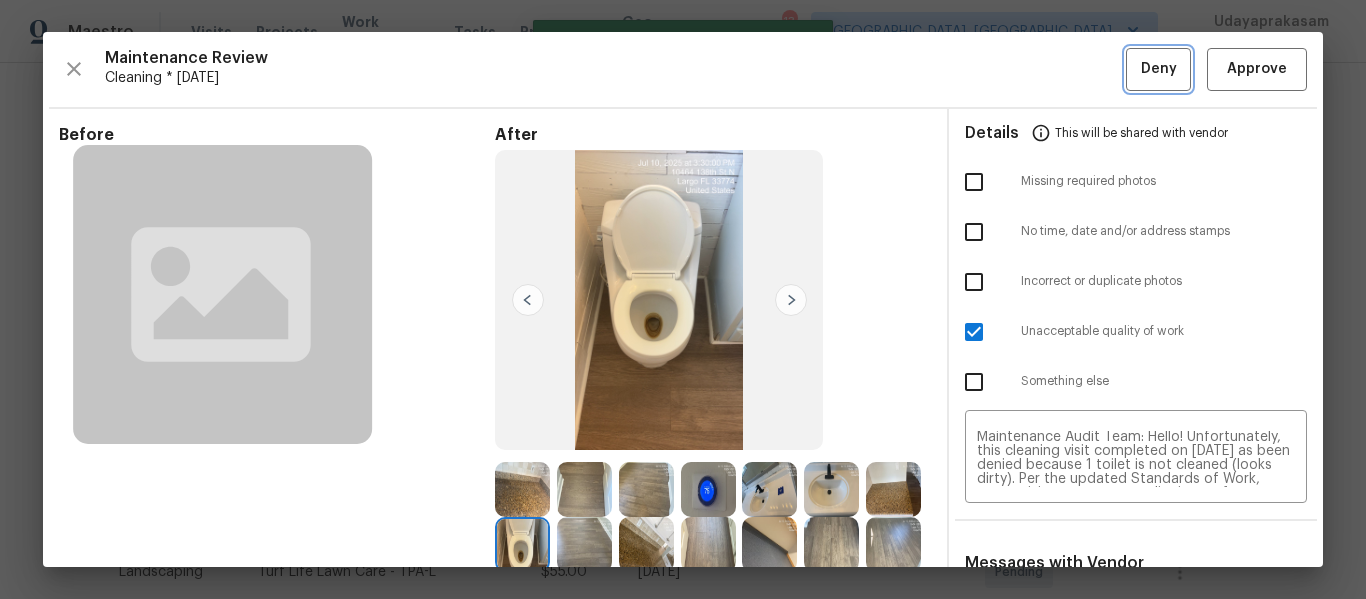 click on "Deny" at bounding box center (1159, 69) 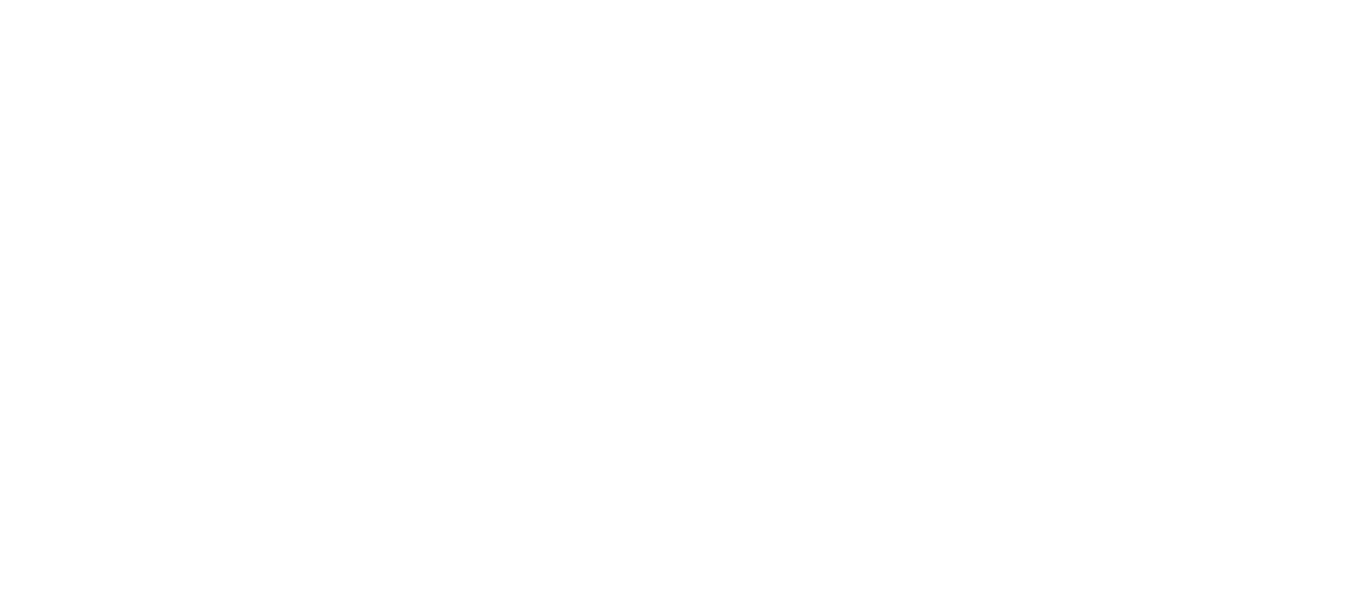 scroll, scrollTop: 0, scrollLeft: 0, axis: both 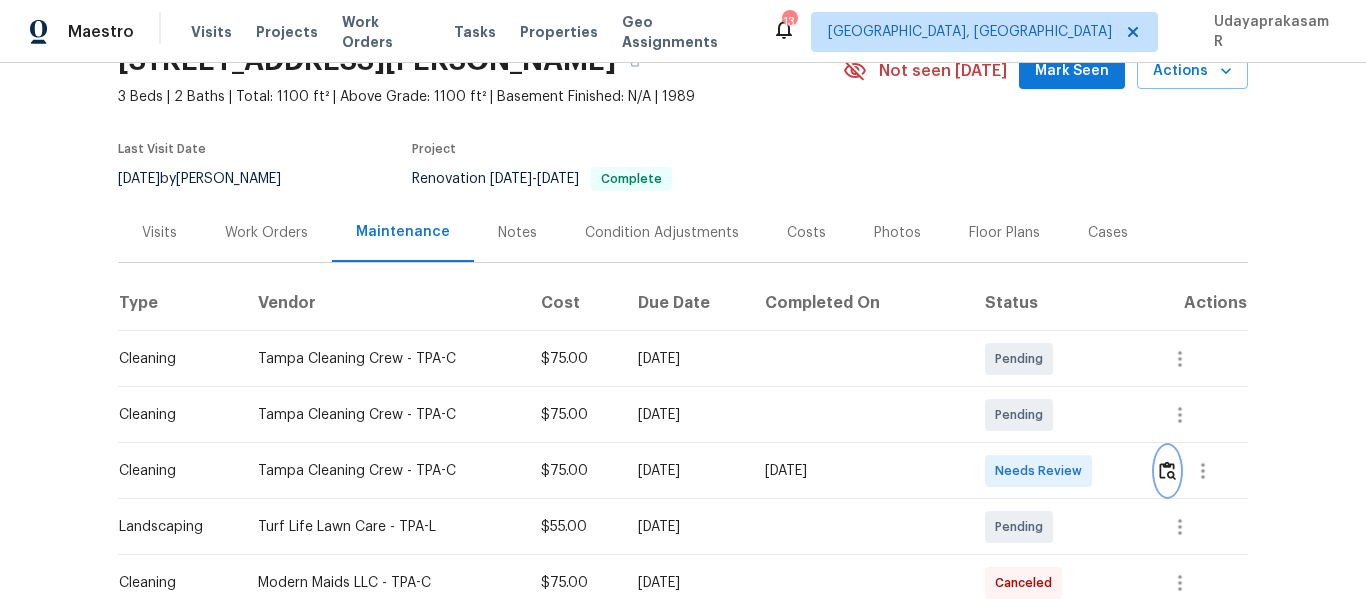 click at bounding box center (1167, 470) 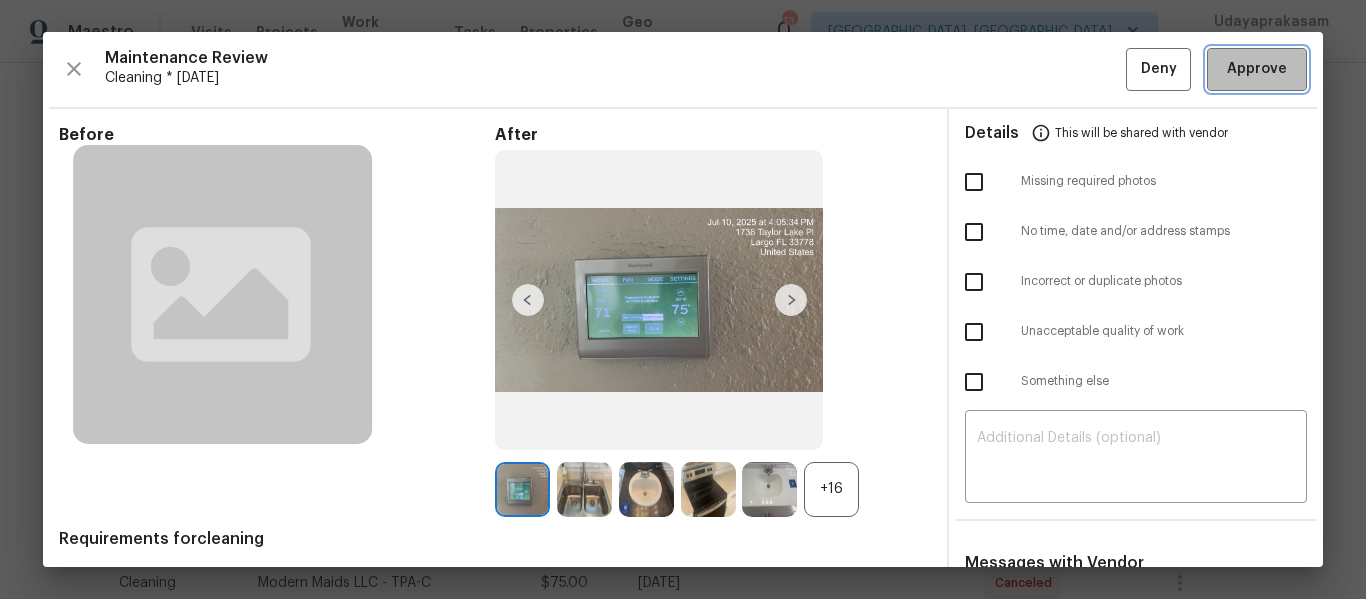 click on "Approve" at bounding box center [1257, 69] 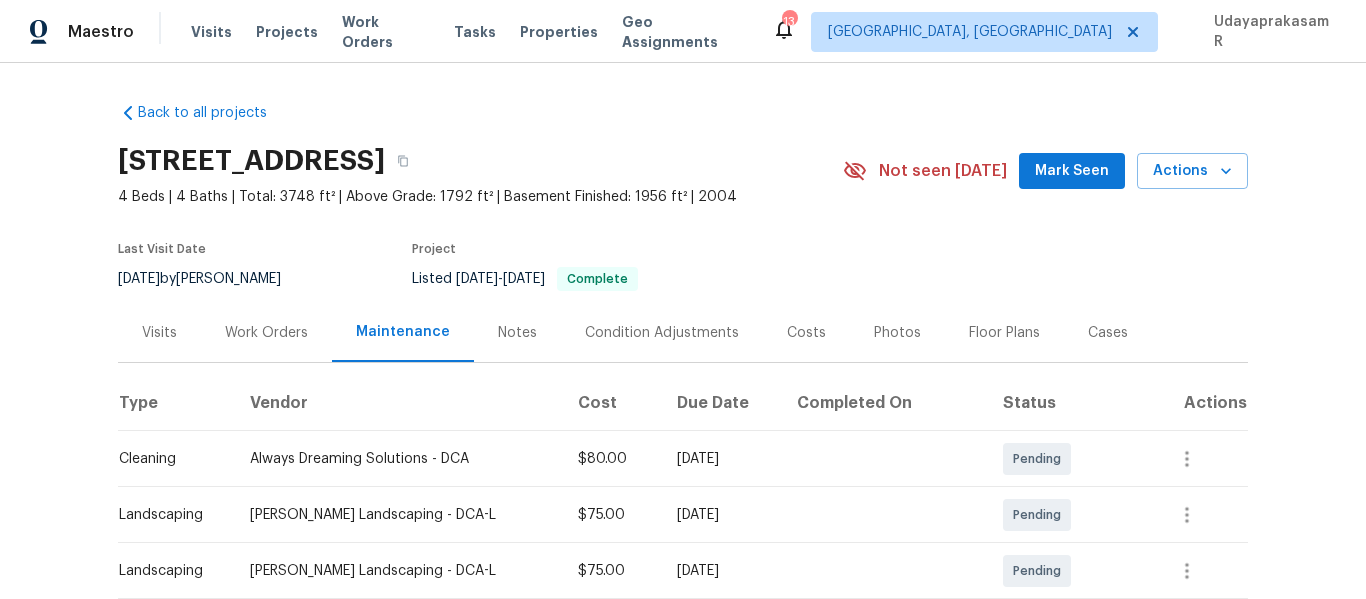 scroll, scrollTop: 0, scrollLeft: 0, axis: both 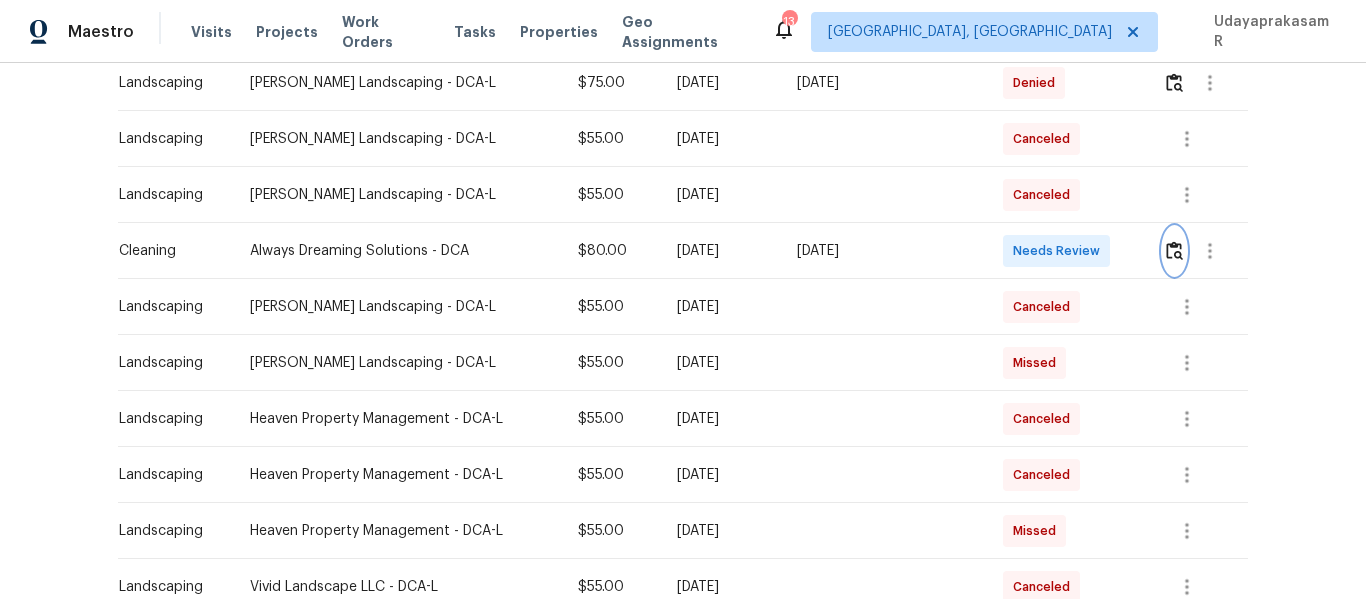 click at bounding box center [1174, 250] 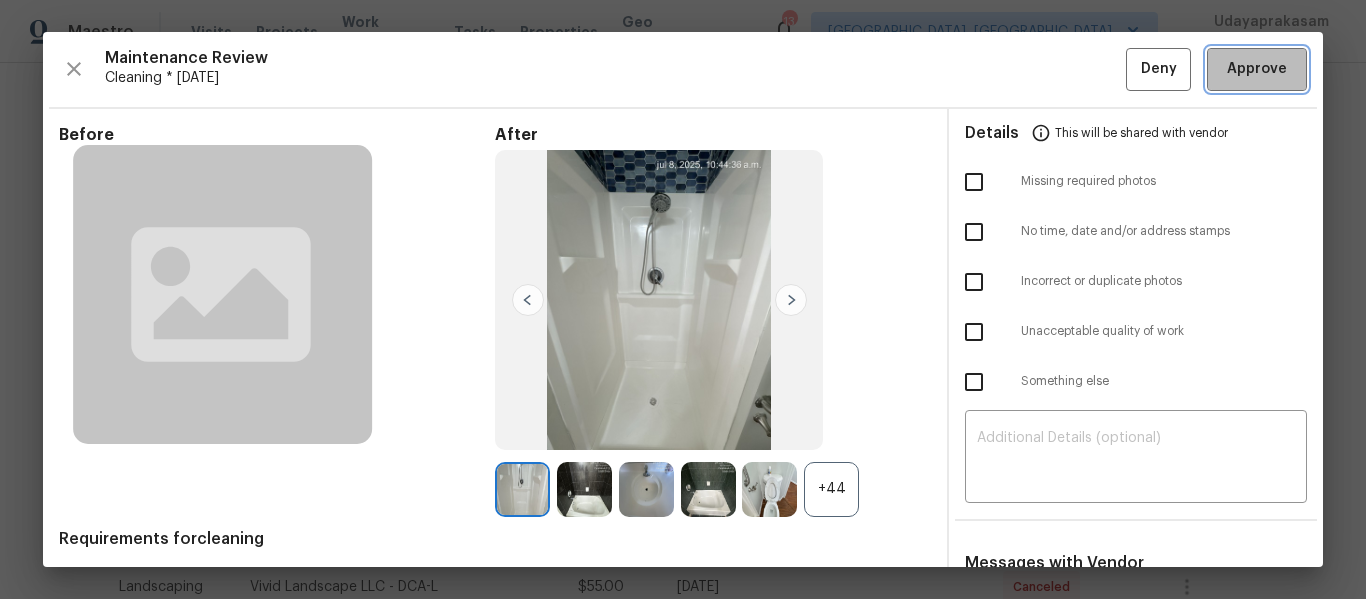 click on "Approve" at bounding box center [1257, 69] 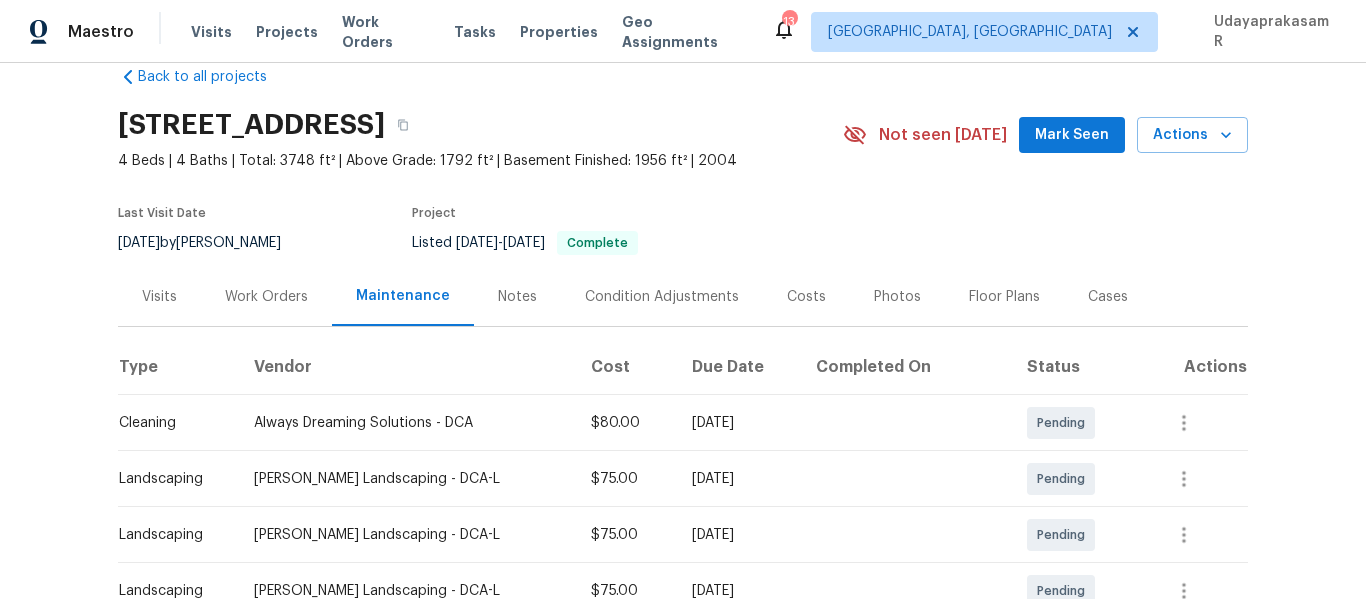 scroll, scrollTop: 0, scrollLeft: 0, axis: both 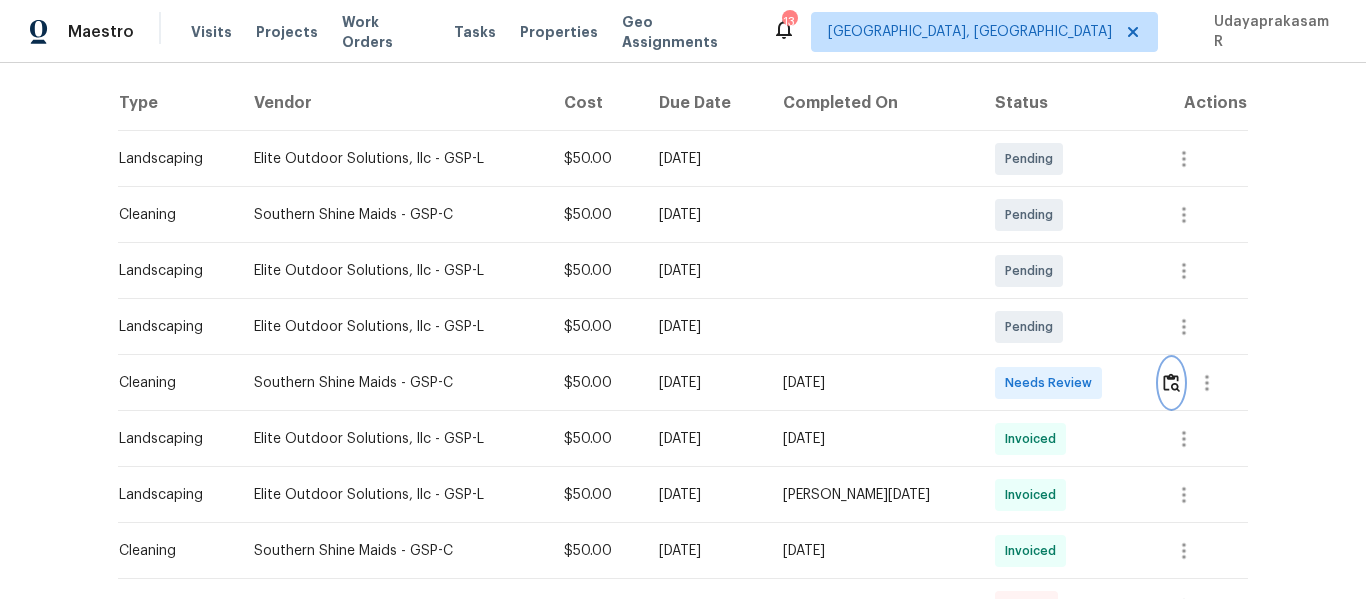 click at bounding box center [1171, 382] 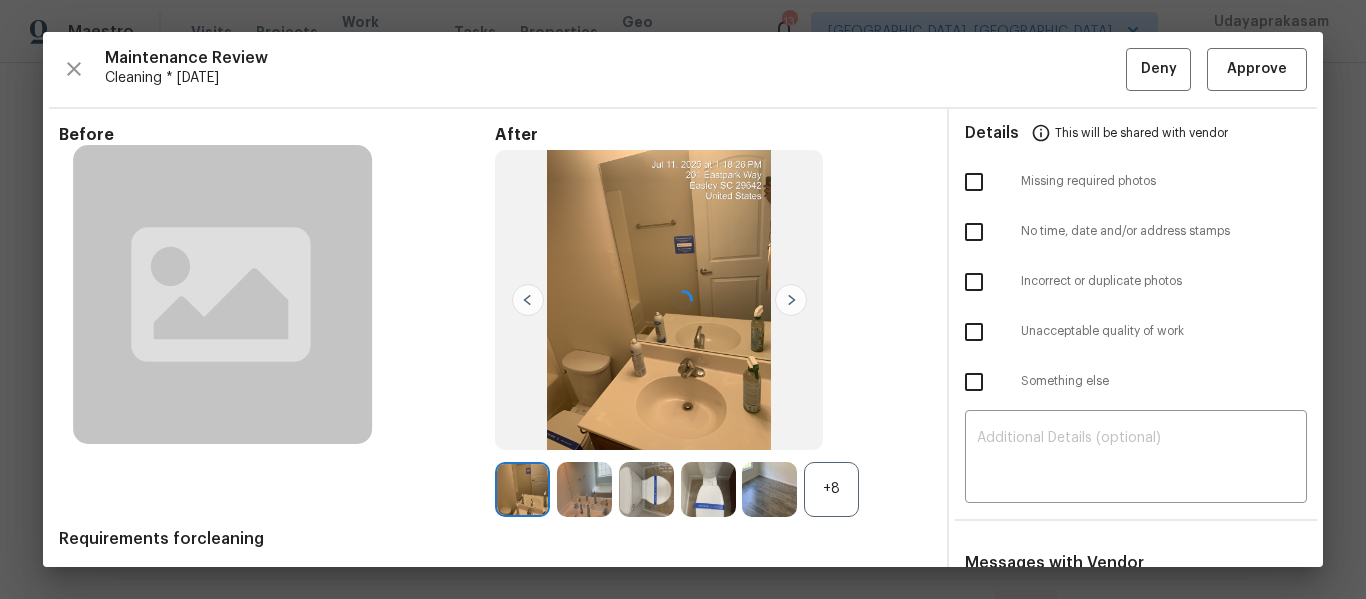 scroll, scrollTop: 143, scrollLeft: 0, axis: vertical 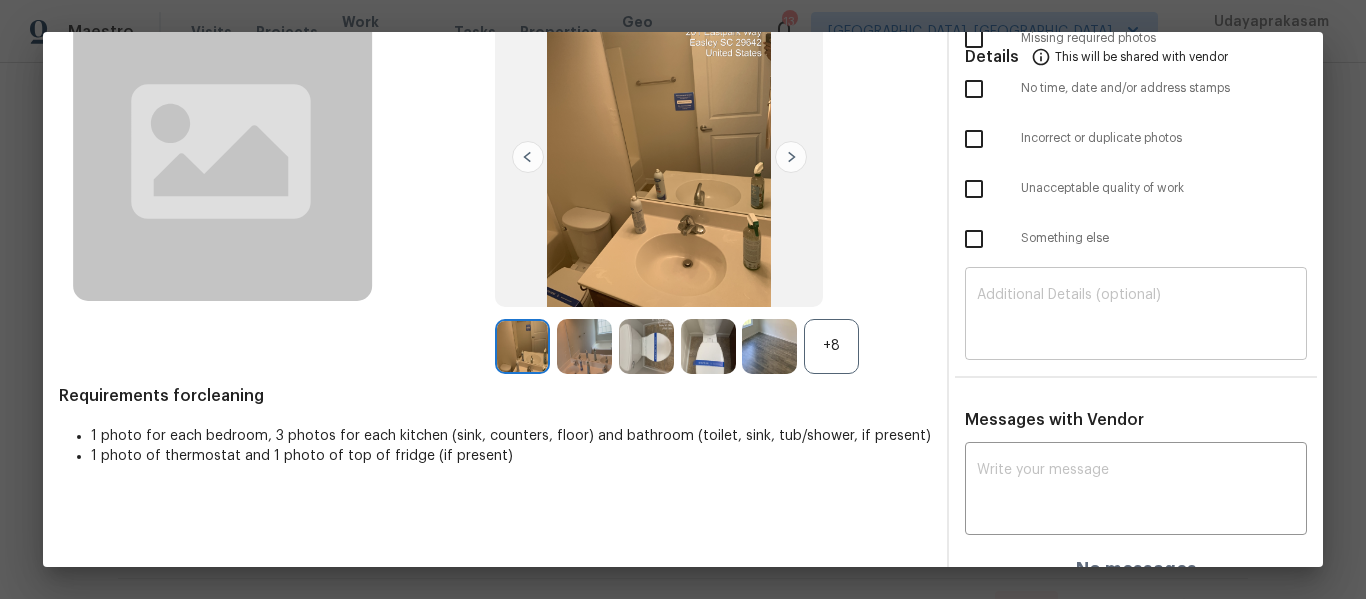 click at bounding box center [1136, 316] 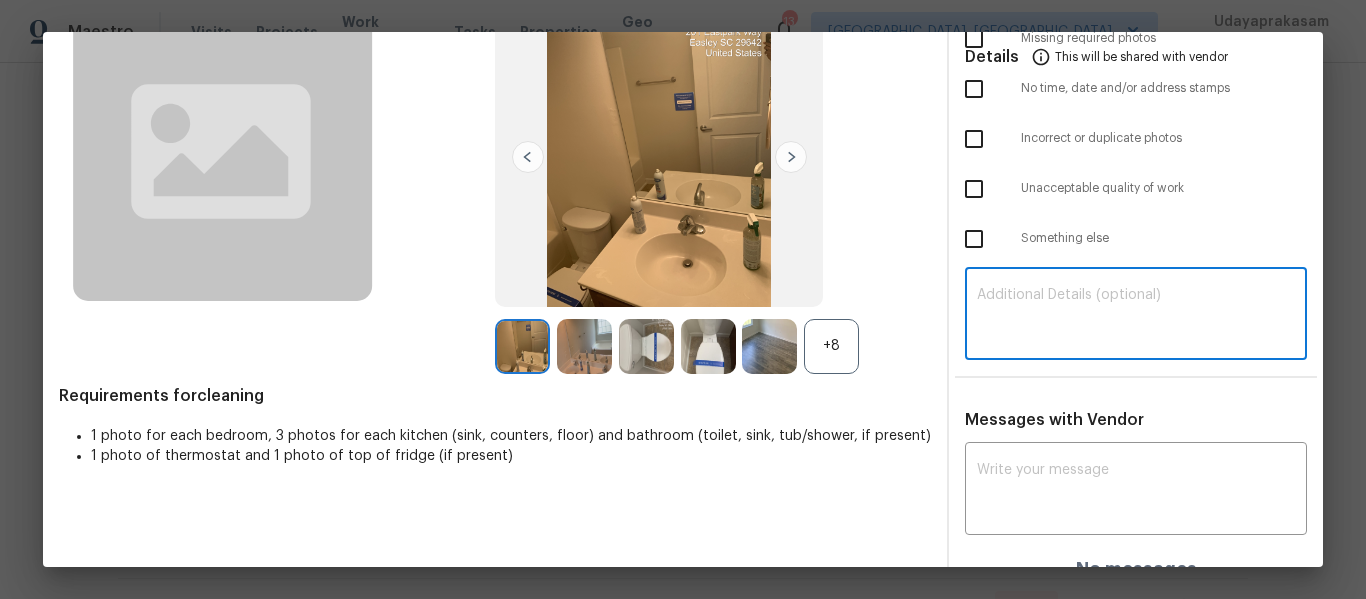 paste on "Maintenance Audit Team: Hello! Unfortunately, this cleaning visit completed on 07/11/2025 has been denied because we are missing the required photos for approval. For approval, please upload 2 open toilet lid, full view of kitchen counter top and full view of kitchen floor and living room photos only if the correct or missing photos were taken on the same day the visit was completed. If those photos are available, they must be uploaded within 48 hours of the original visit date. If the required photos were not taken on the day of the visit, the denial will remain in place. If you or your team need a refresher on the quality standards and requirements, please refer to the updated Standards of Work that have been distributed via email. Thank you!" 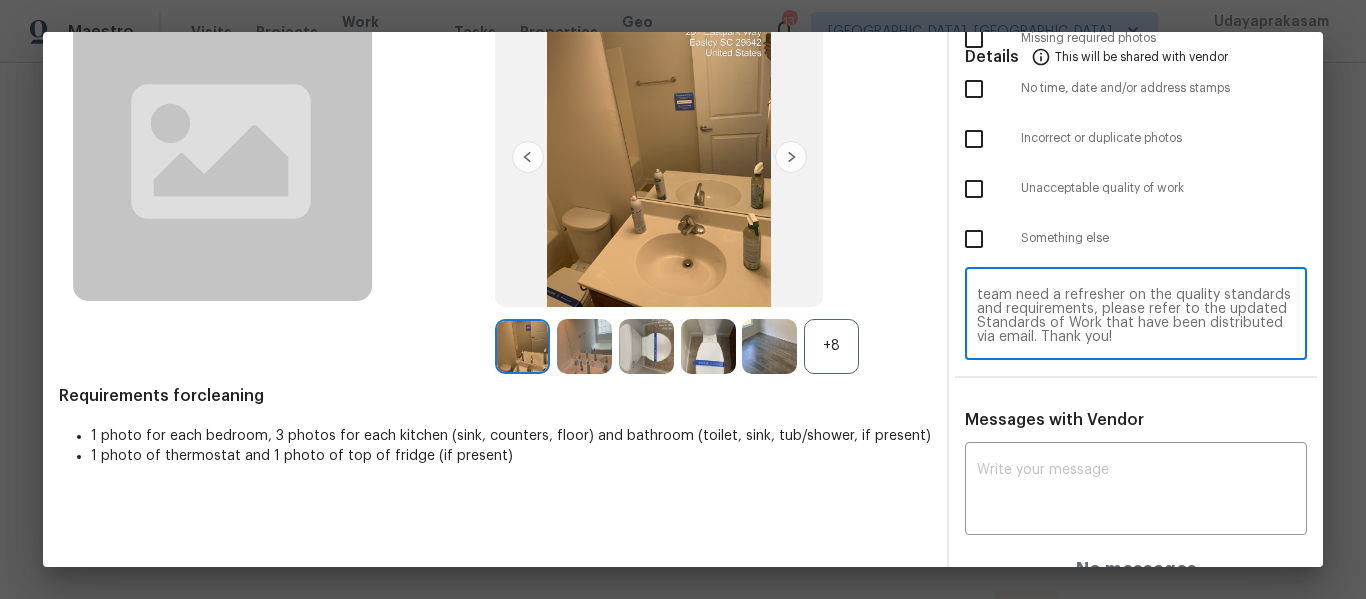 scroll, scrollTop: 0, scrollLeft: 0, axis: both 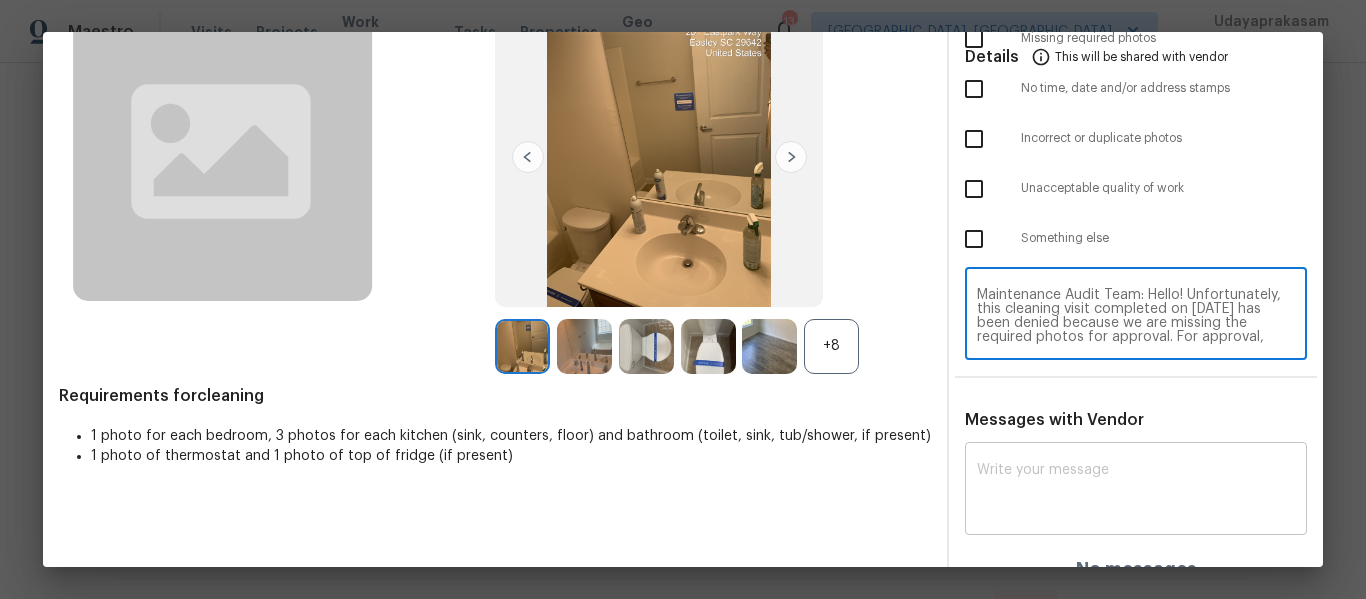 type on "Maintenance Audit Team: Hello! Unfortunately, this cleaning visit completed on 07/11/2025 has been denied because we are missing the required photos for approval. For approval, please upload 2 open toilet lid, full view of kitchen counter top and full view of kitchen floor and living room photos only if the correct or missing photos were taken on the same day the visit was completed. If those photos are available, they must be uploaded within 48 hours of the original visit date. If the required photos were not taken on the day of the visit, the denial will remain in place. If you or your team need a refresher on the quality standards and requirements, please refer to the updated Standards of Work that have been distributed via email. Thank you!" 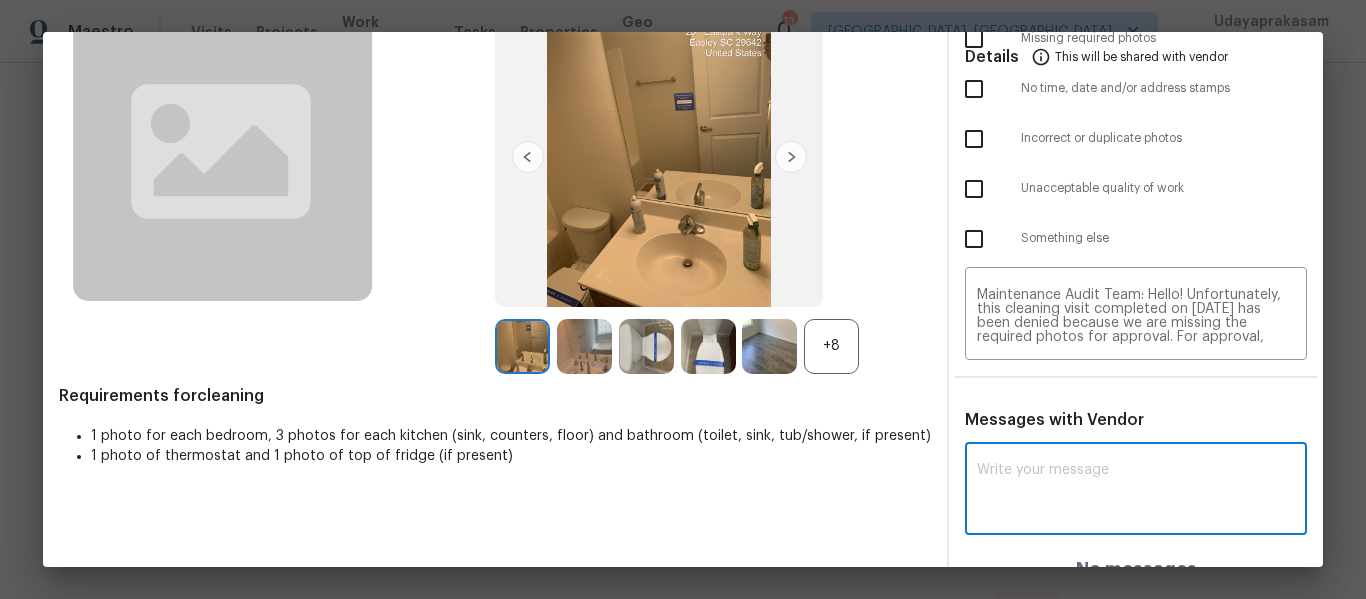 paste on "Maintenance Audit Team: Hello! Unfortunately, this cleaning visit completed on 07/11/2025 has been denied because we are missing the required photos for approval. For approval, please upload 2 open toilet lid, full view of kitchen counter top and full view of kitchen floor and living room photos only if the correct or missing photos were taken on the same day the visit was completed. If those photos are available, they must be uploaded within 48 hours of the original visit date. If the required photos were not taken on the day of the visit, the denial will remain in place. If you or your team need a refresher on the quality standards and requirements, please refer to the updated Standards of Work that have been distributed via email. Thank you!" 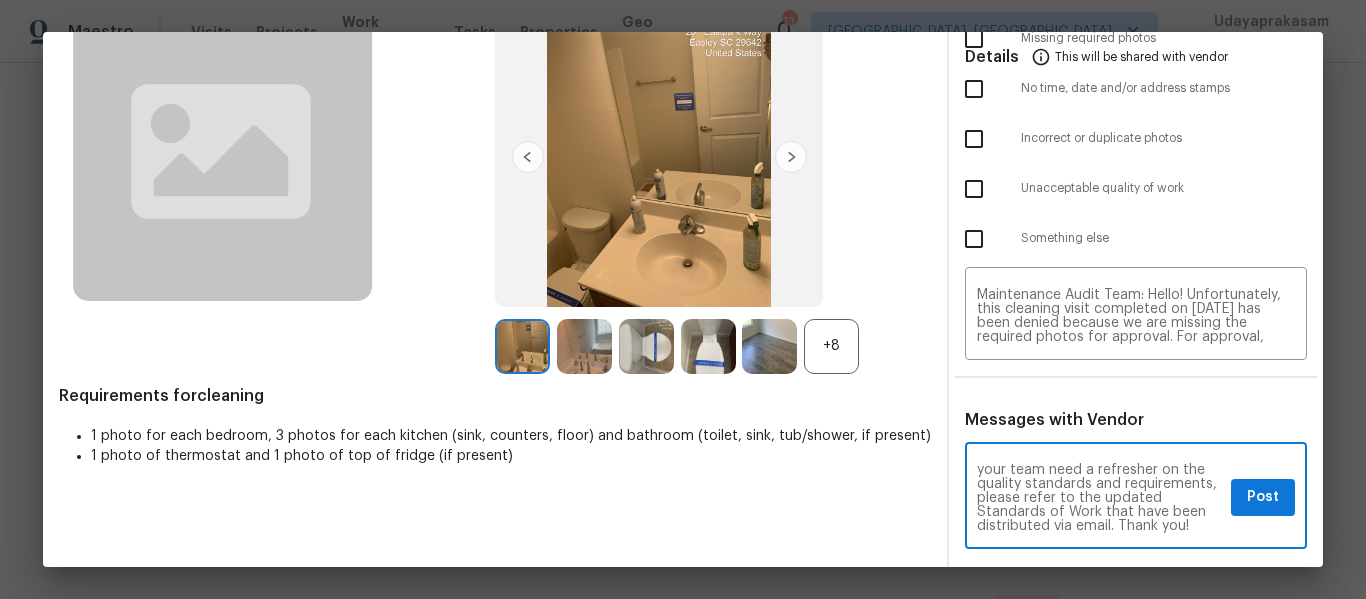 scroll, scrollTop: 0, scrollLeft: 0, axis: both 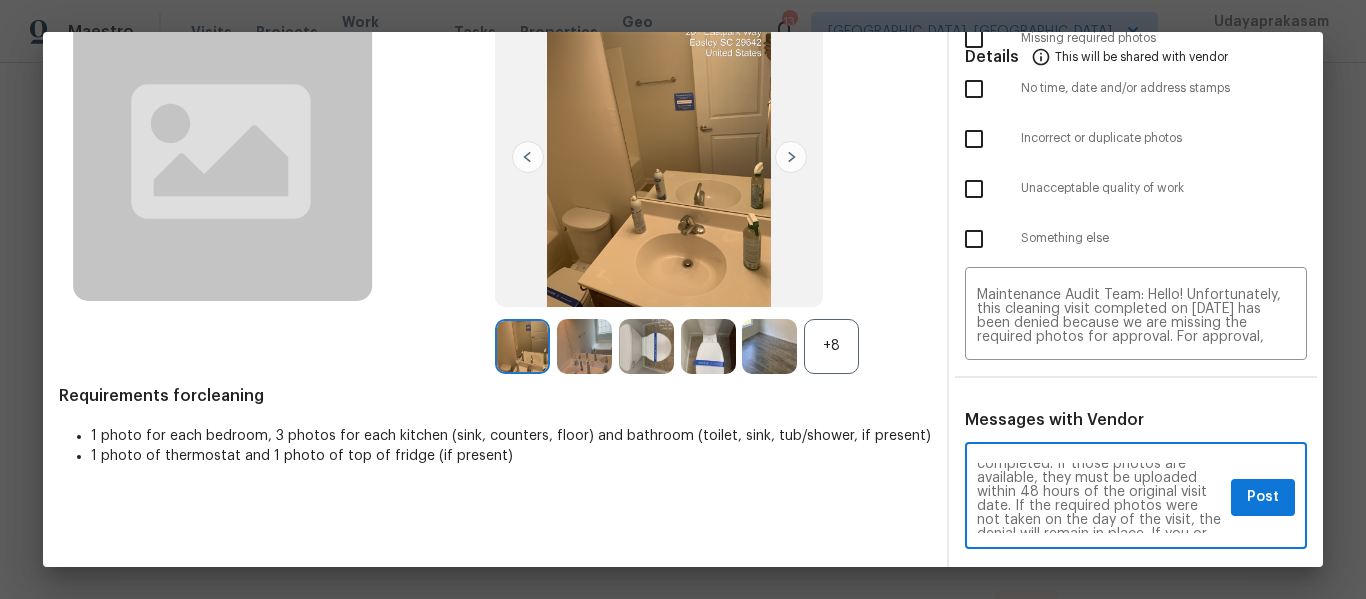 type on "Maintenance Audit Team: Hello! Unfortunately, this cleaning visit completed on 07/11/2025 has been denied because we are missing the required photos for approval. For approval, please upload 2 open toilet lid, full view of kitchen counter top and full view of kitchen floor and living room photos only if the correct or missing photos were taken on the same day the visit was completed. If those photos are available, they must be uploaded within 48 hours of the original visit date. If the required photos were not taken on the day of the visit, the denial will remain in place. If you or your team need a refresher on the quality standards and requirements, please refer to the updated Standards of Work that have been distributed via email. Thank you!" 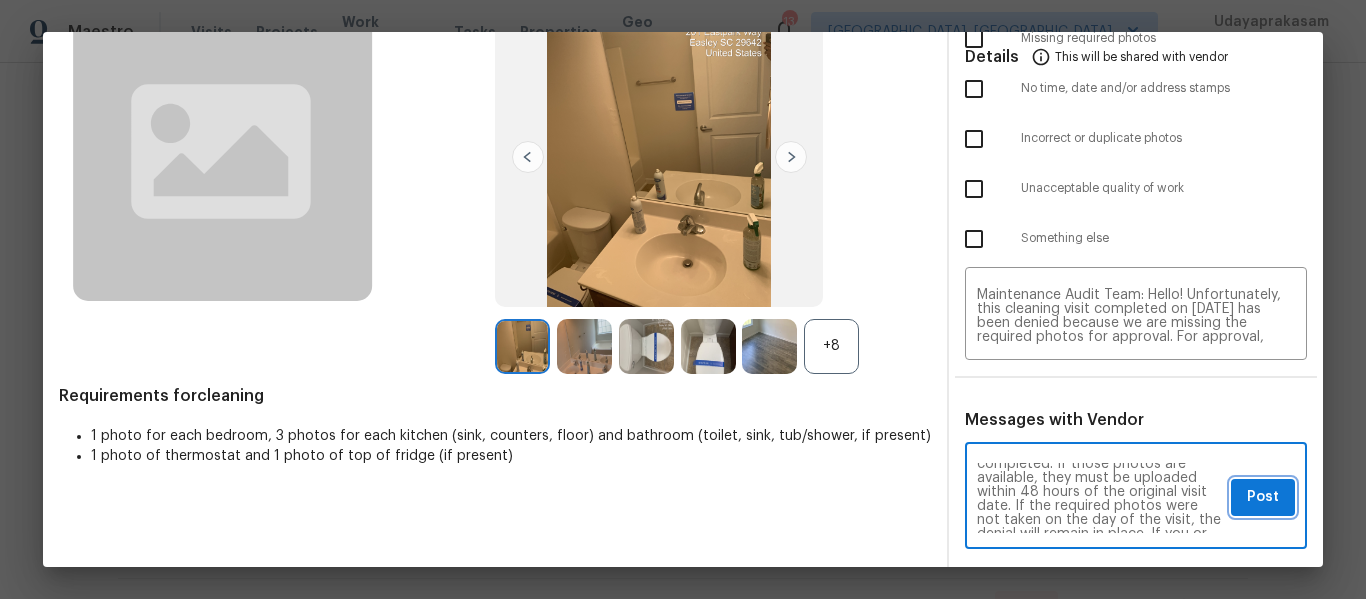 click on "Post" at bounding box center (1263, 497) 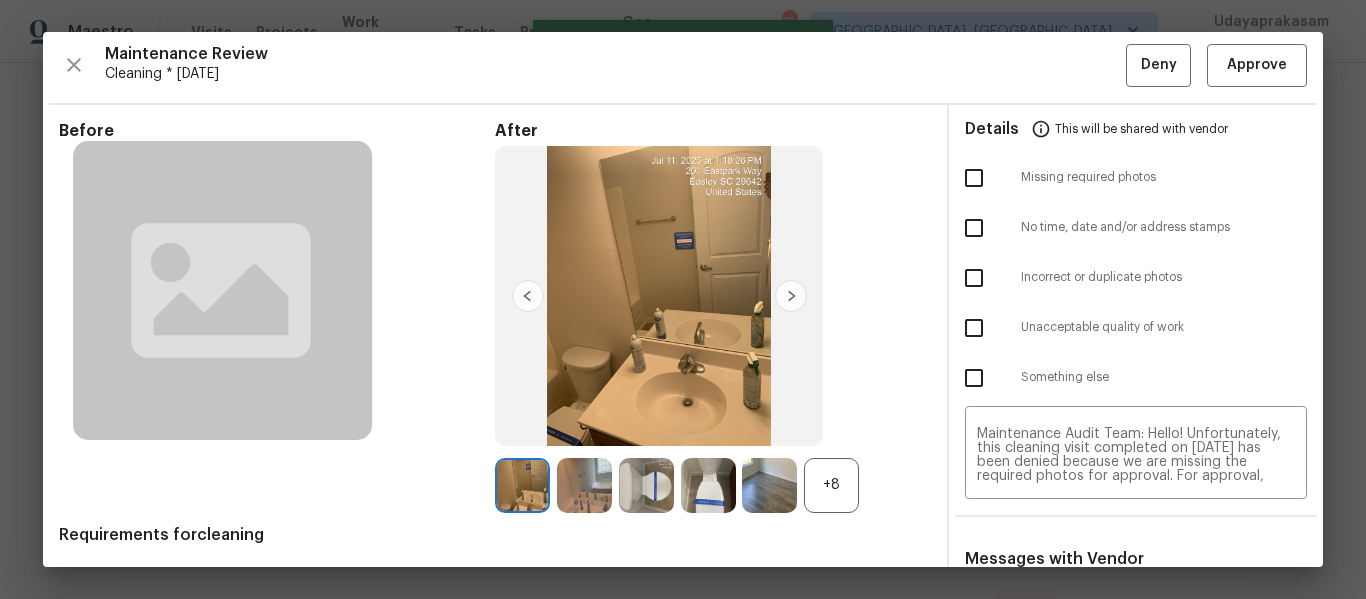 scroll, scrollTop: 0, scrollLeft: 0, axis: both 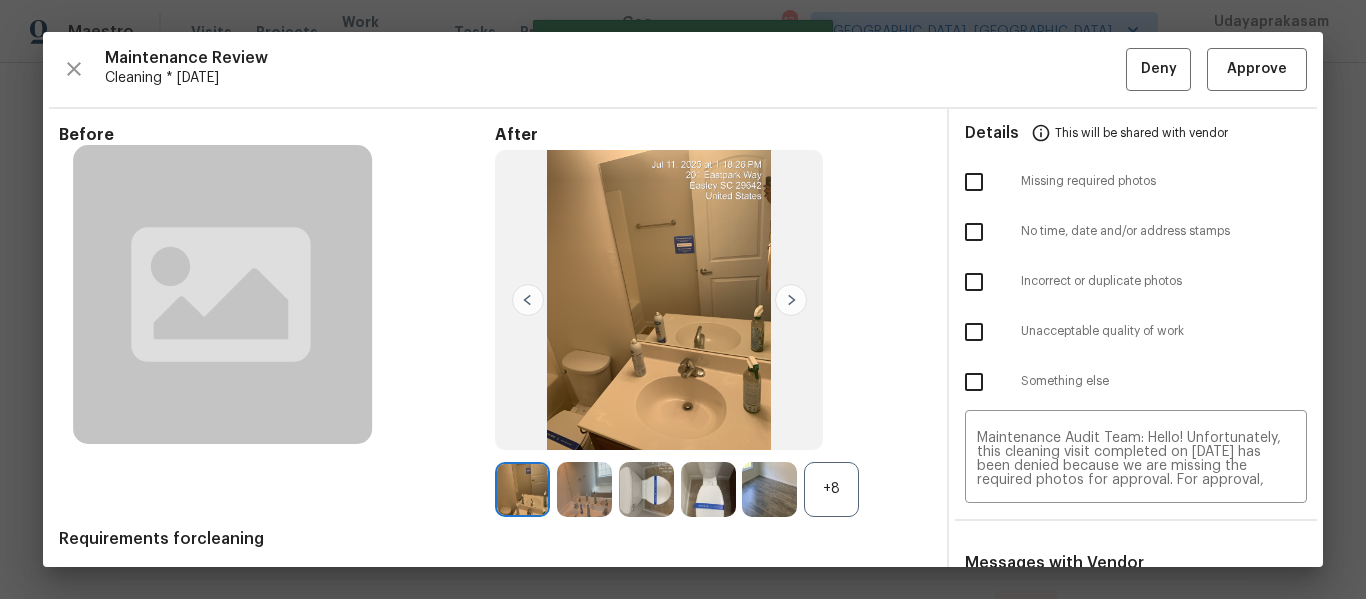 type 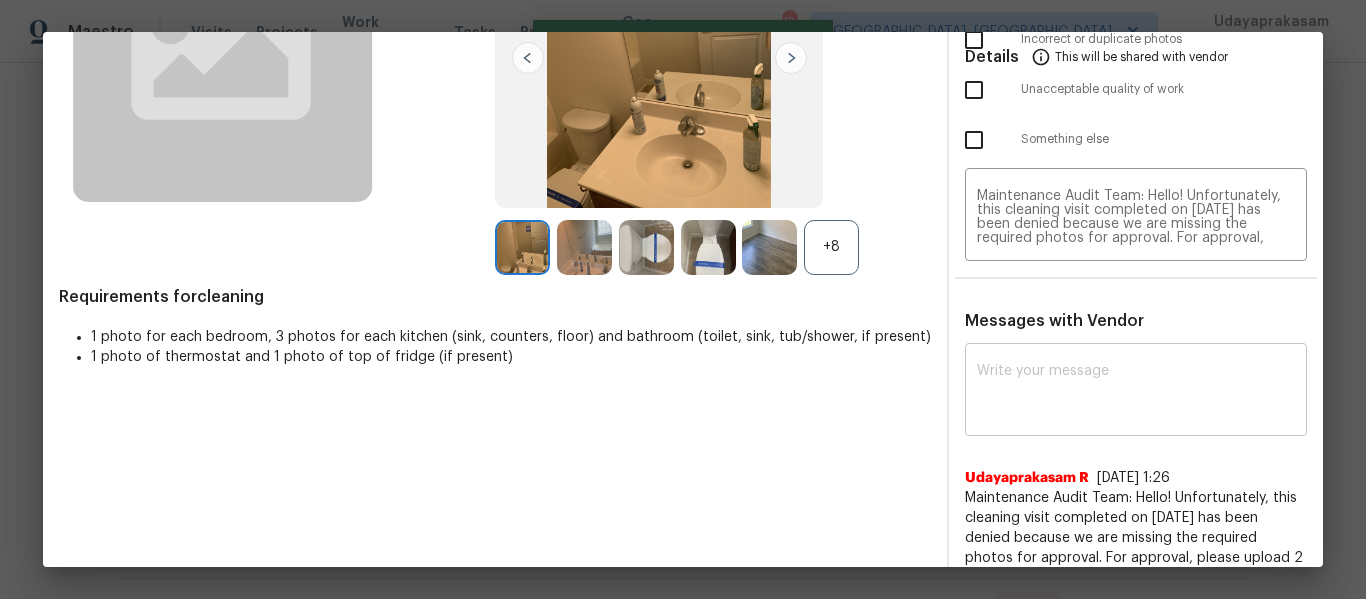 scroll, scrollTop: 0, scrollLeft: 0, axis: both 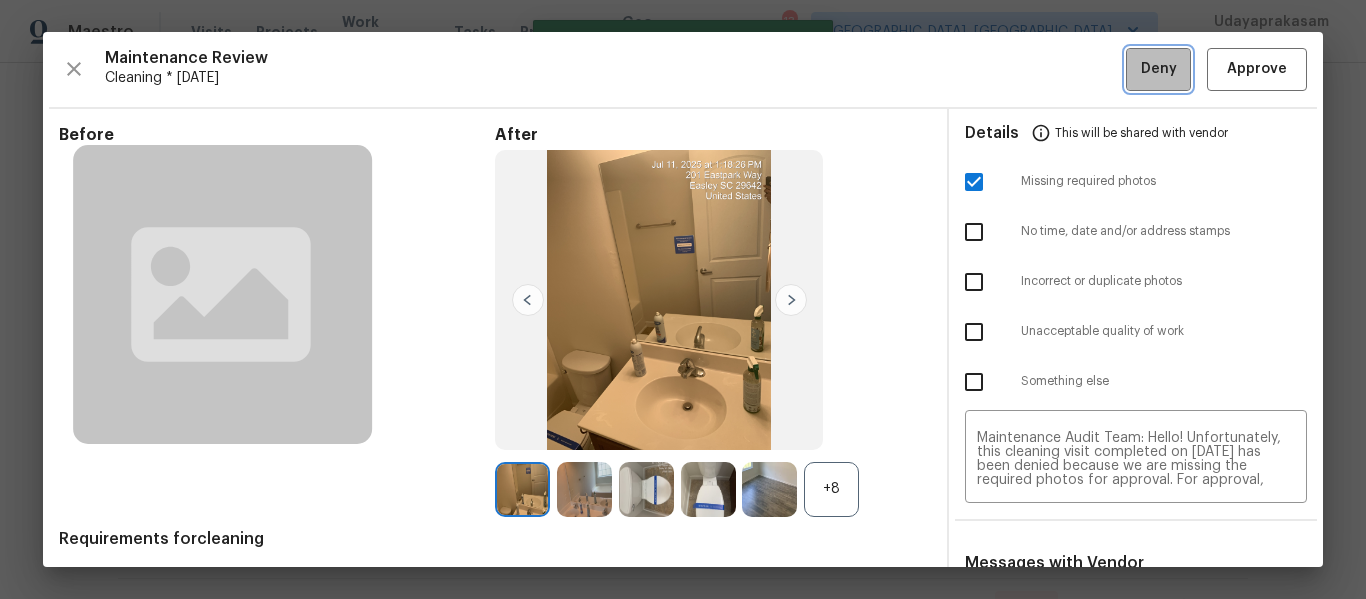 click on "Deny" at bounding box center [1159, 69] 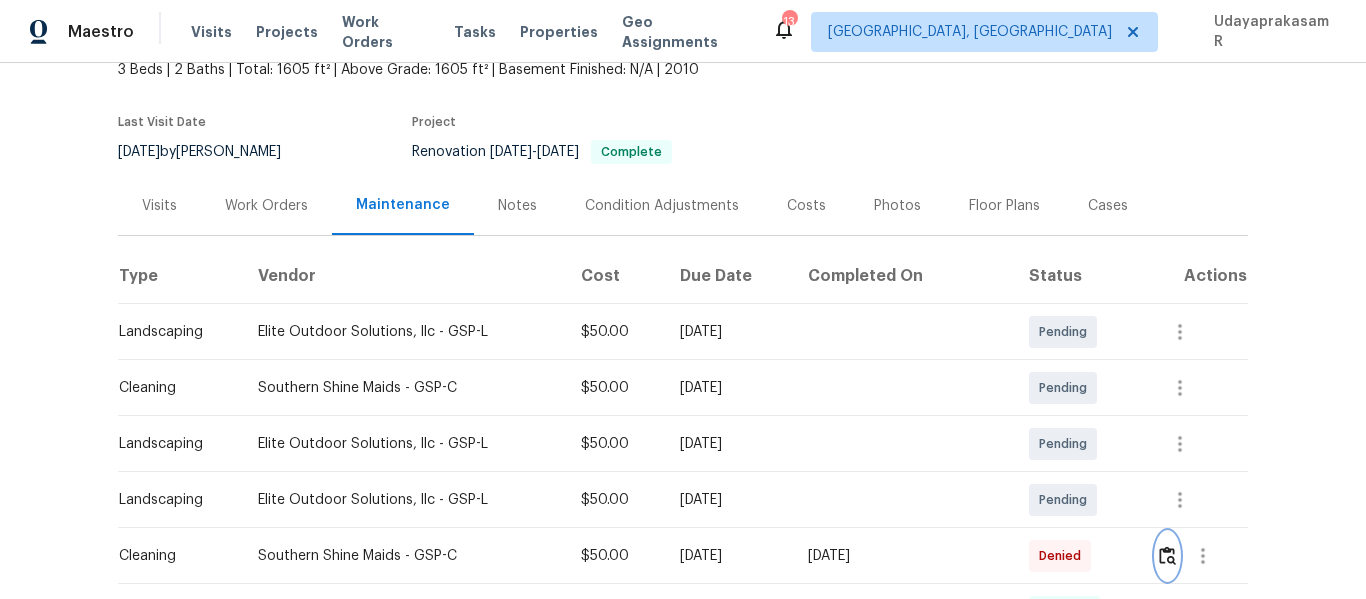 scroll, scrollTop: 0, scrollLeft: 0, axis: both 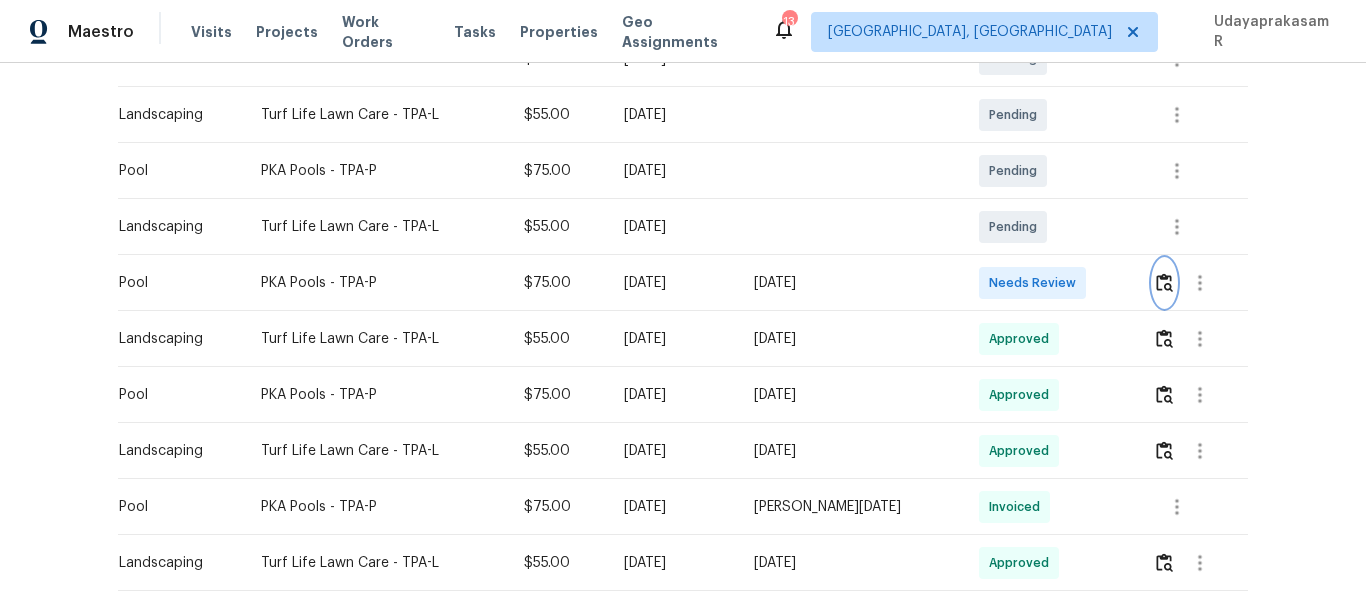 click at bounding box center [1164, 282] 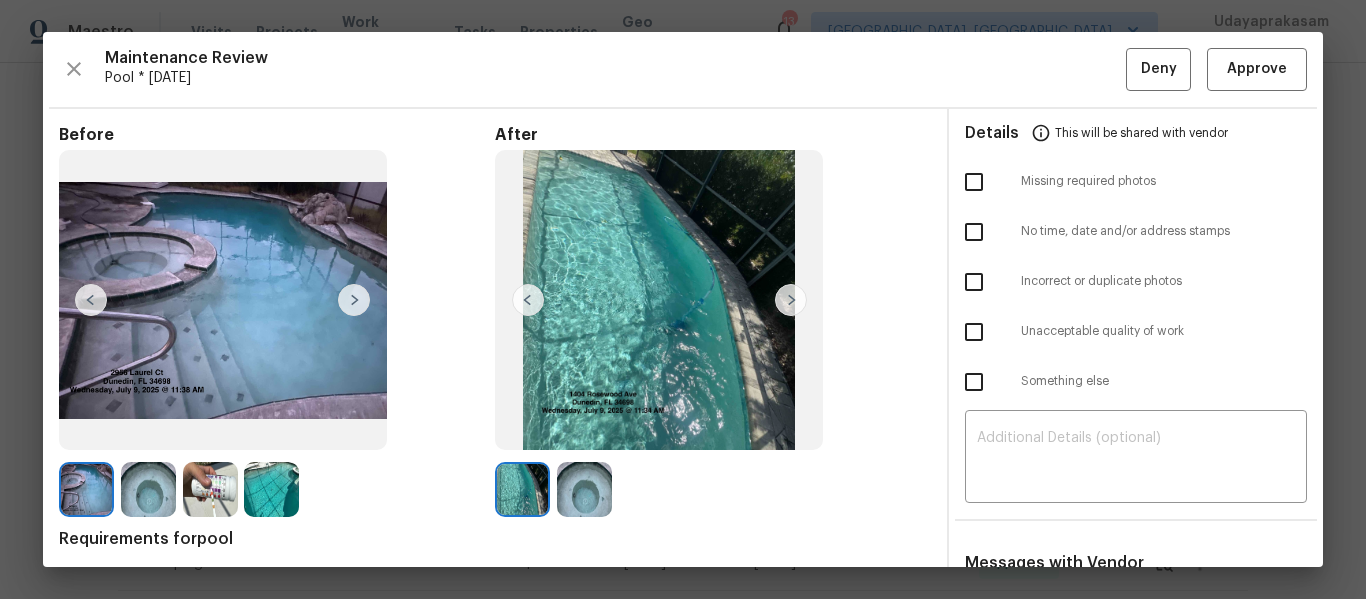 click at bounding box center [974, 182] 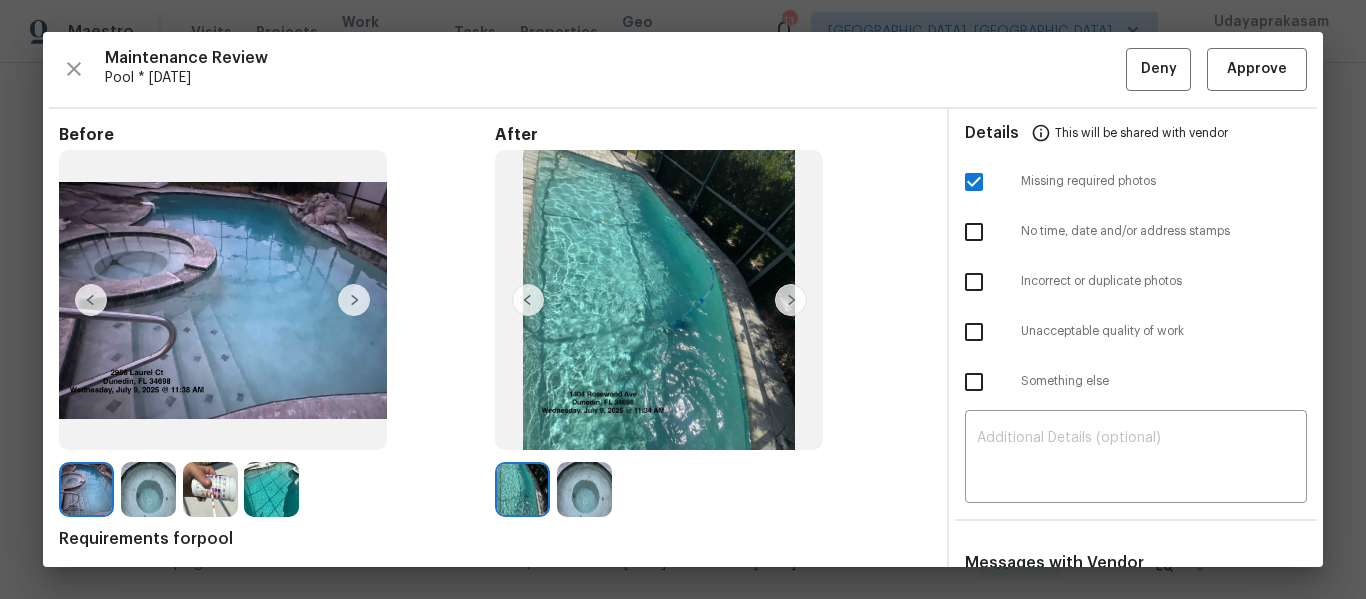 click at bounding box center (974, 282) 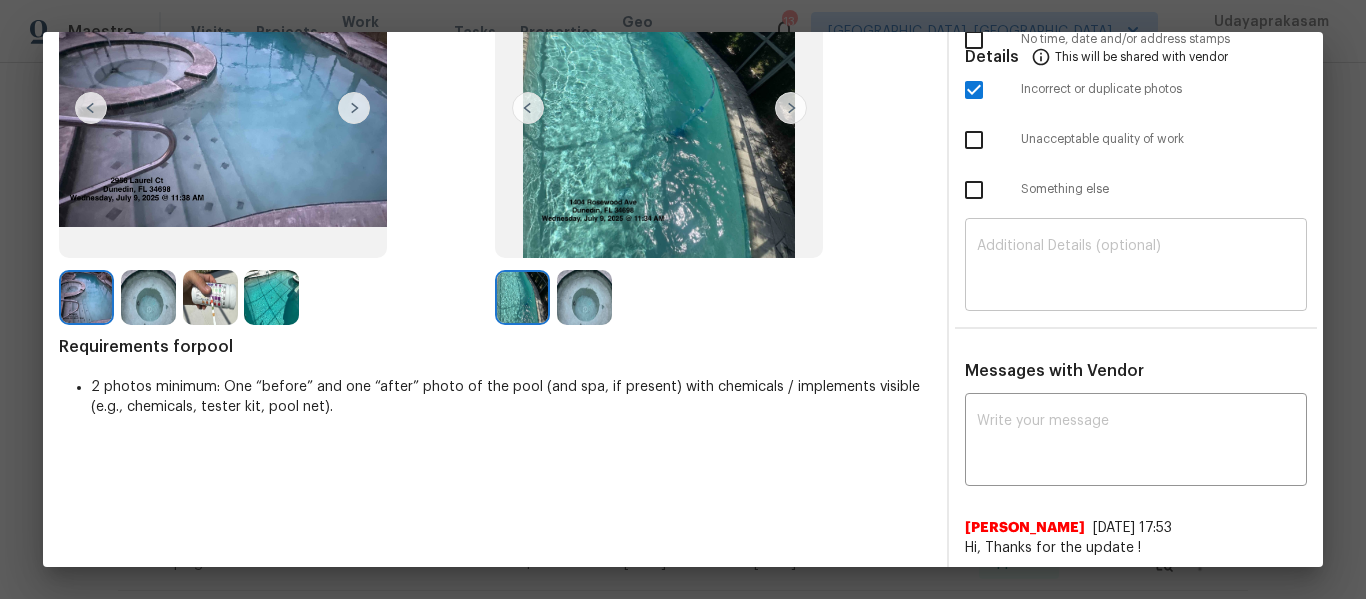 scroll, scrollTop: 200, scrollLeft: 0, axis: vertical 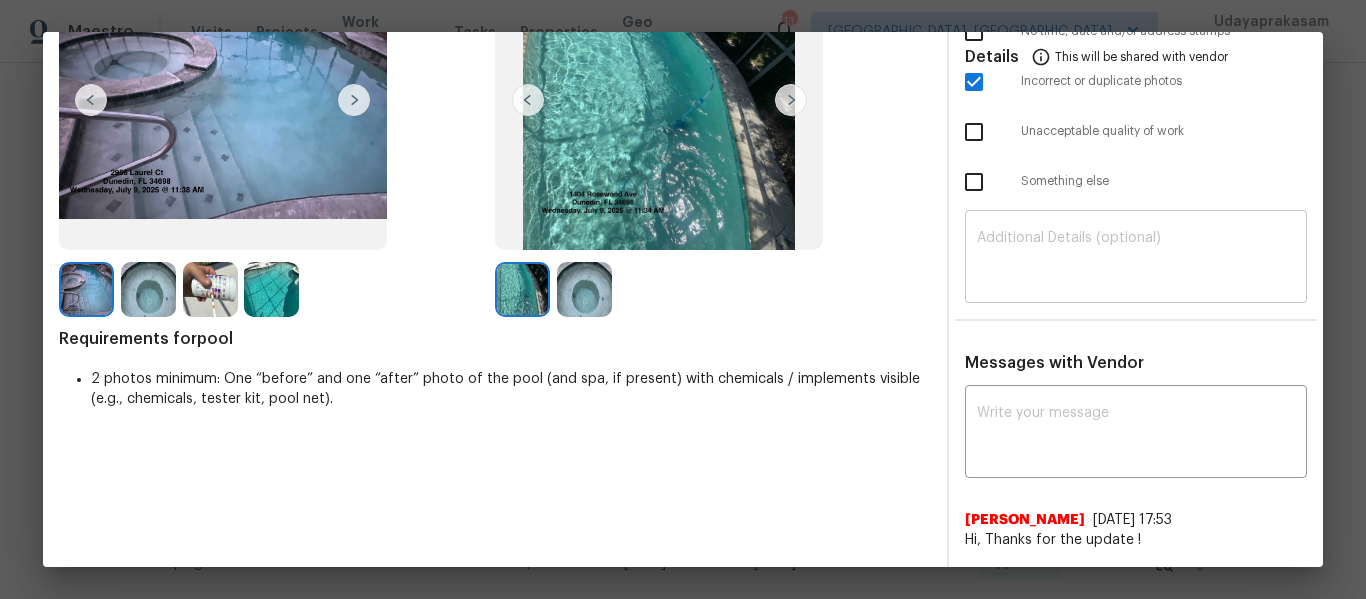 click at bounding box center (1136, 259) 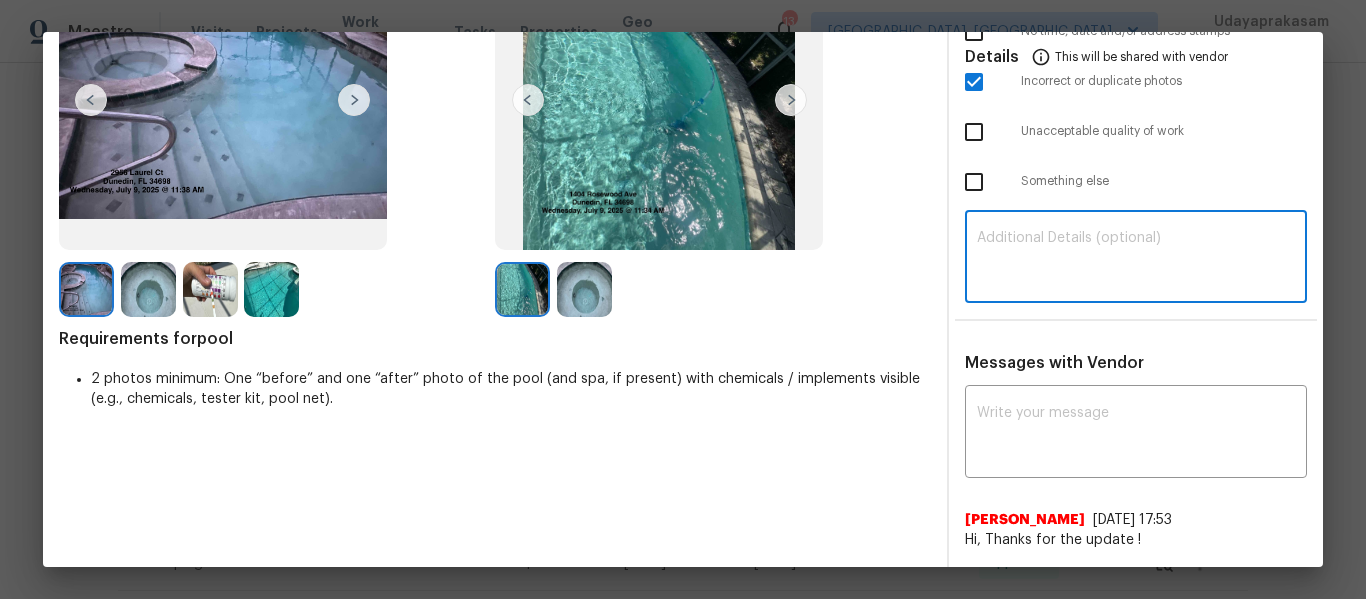paste on "Maintenance Audit Team: Hello! Unfortunately this pool visit completed on 07/11/2025 has been denied for incorrect or duplicate photos. It appears wrong property pool photo in after section and also address sign photo is missing. For approval, please upload the correct and missing photos. If you or your team need a refresher on the requirements, they can be found at https://www.opendoor.com/vendor-help/quality. Thank you!" 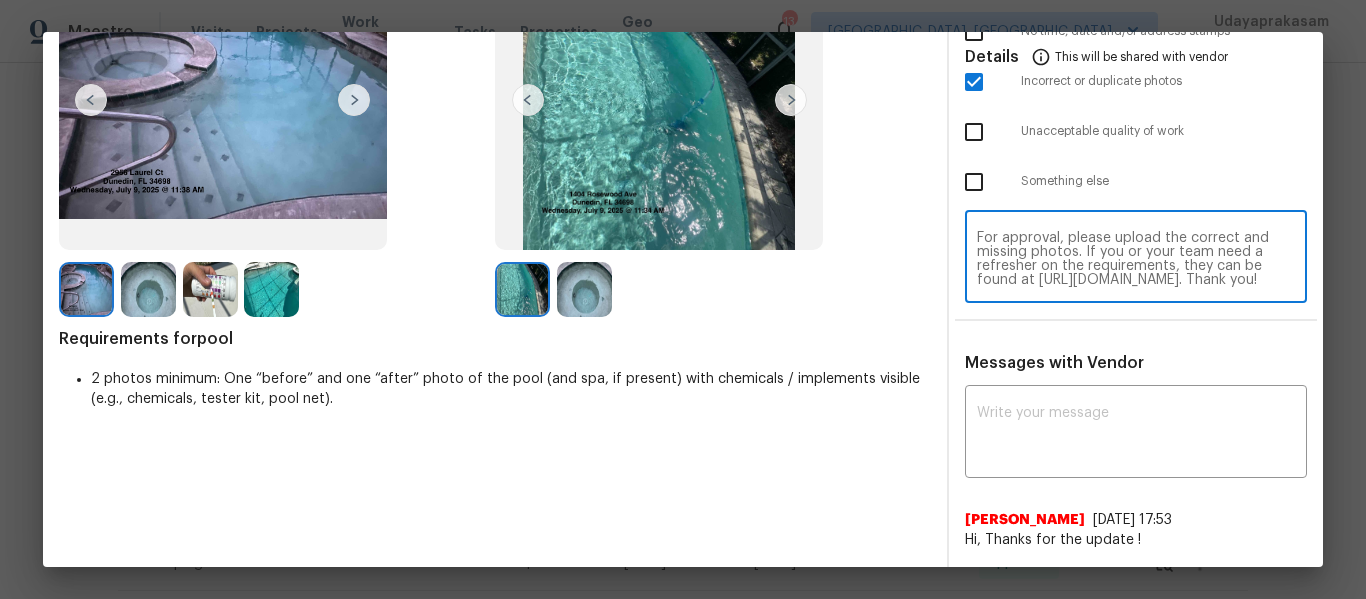 scroll, scrollTop: 0, scrollLeft: 0, axis: both 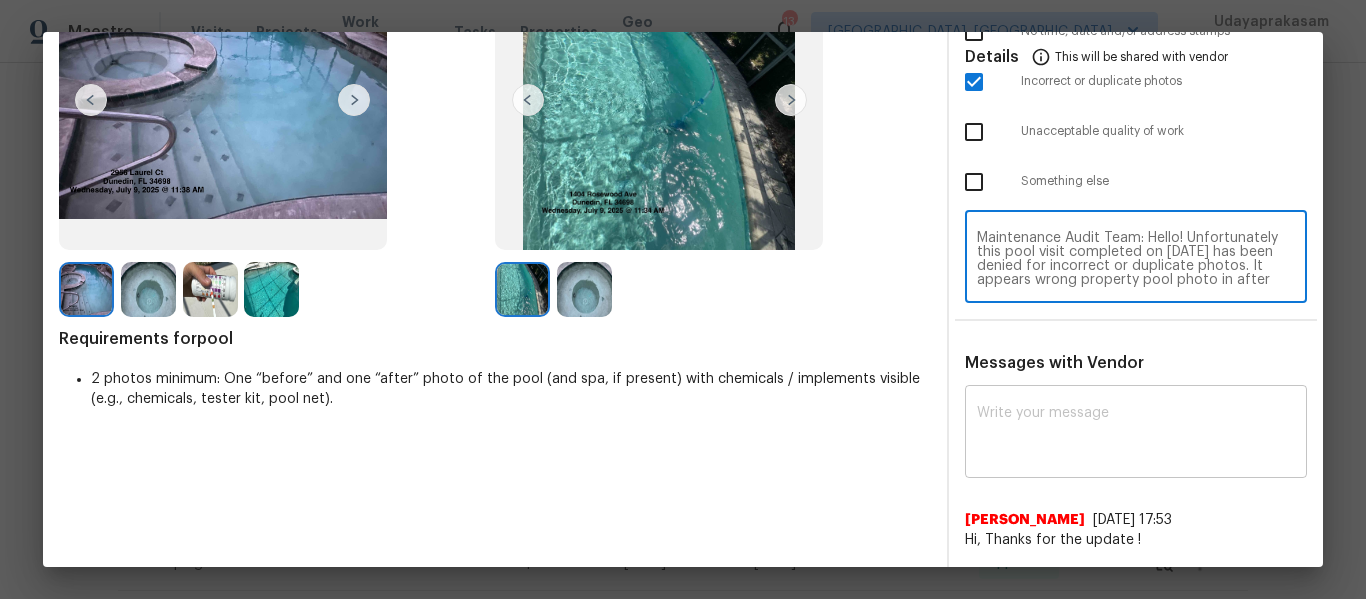 type on "Maintenance Audit Team: Hello! Unfortunately this pool visit completed on 07/11/2025 has been denied for incorrect or duplicate photos. It appears wrong property pool photo in after section and also address sign photo is missing. For approval, please upload the correct and missing photos. If you or your team need a refresher on the requirements, they can be found at https://www.opendoor.com/vendor-help/quality. Thank you!" 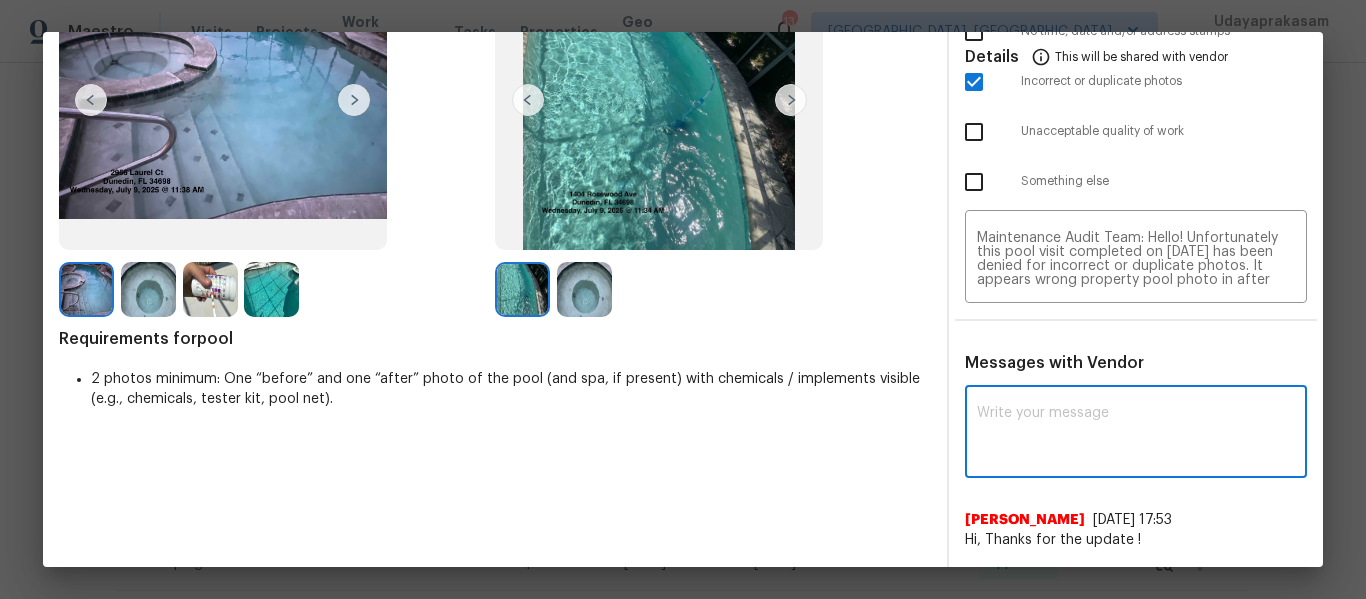 paste on "Maintenance Audit Team: Hello! Unfortunately this pool visit completed on 07/11/2025 has been denied for incorrect or duplicate photos. It appears wrong property pool photo in after section and also address sign photo is missing. For approval, please upload the correct and missing photos. If you or your team need a refresher on the requirements, they can be found at https://www.opendoor.com/vendor-help/quality. Thank you!" 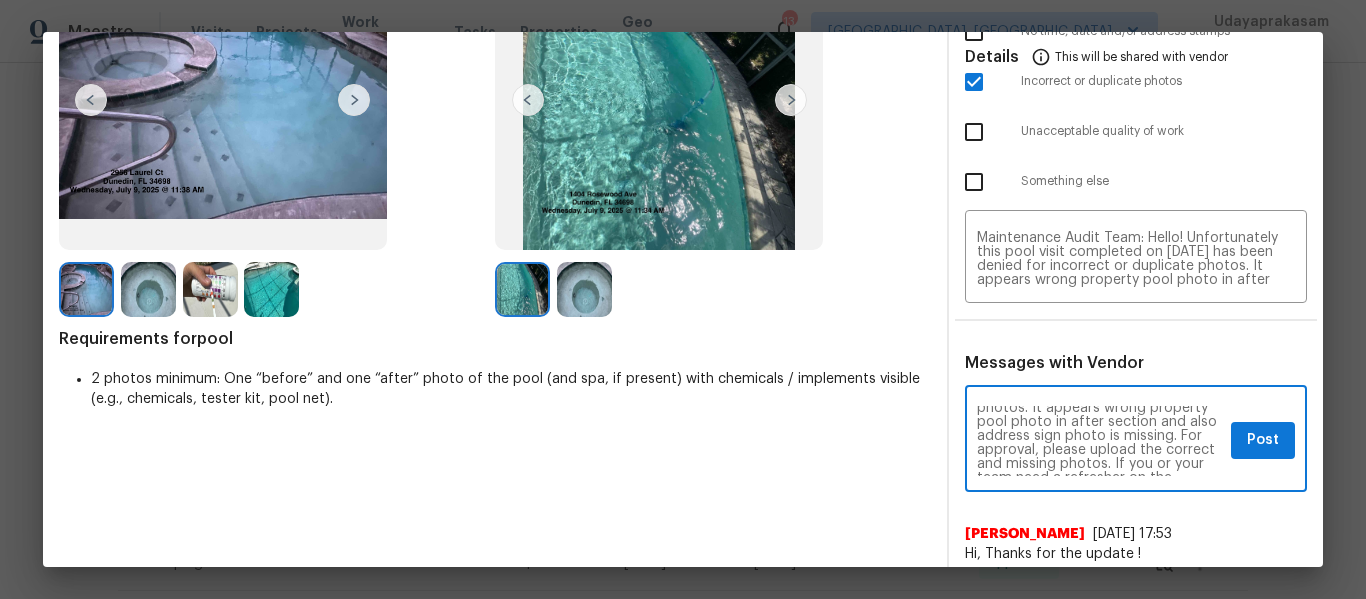scroll, scrollTop: 0, scrollLeft: 0, axis: both 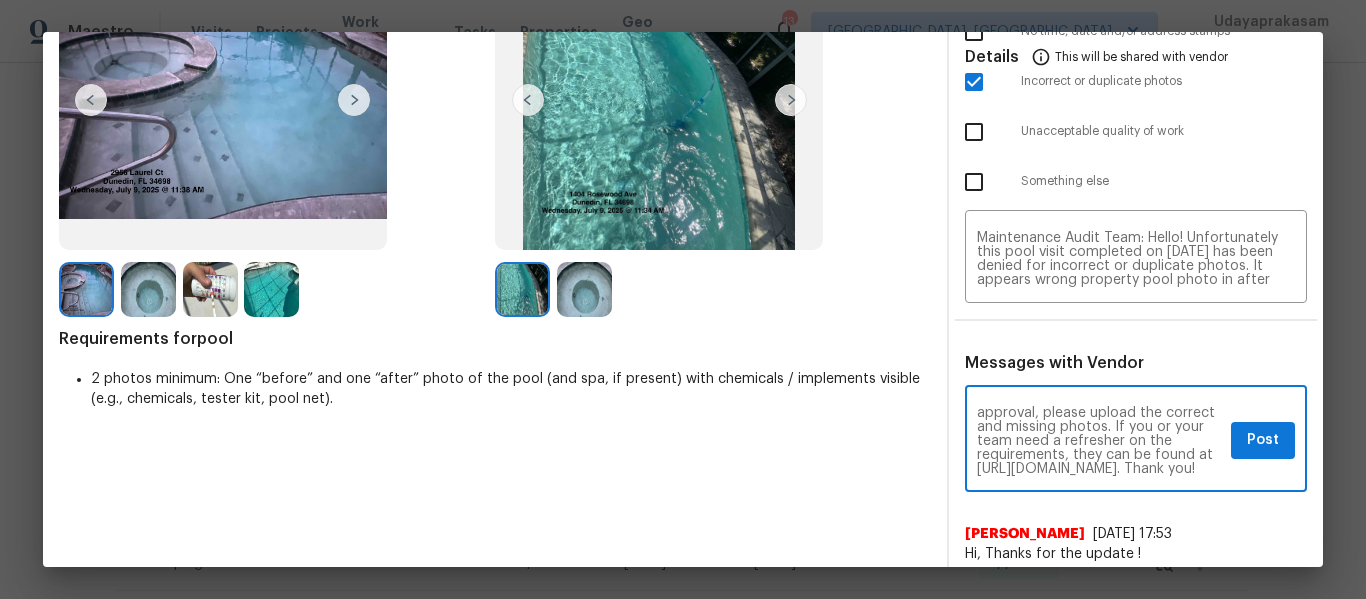 type on "Maintenance Audit Team: Hello! Unfortunately this pool visit completed on 07/11/2025 has been denied for incorrect or duplicate photos. It appears wrong property pool photo in after section and also address sign photo is missing. For approval, please upload the correct and missing photos. If you or your team need a refresher on the requirements, they can be found at https://www.opendoor.com/vendor-help/quality. Thank you!" 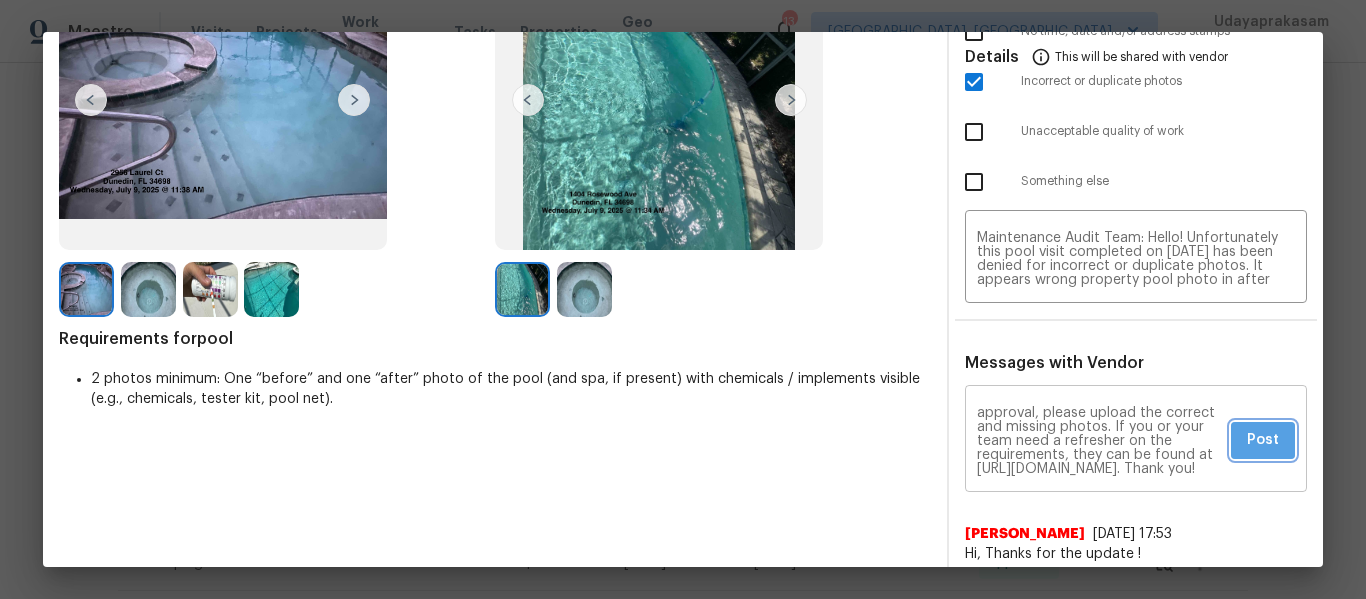 click on "Post" at bounding box center (1263, 440) 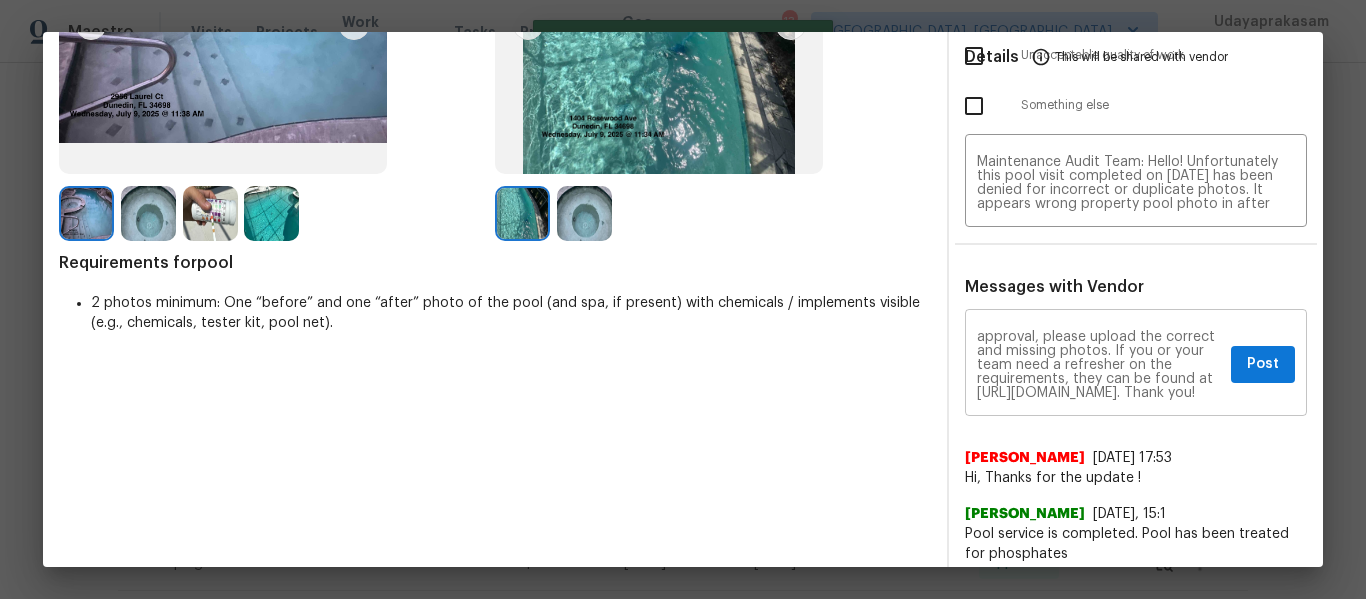 scroll, scrollTop: 500, scrollLeft: 0, axis: vertical 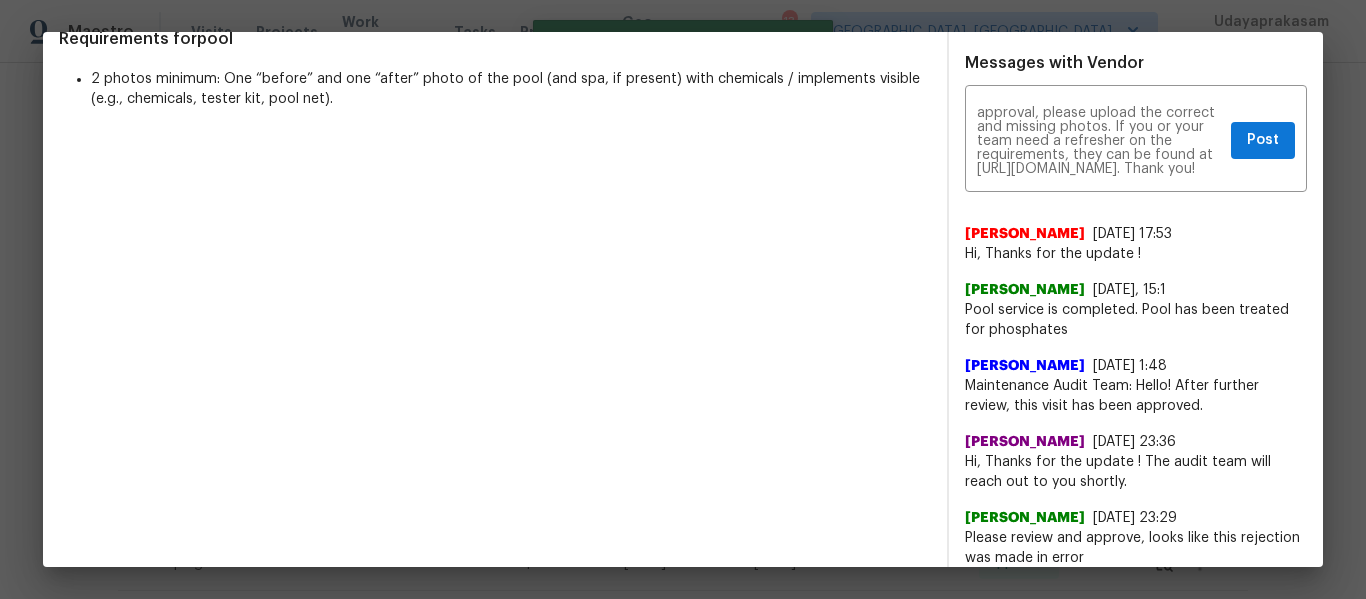 type 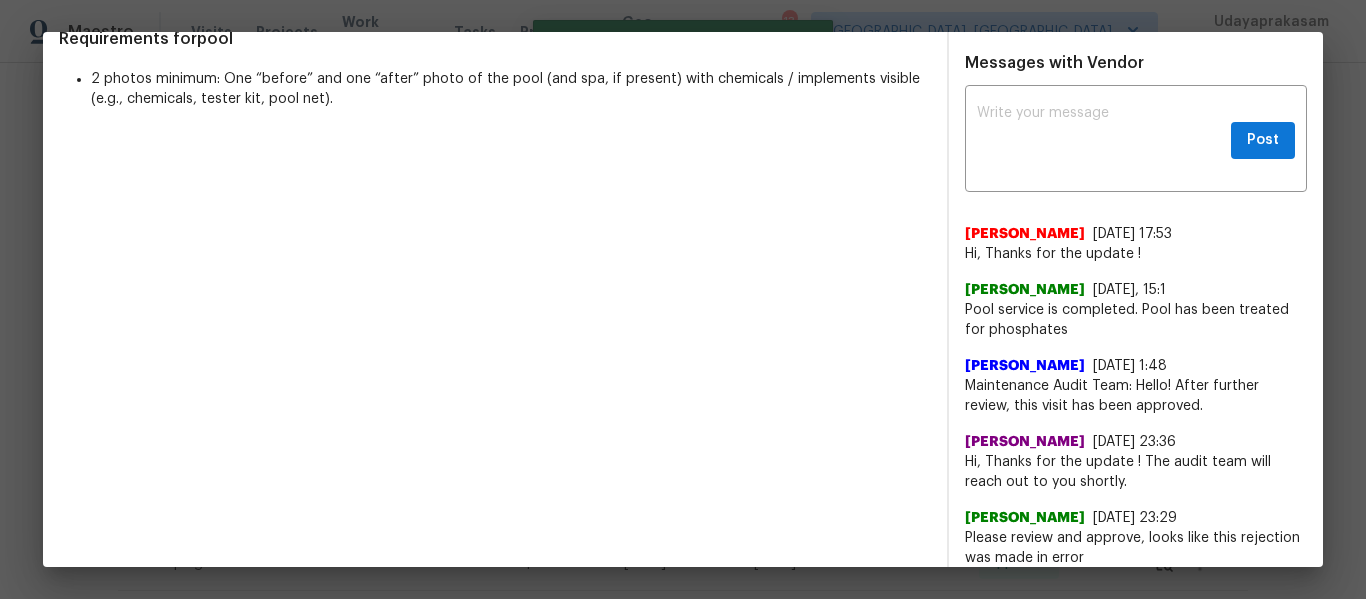 scroll, scrollTop: 0, scrollLeft: 0, axis: both 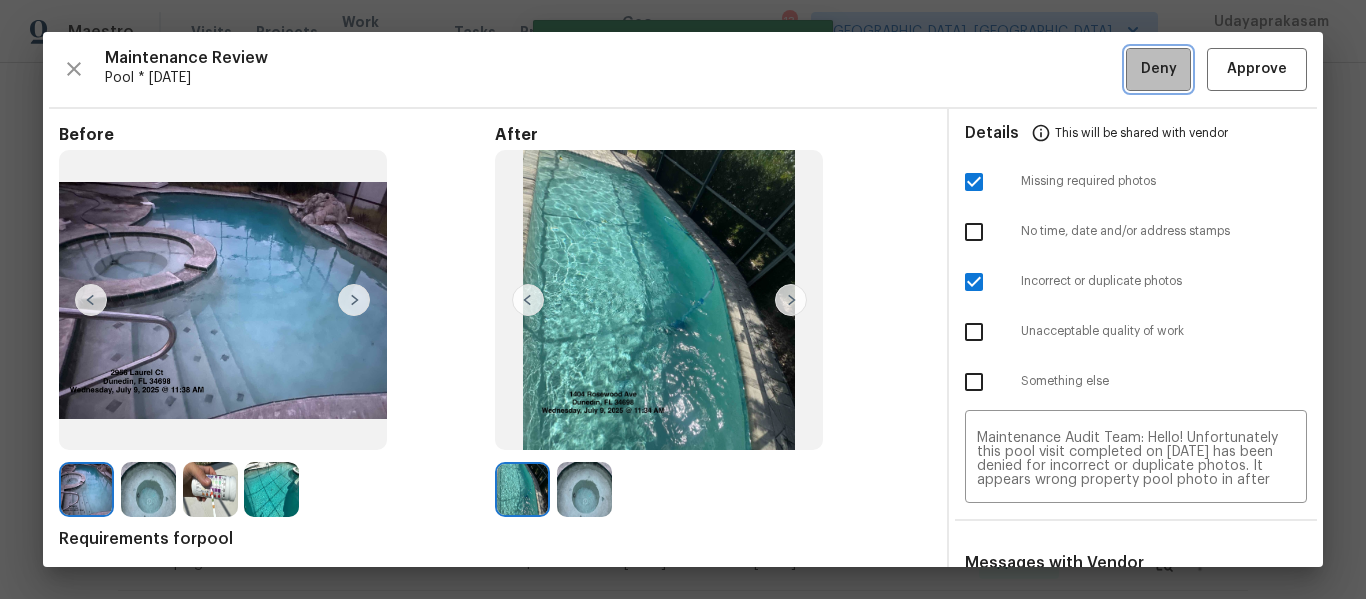 click on "Deny" at bounding box center (1158, 69) 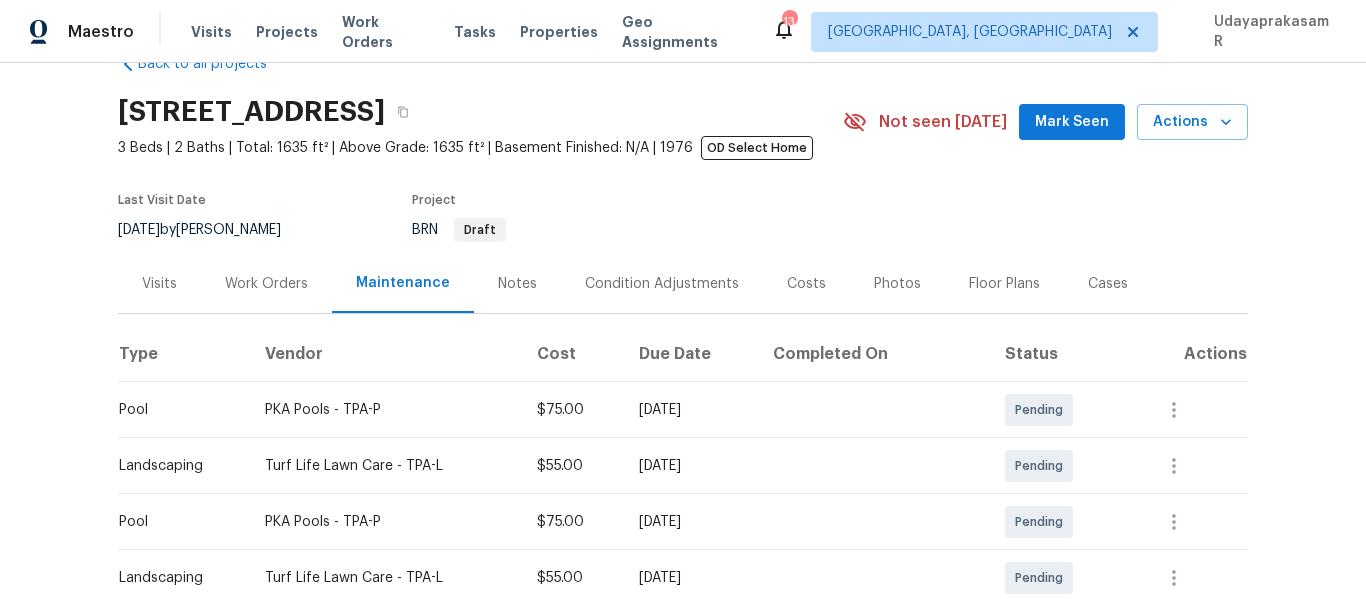 scroll, scrollTop: 0, scrollLeft: 0, axis: both 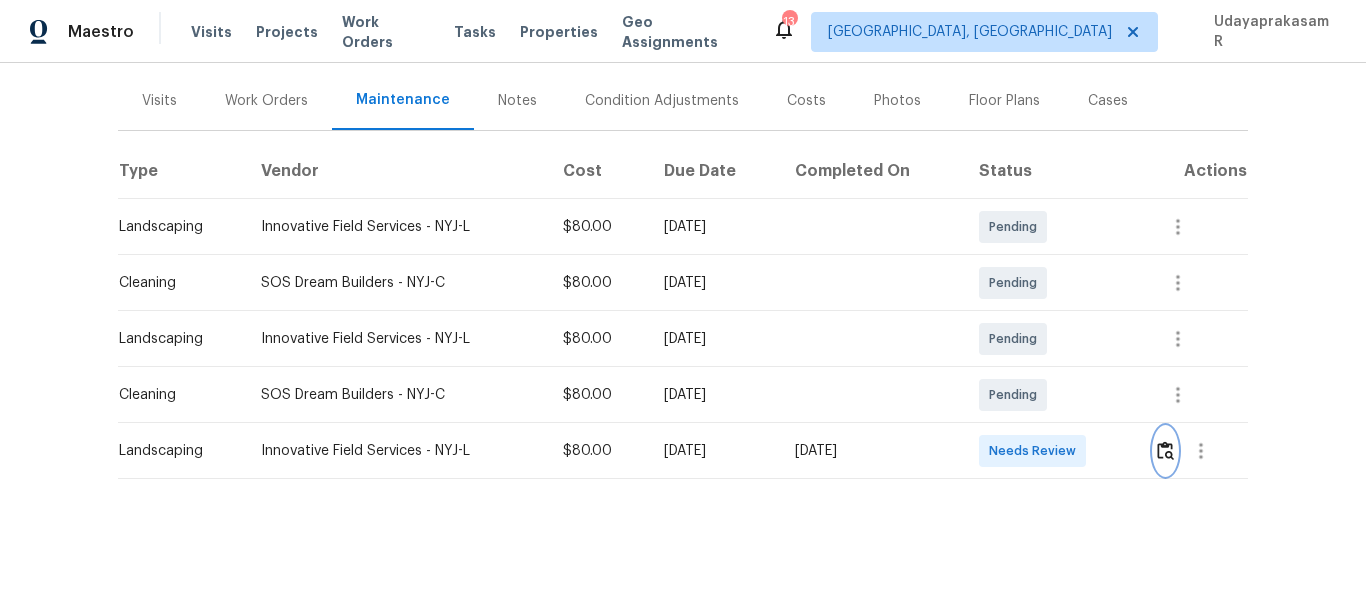 click at bounding box center (1165, 450) 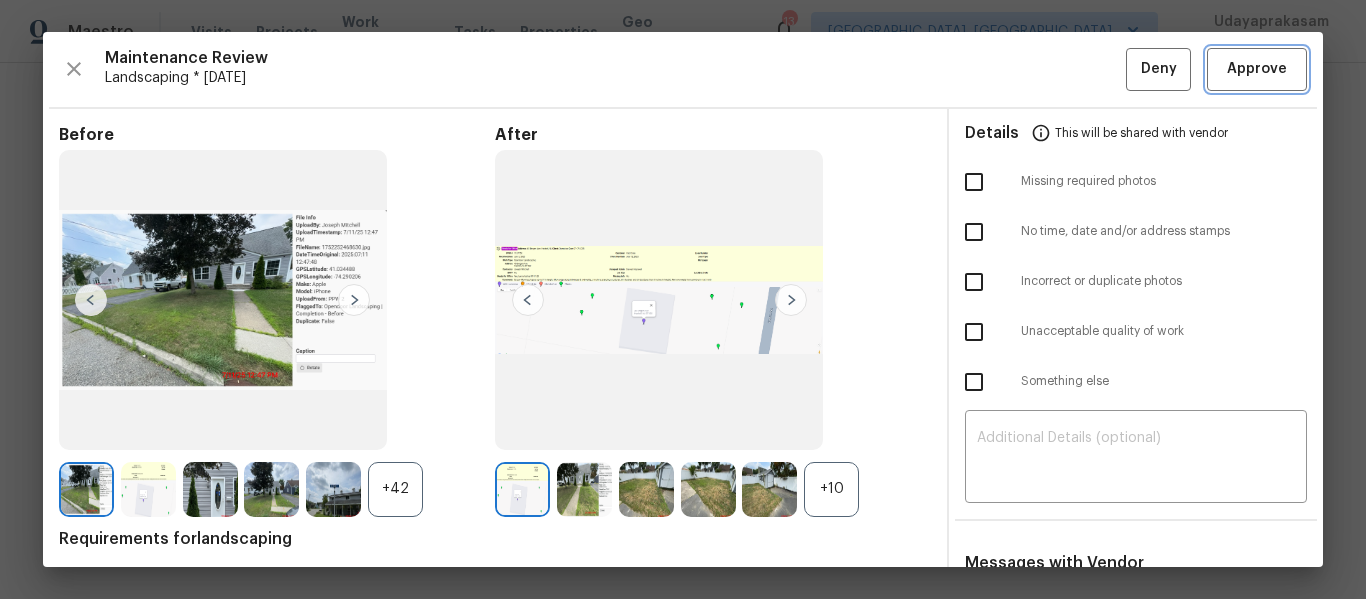 click on "Approve" at bounding box center (1257, 69) 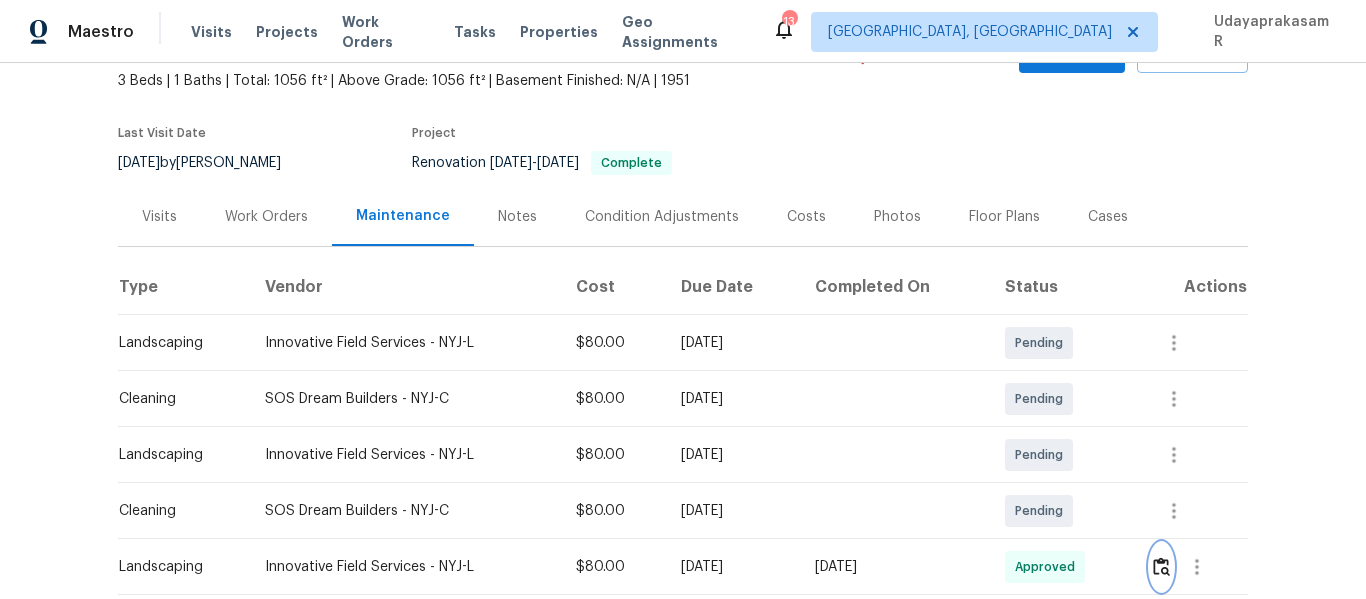 scroll, scrollTop: 0, scrollLeft: 0, axis: both 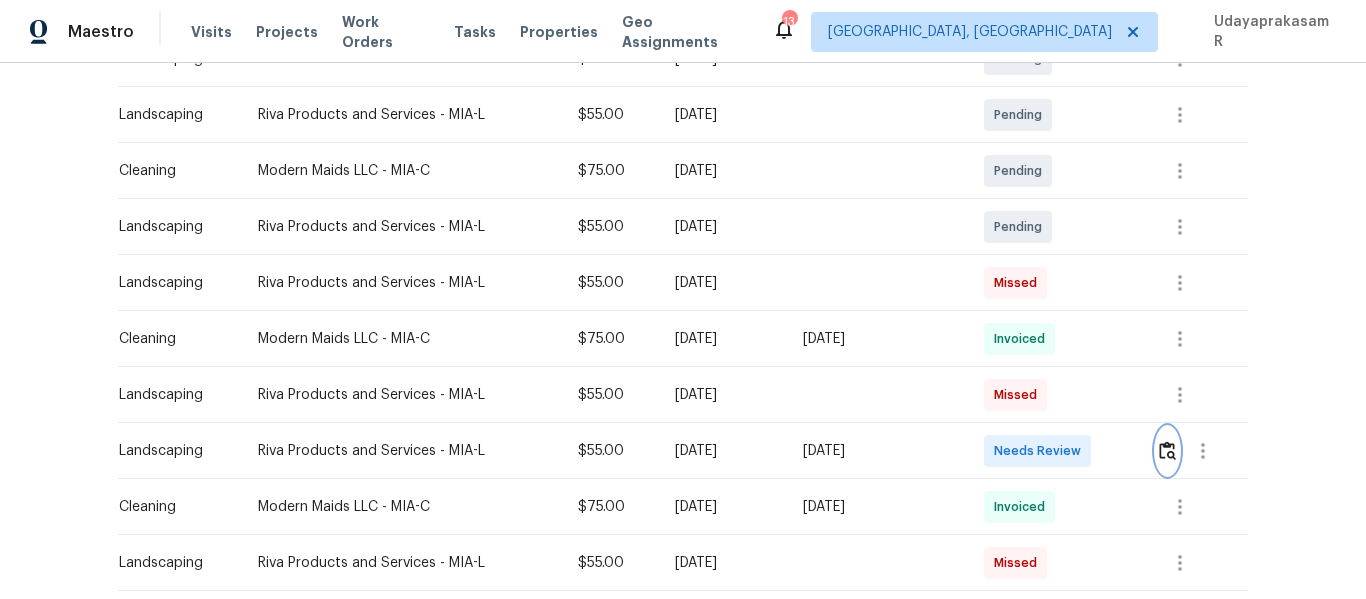 click at bounding box center (1167, 451) 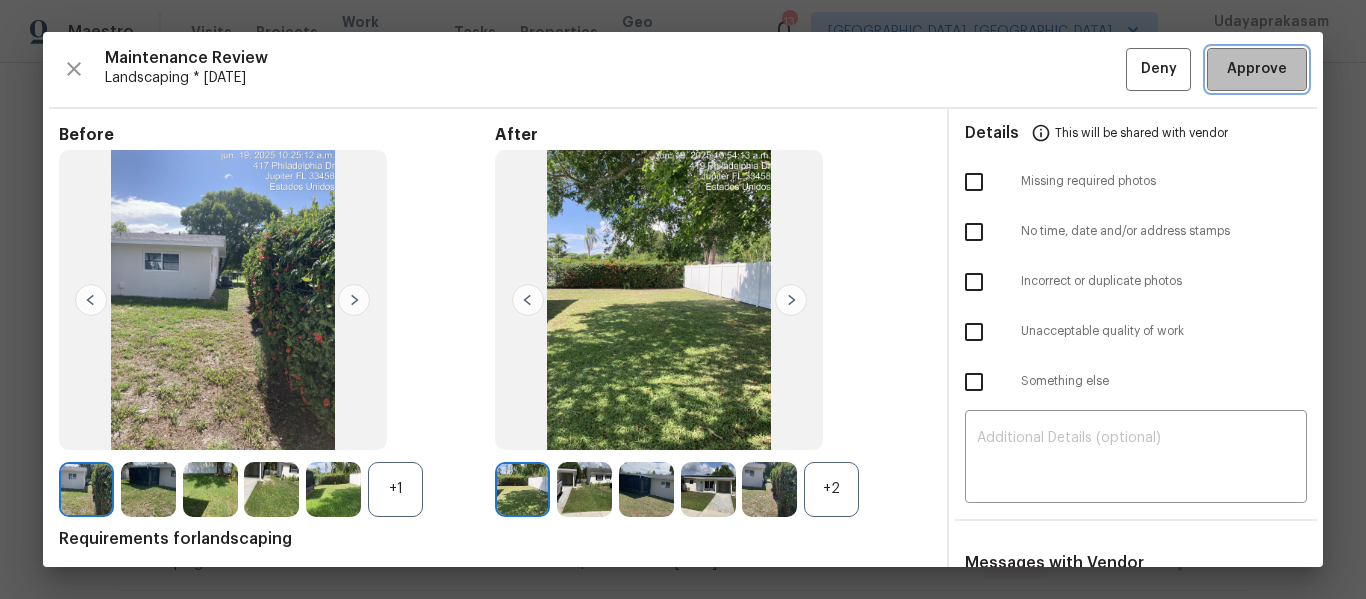 click on "Approve" at bounding box center [1257, 69] 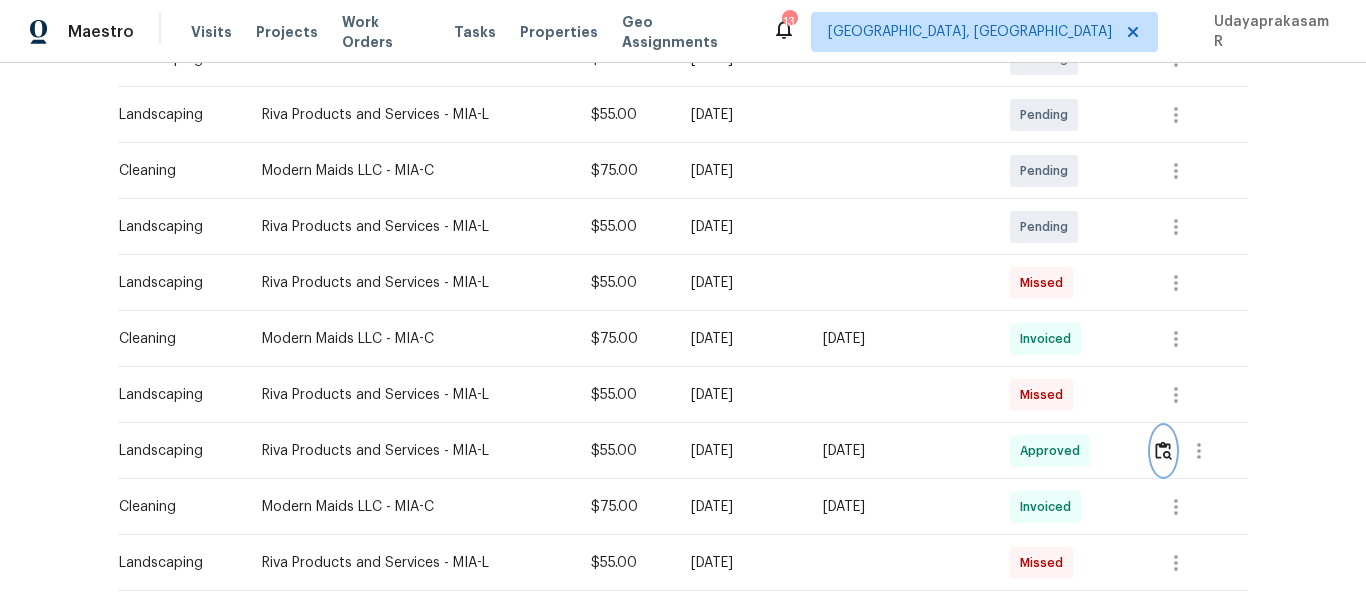 scroll, scrollTop: 0, scrollLeft: 0, axis: both 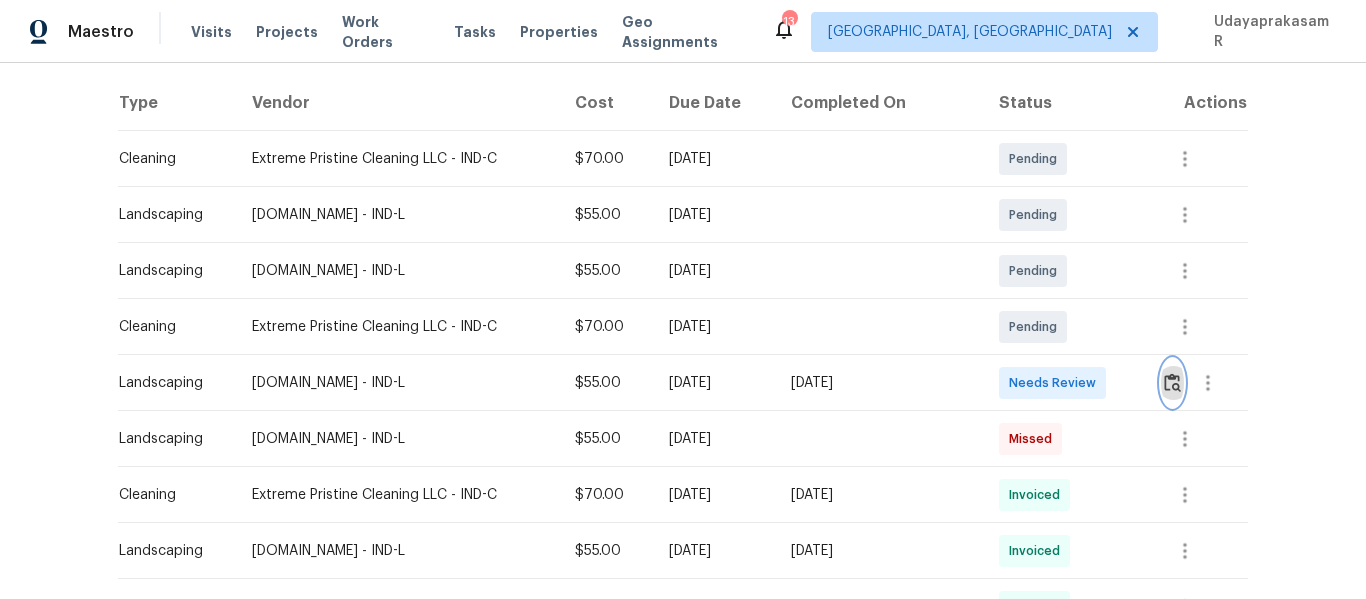 click at bounding box center (1172, 382) 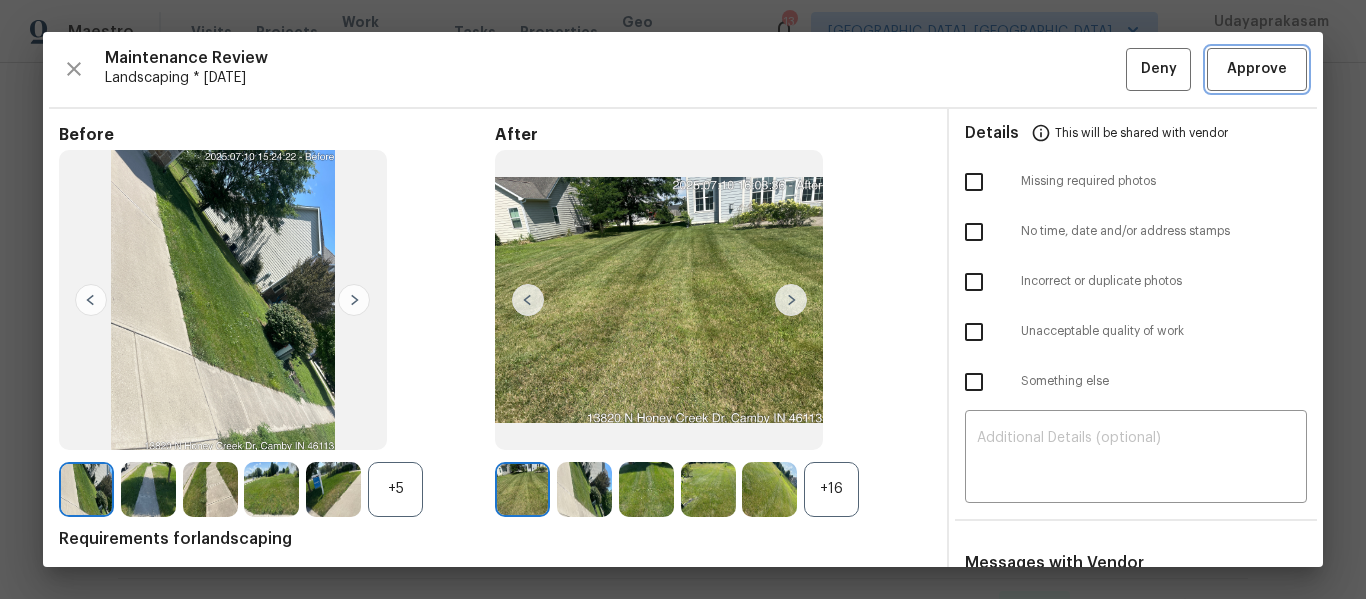 click on "Approve" at bounding box center [1257, 69] 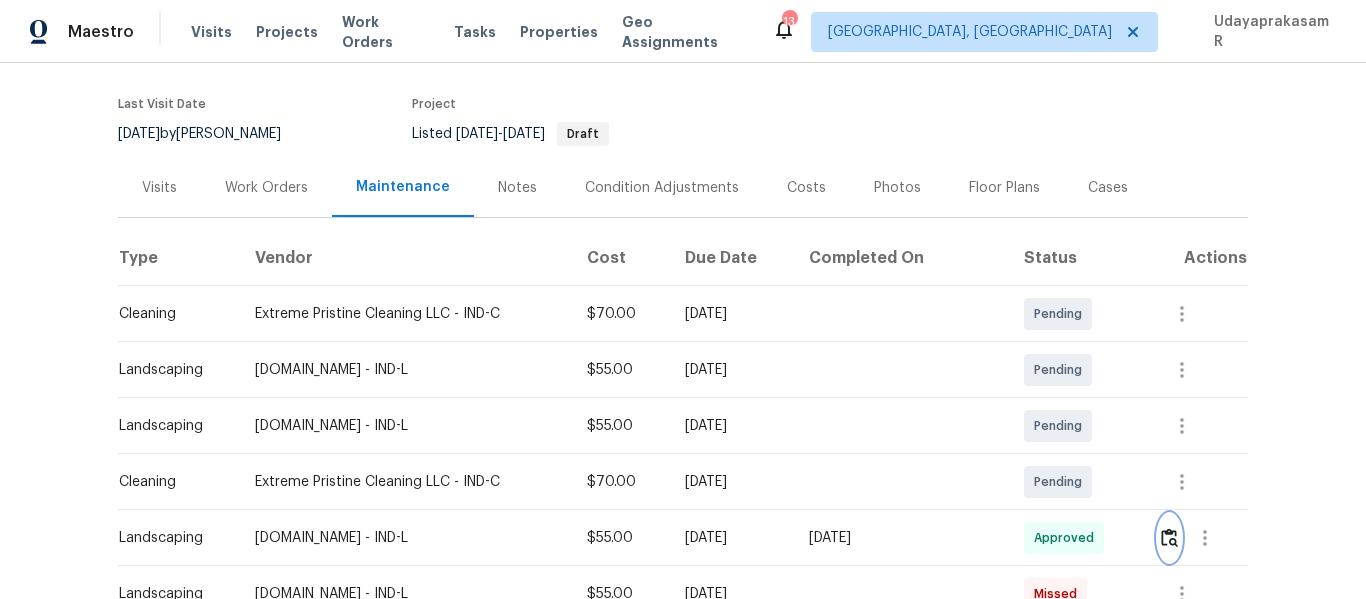 scroll, scrollTop: 0, scrollLeft: 0, axis: both 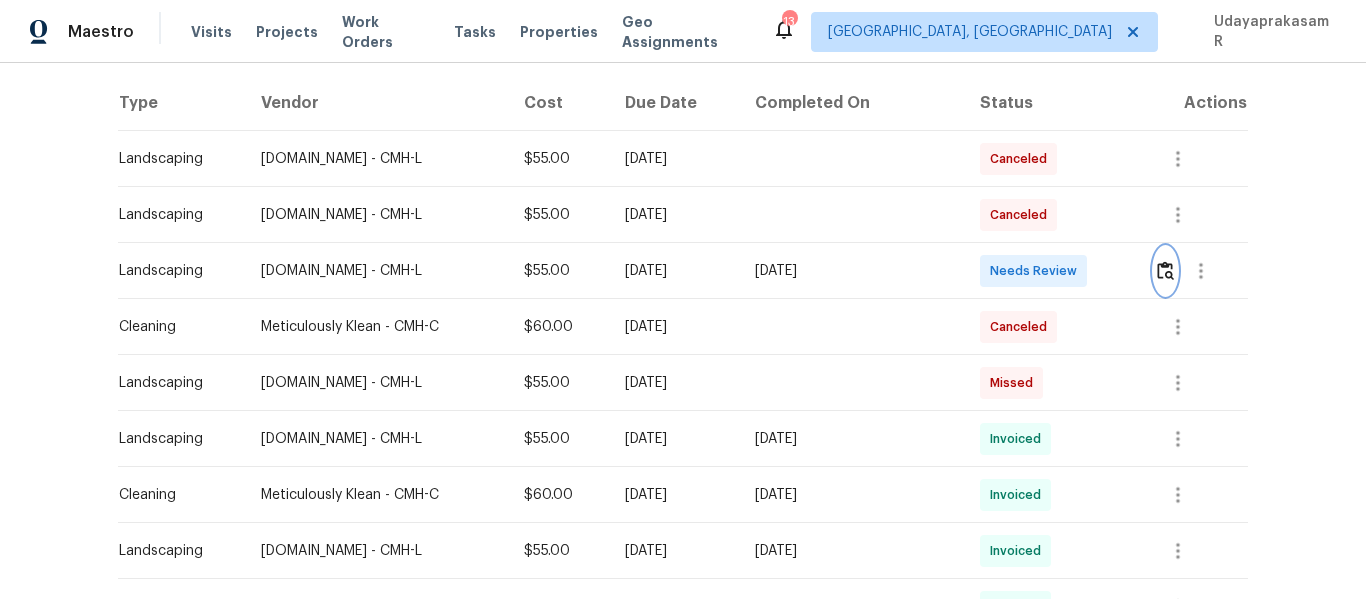 click at bounding box center (1165, 270) 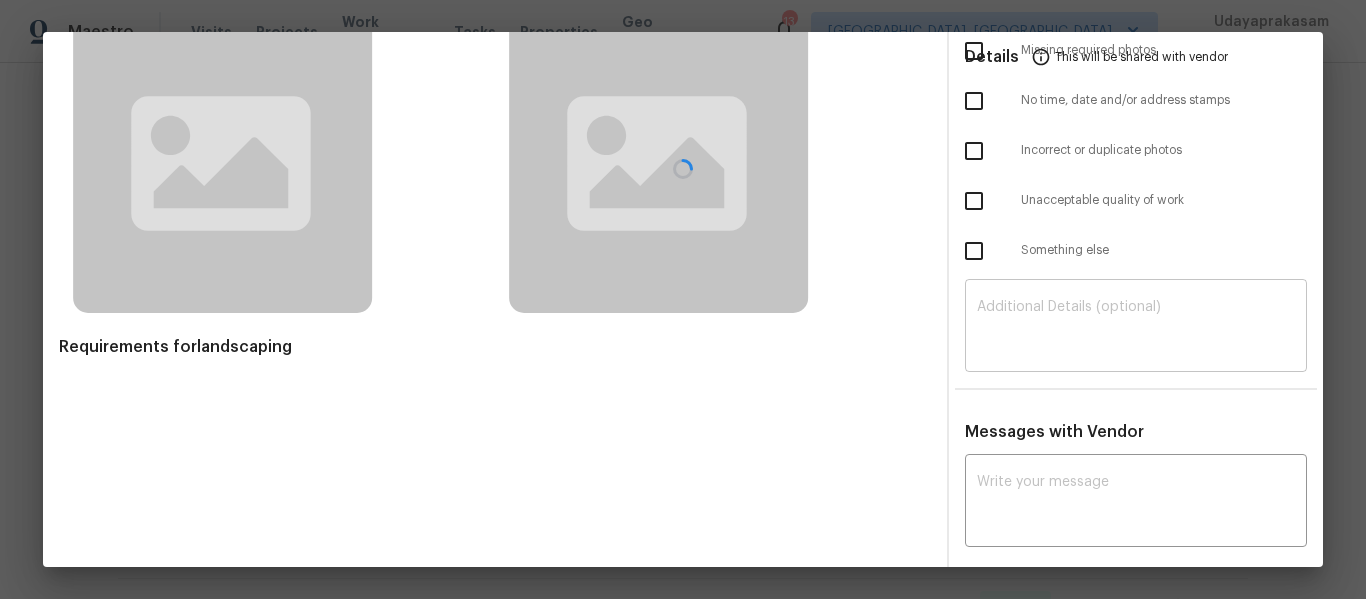 scroll, scrollTop: 149, scrollLeft: 0, axis: vertical 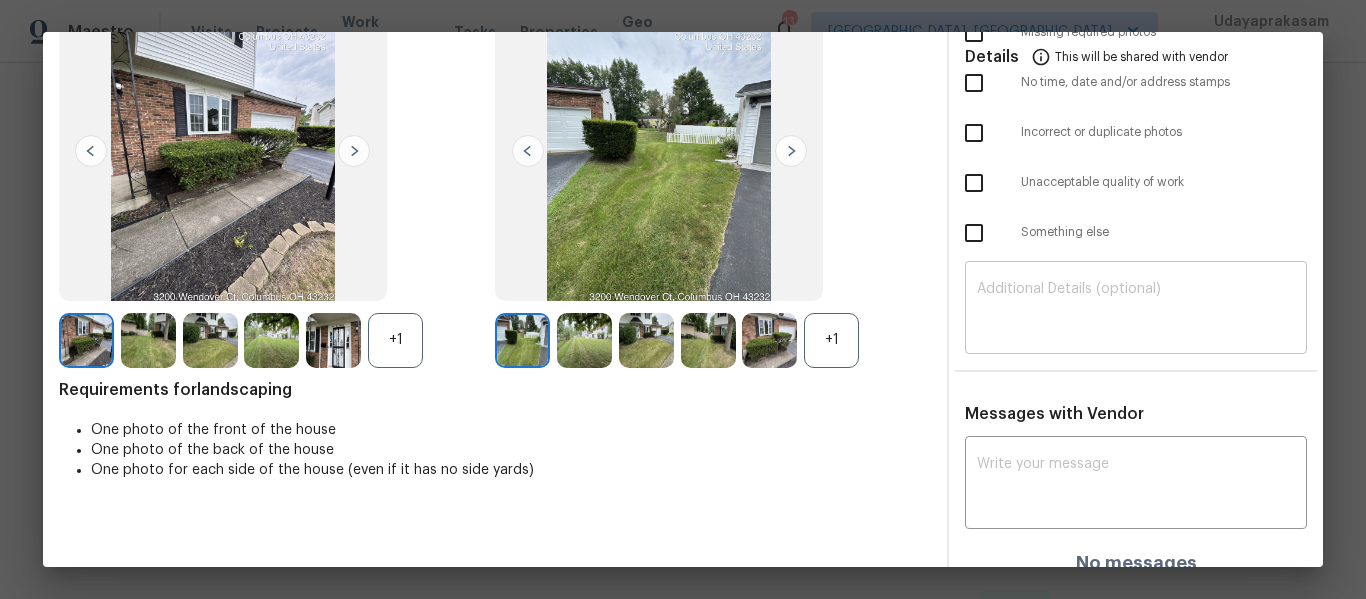 click at bounding box center [1136, 310] 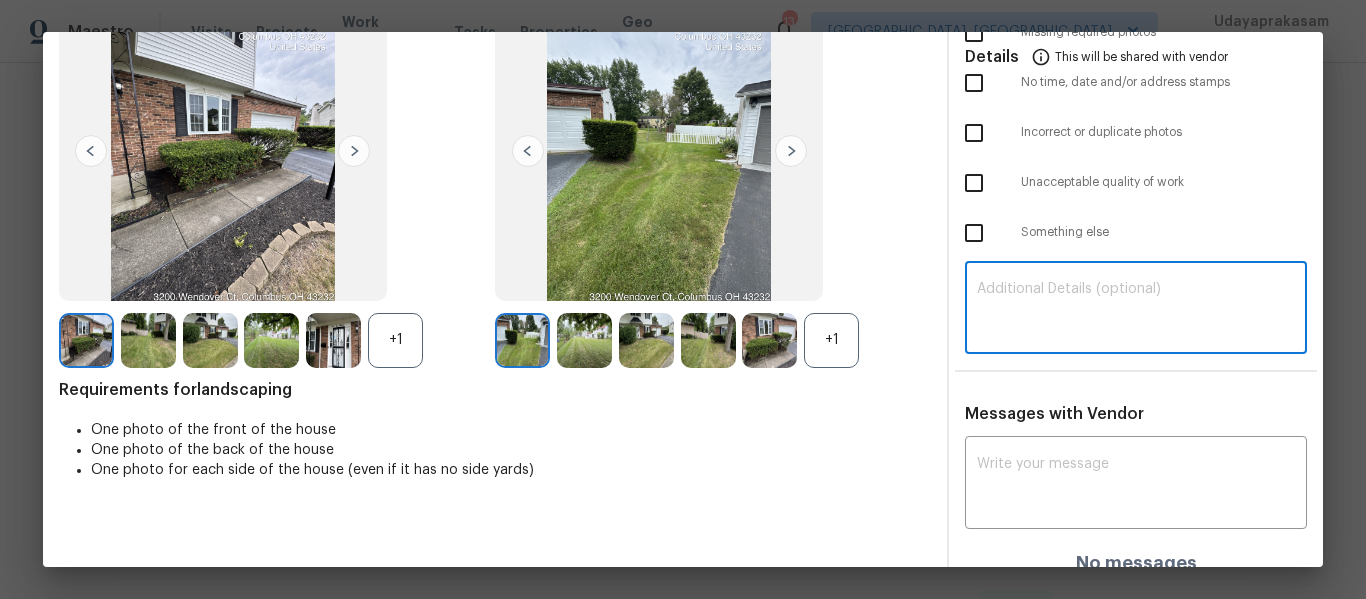 paste on "Maintenance Audit Team: Hello! Unfortunately, this landscaping visit completed on [DATE] has been denied because we are missing the required photos for approval. For approval, please upload address sign photo only if the correct or missing photos were taken on the same day the visit was completed. If those photos are available, they must be uploaded within 48 hours of the original visit date. If the required photos were not taken on the day of the visit, the denial will remain in place. If you or your team need a refresher on the quality standards and requirements, please refer to the updated Standards of Work that have been distributed via email. Thank you!" 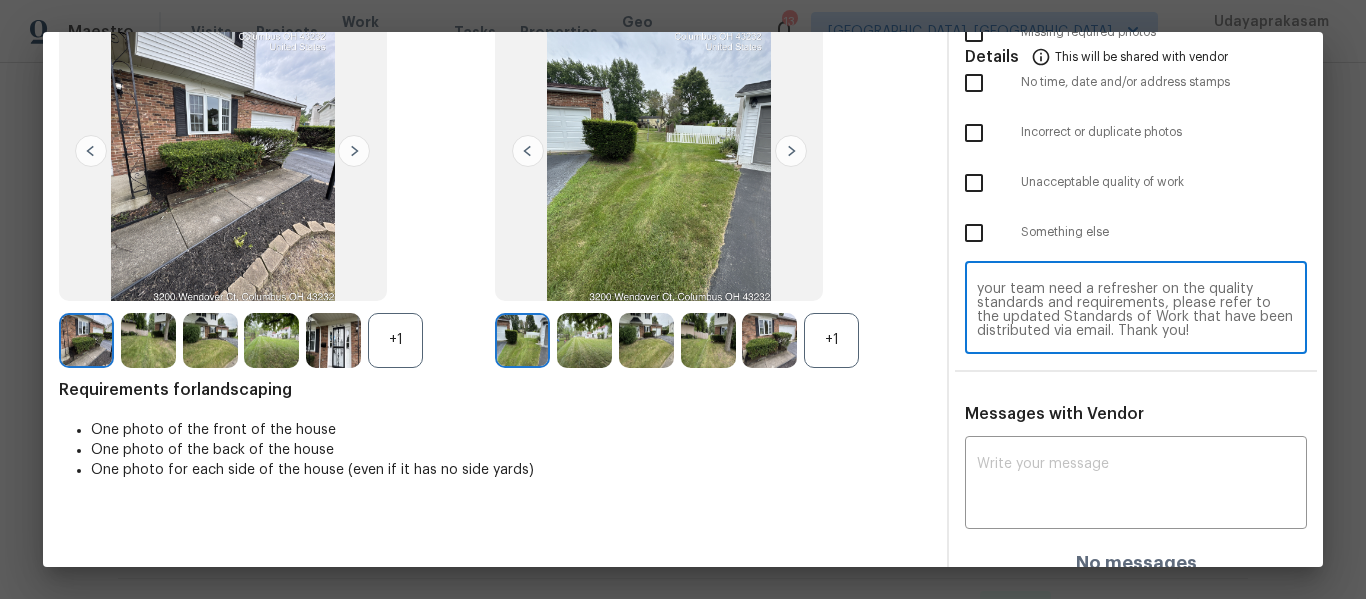 scroll, scrollTop: 0, scrollLeft: 0, axis: both 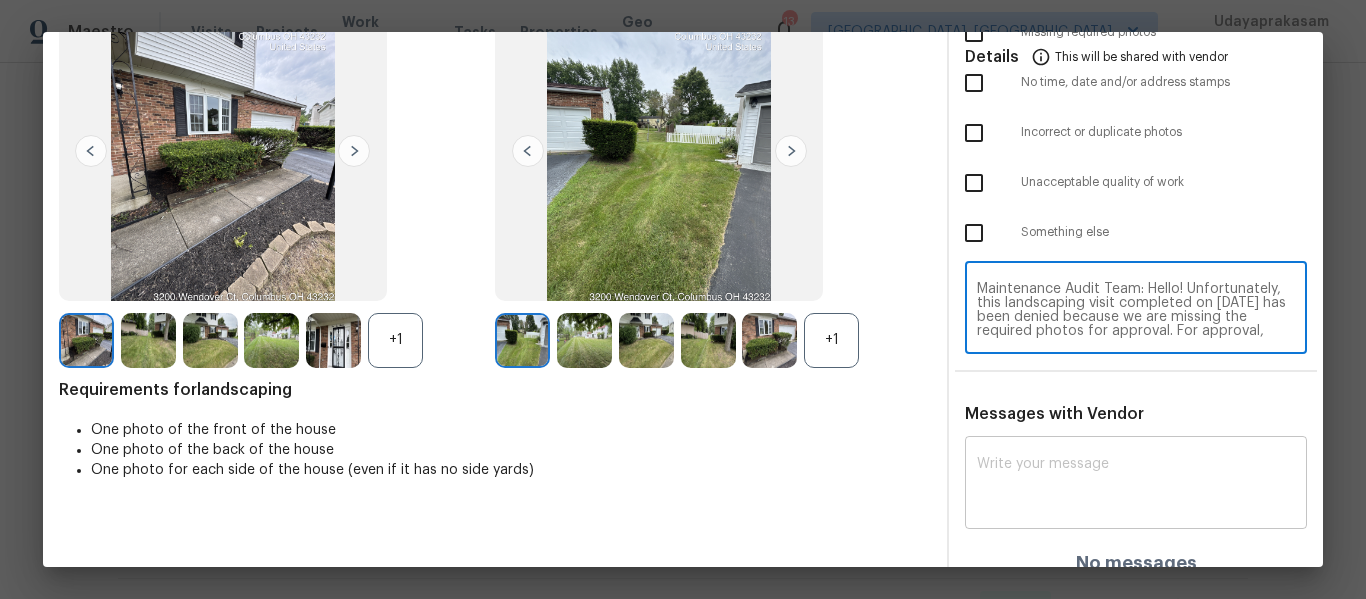 type on "Maintenance Audit Team: Hello! Unfortunately, this landscaping visit completed on [DATE] has been denied because we are missing the required photos for approval. For approval, please upload address sign photo only if the correct or missing photos were taken on the same day the visit was completed. If those photos are available, they must be uploaded within 48 hours of the original visit date. If the required photos were not taken on the day of the visit, the denial will remain in place. If you or your team need a refresher on the quality standards and requirements, please refer to the updated Standards of Work that have been distributed via email. Thank you!" 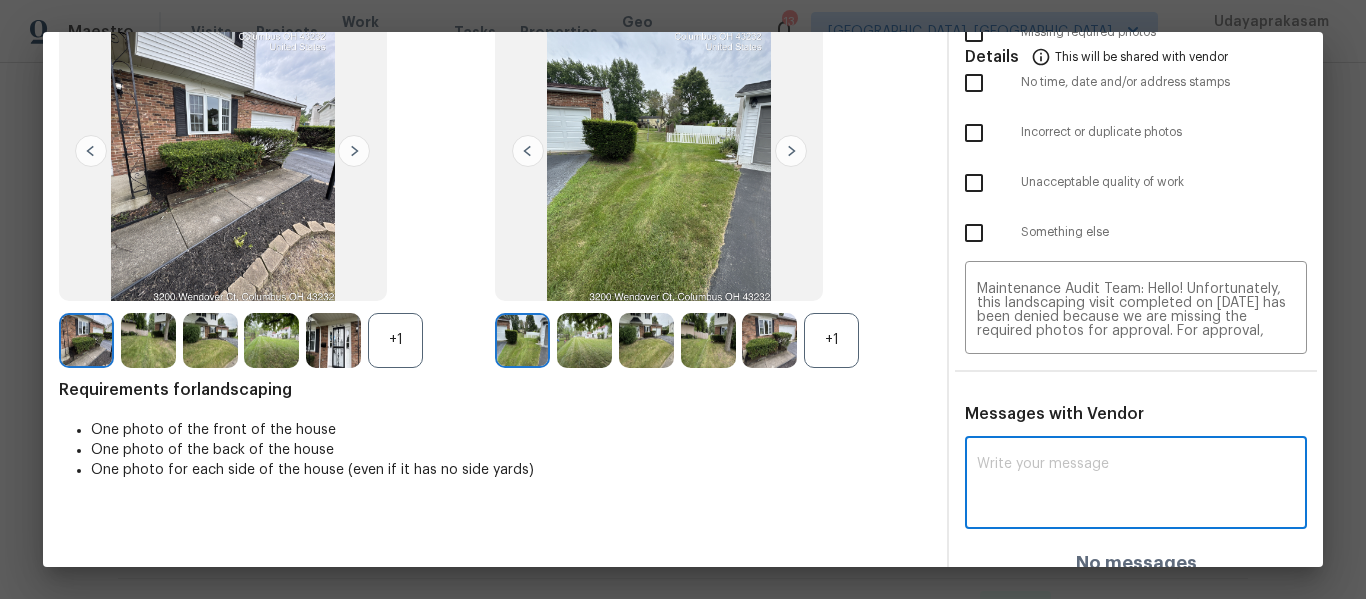 click at bounding box center [1136, 485] 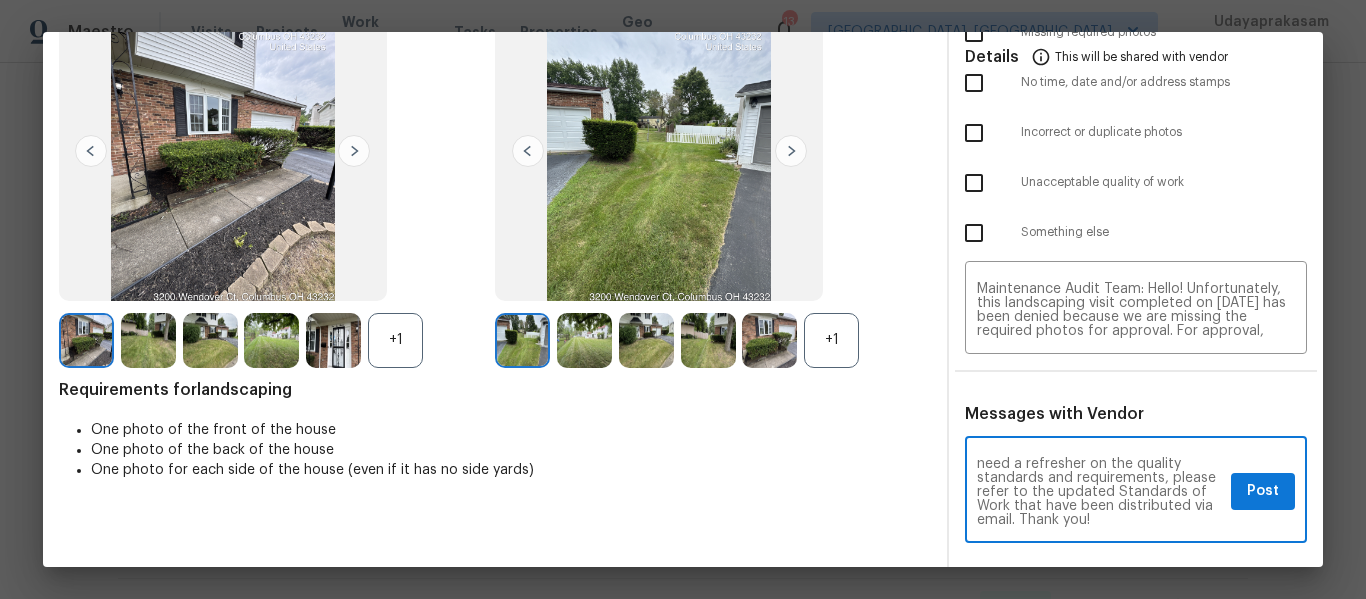 scroll, scrollTop: 0, scrollLeft: 0, axis: both 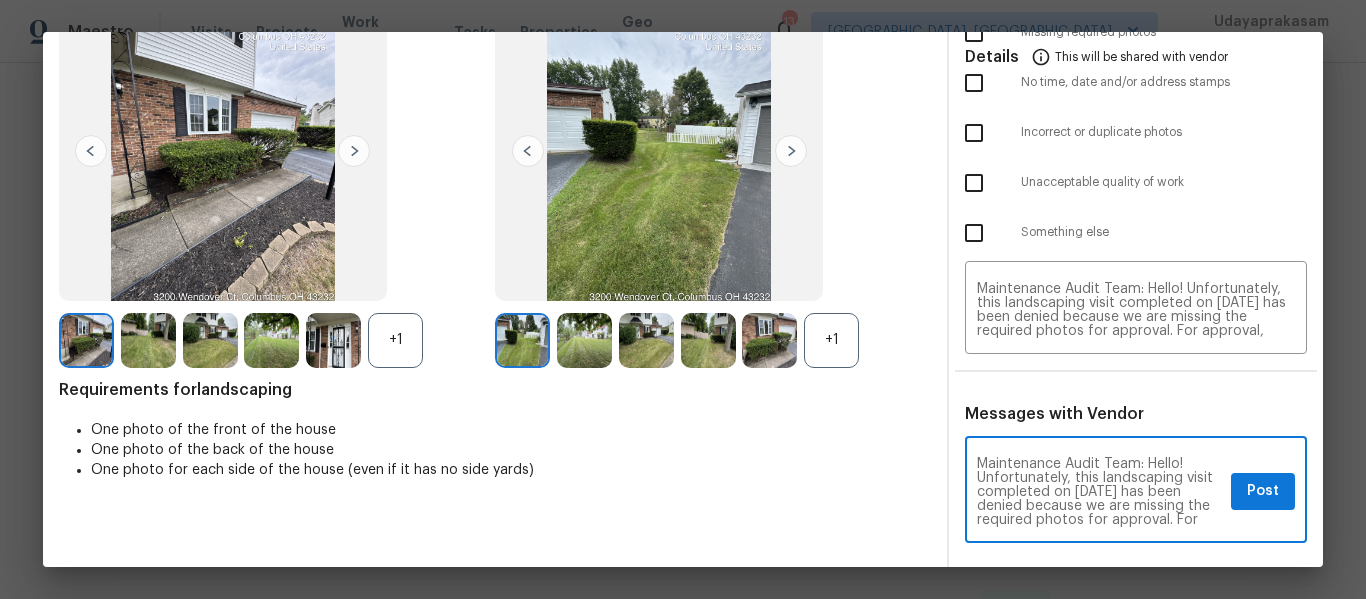 type on "Maintenance Audit Team: Hello! Unfortunately, this landscaping visit completed on [DATE] has been denied because we are missing the required photos for approval. For approval, please upload address sign photo only if the correct or missing photos were taken on the same day the visit was completed. If those photos are available, they must be uploaded within 48 hours of the original visit date. If the required photos were not taken on the day of the visit, the denial will remain in place. If you or your team need a refresher on the quality standards and requirements, please refer to the updated Standards of Work that have been distributed via email. Thank you!" 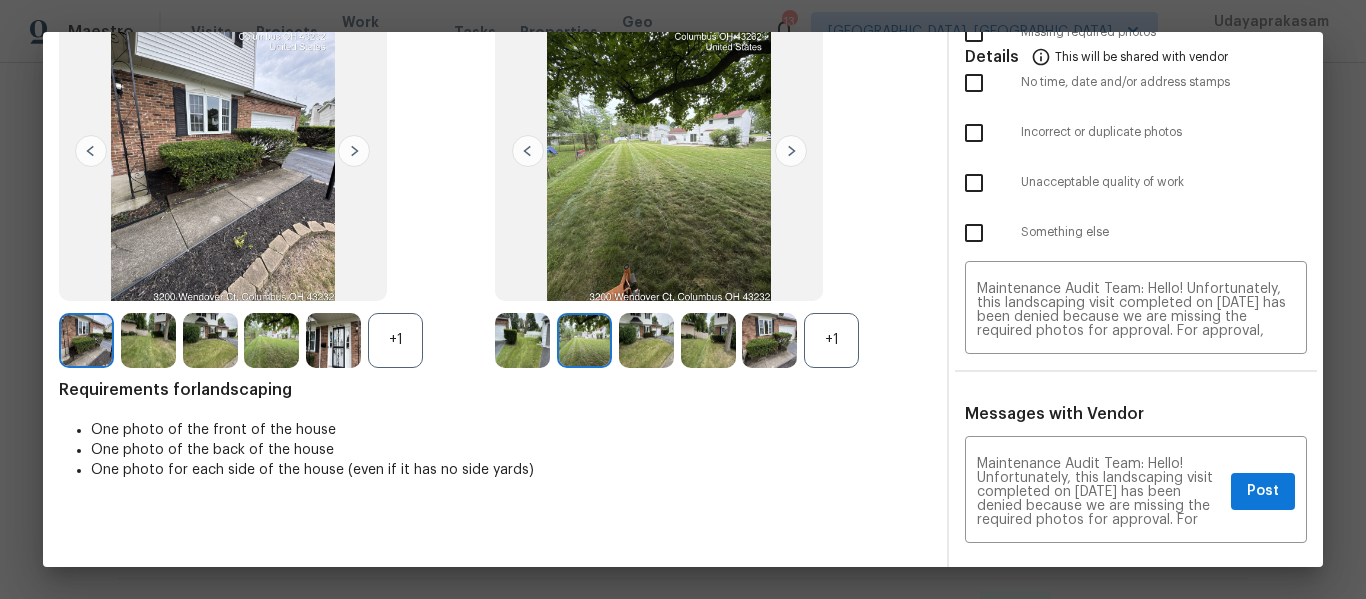 click at bounding box center [791, 151] 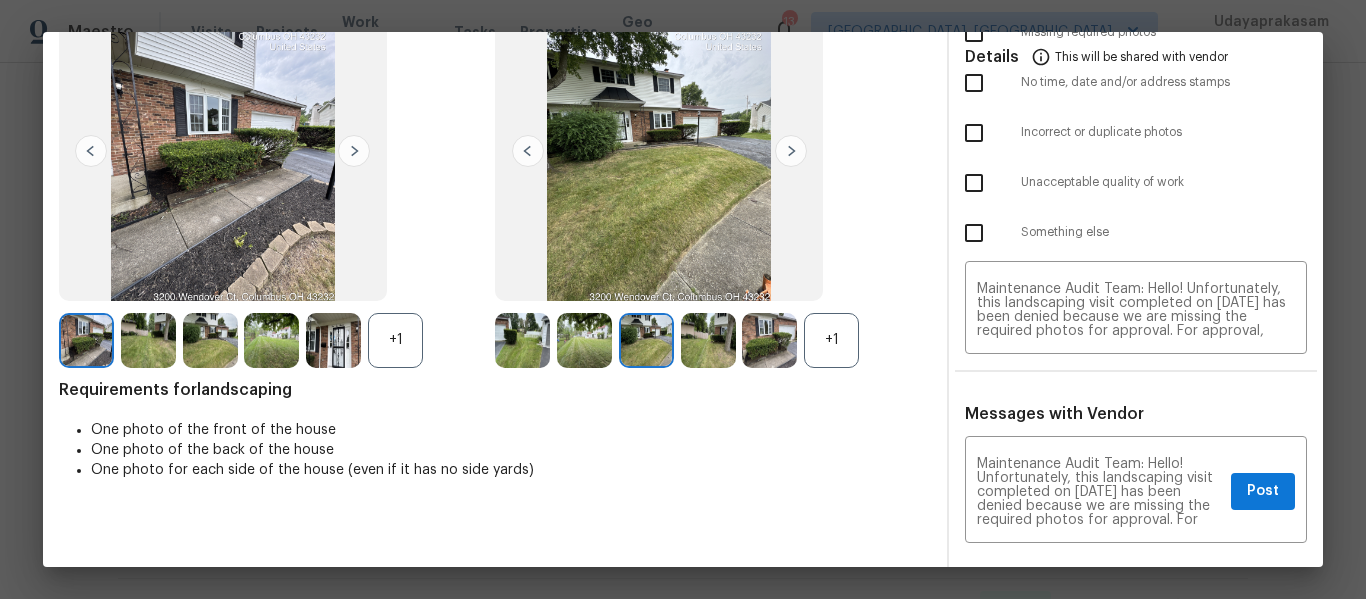 click at bounding box center [791, 151] 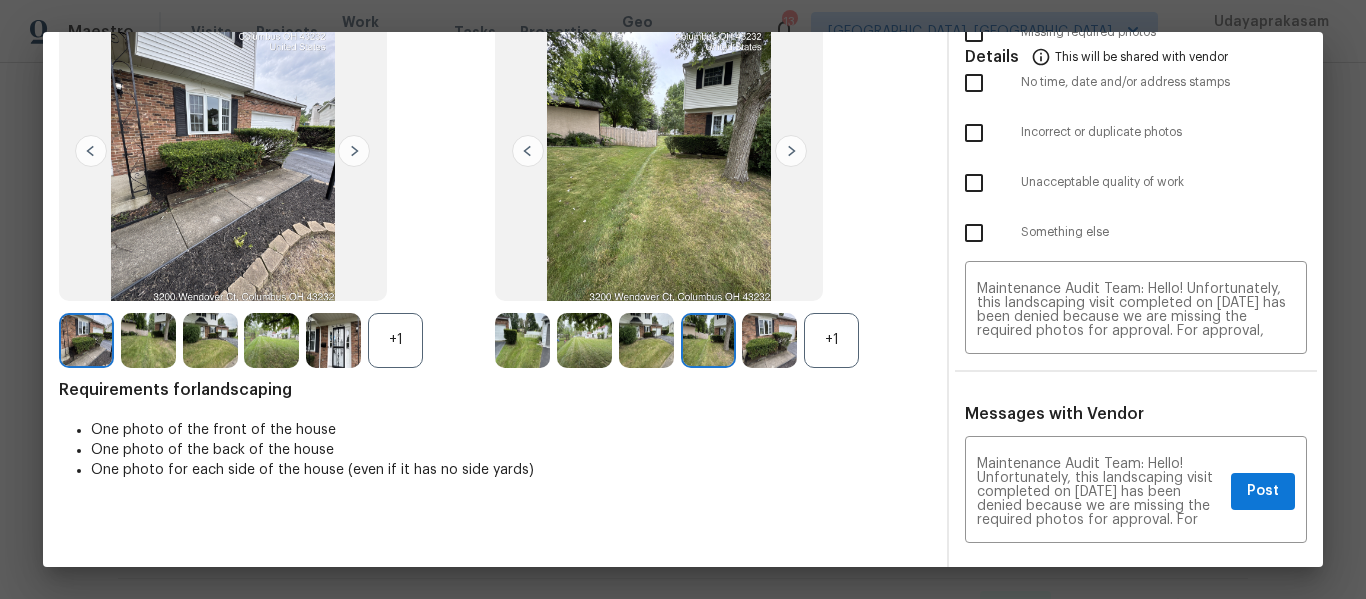 click at bounding box center [522, 340] 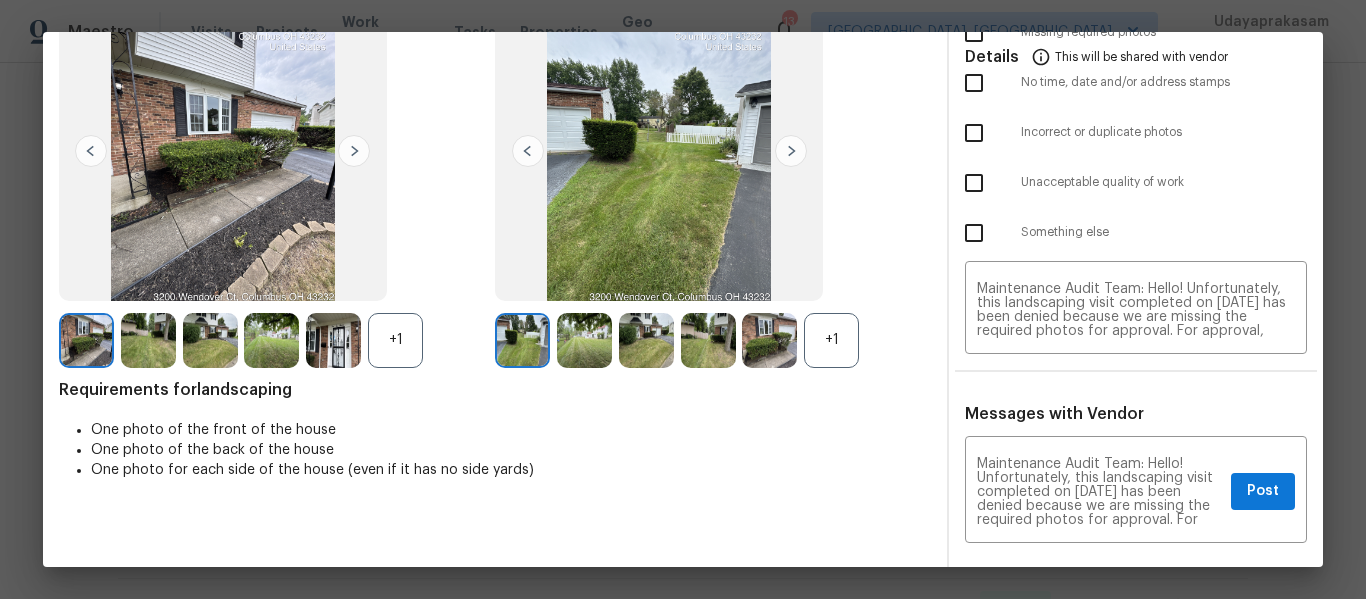 click at bounding box center [708, 340] 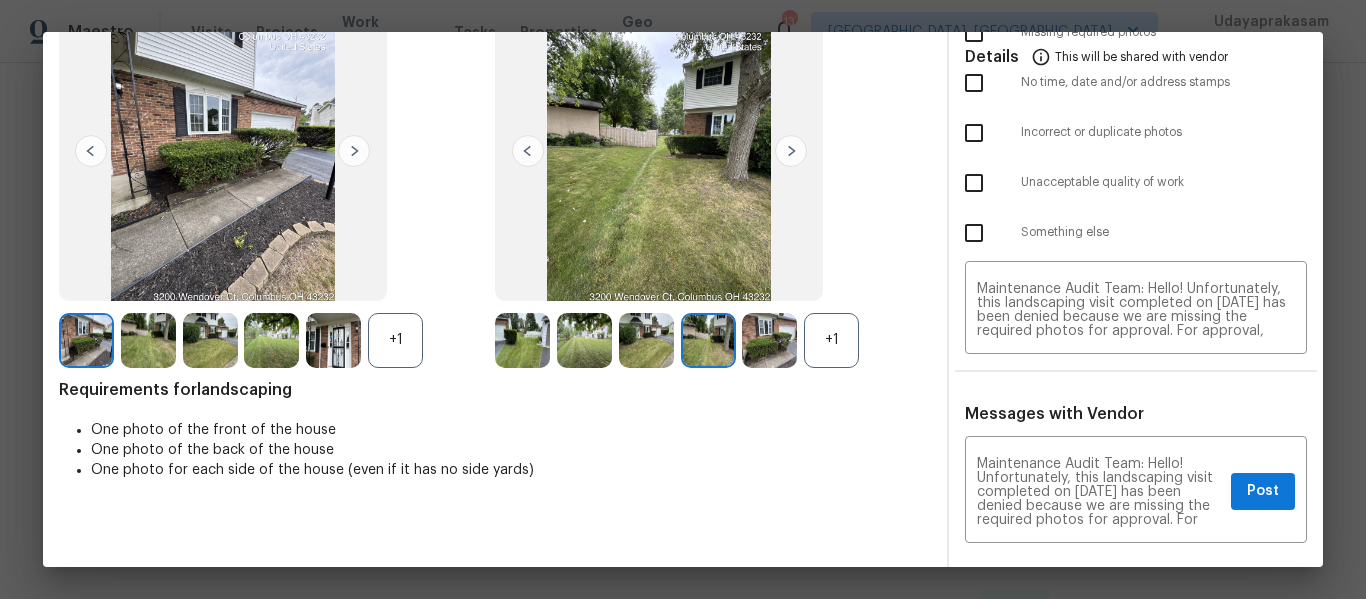 click at bounding box center (791, 151) 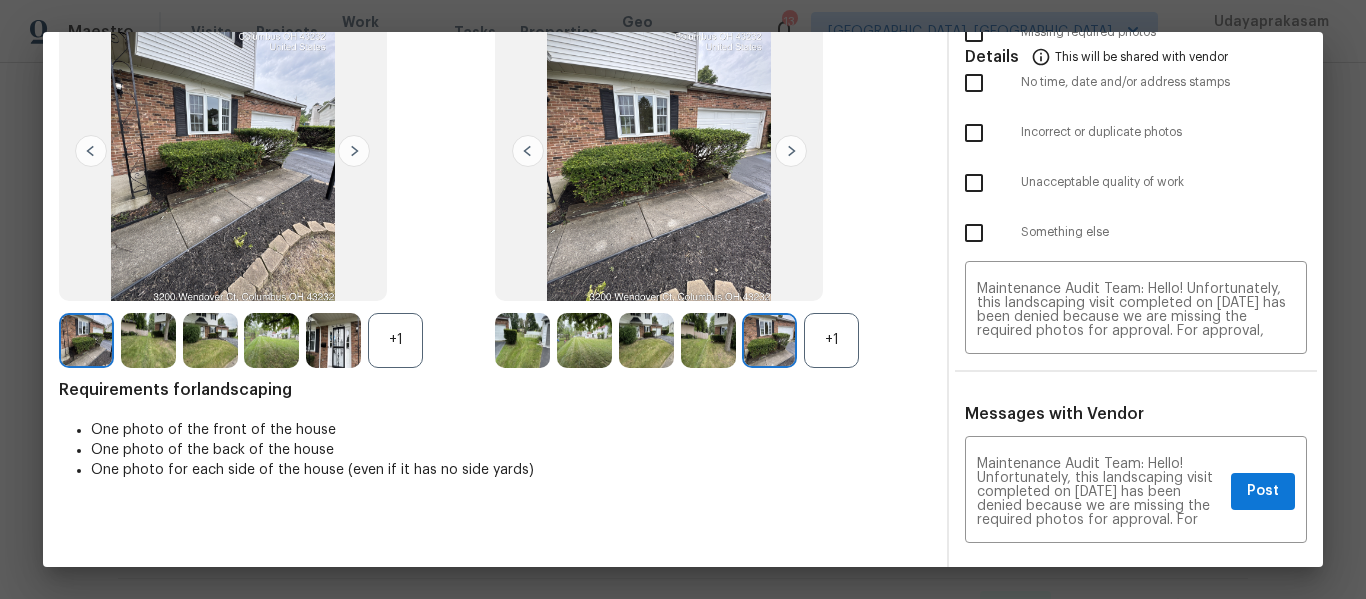 click at bounding box center (791, 151) 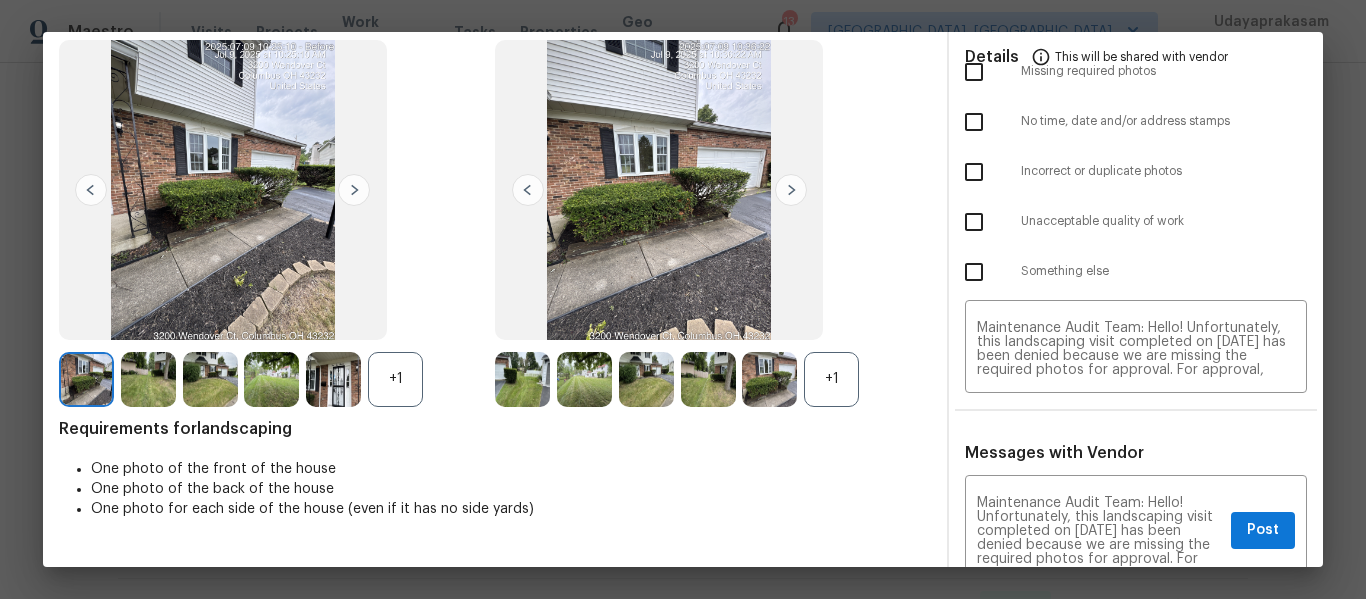 scroll, scrollTop: 0, scrollLeft: 0, axis: both 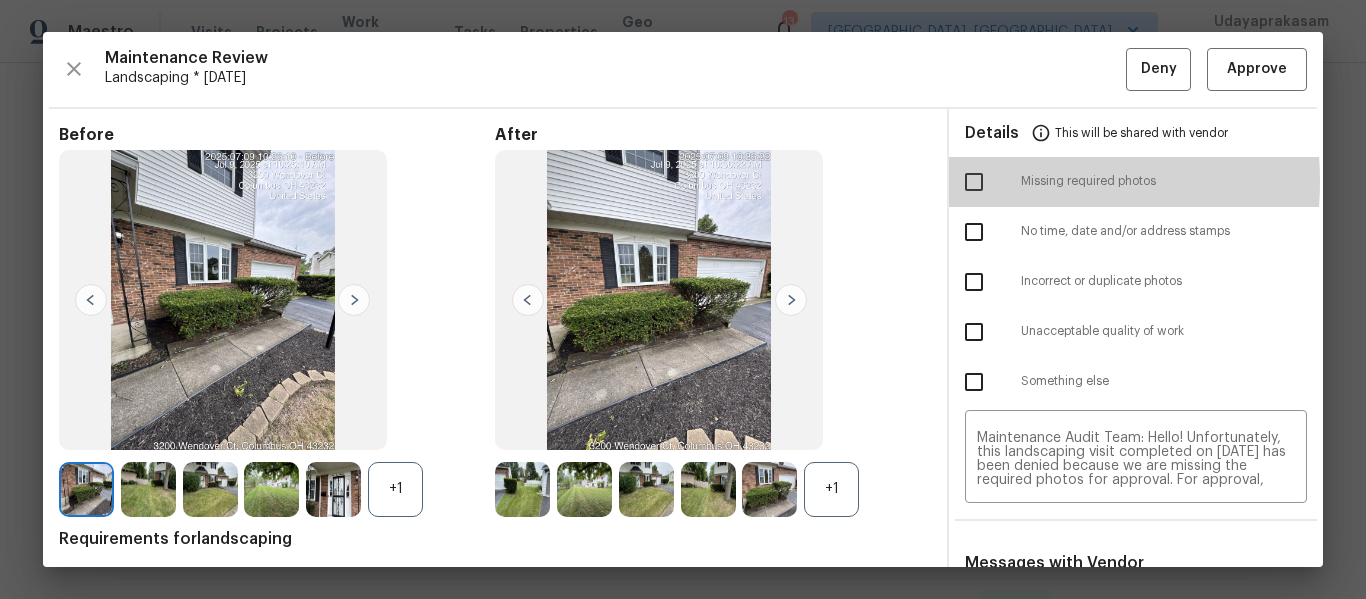 click at bounding box center [974, 182] 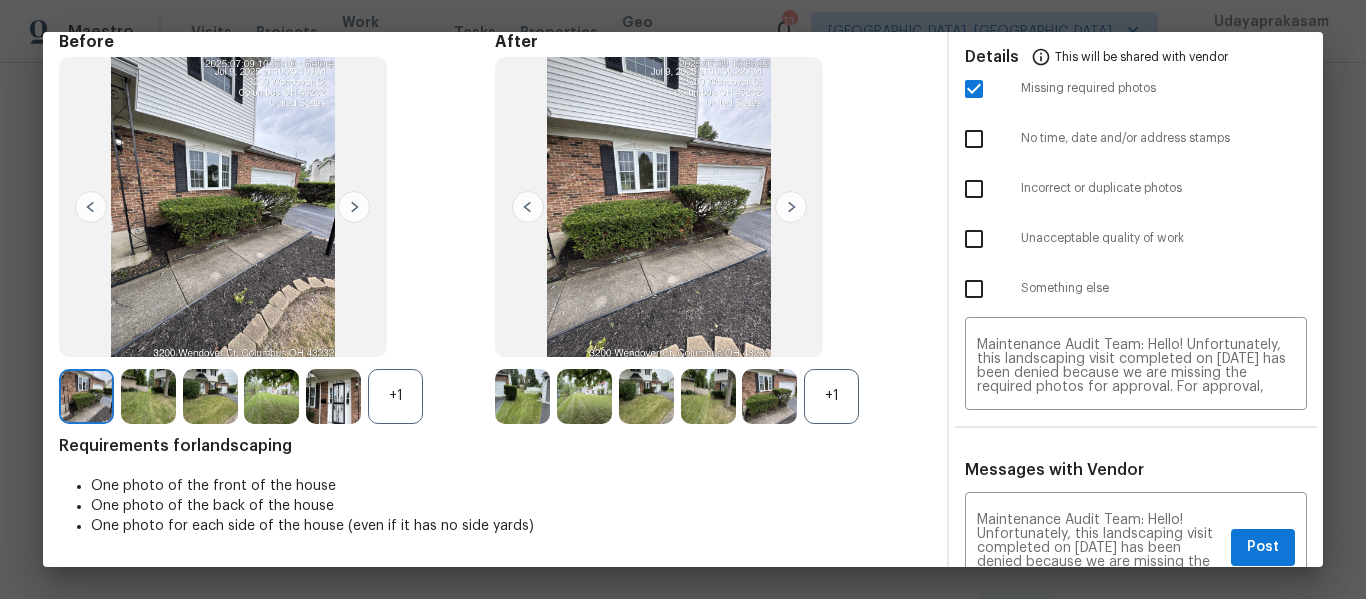 scroll, scrollTop: 185, scrollLeft: 0, axis: vertical 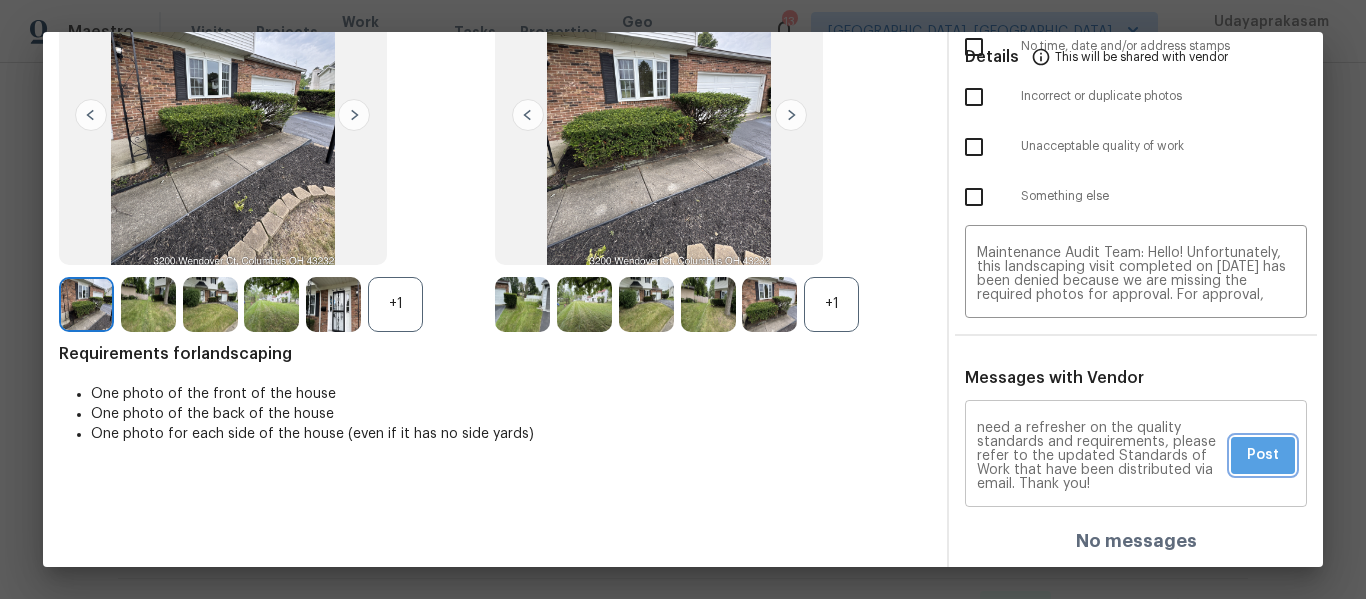 click on "Post" at bounding box center [1263, 455] 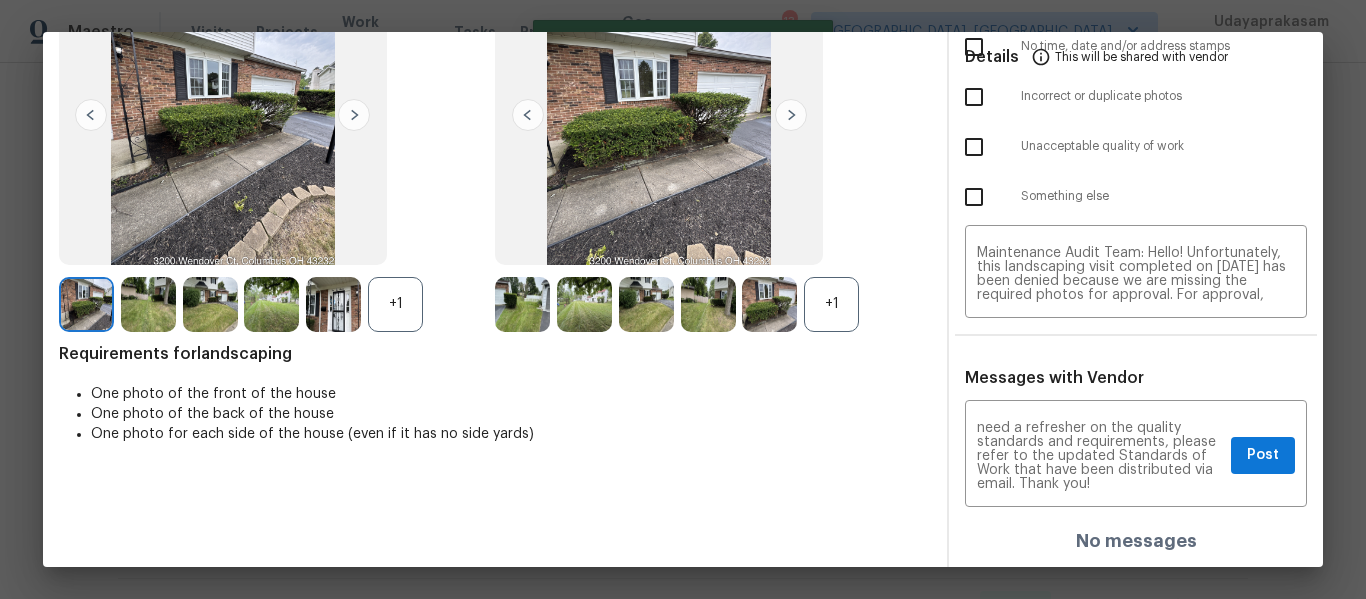 type 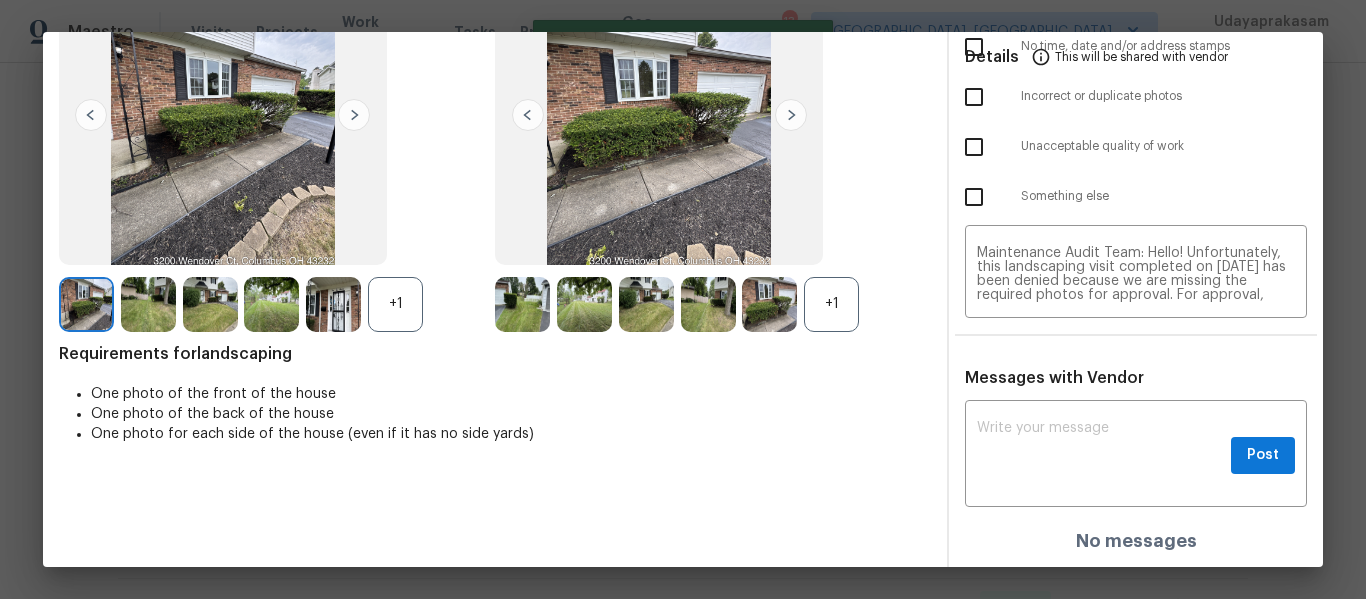 scroll, scrollTop: 0, scrollLeft: 0, axis: both 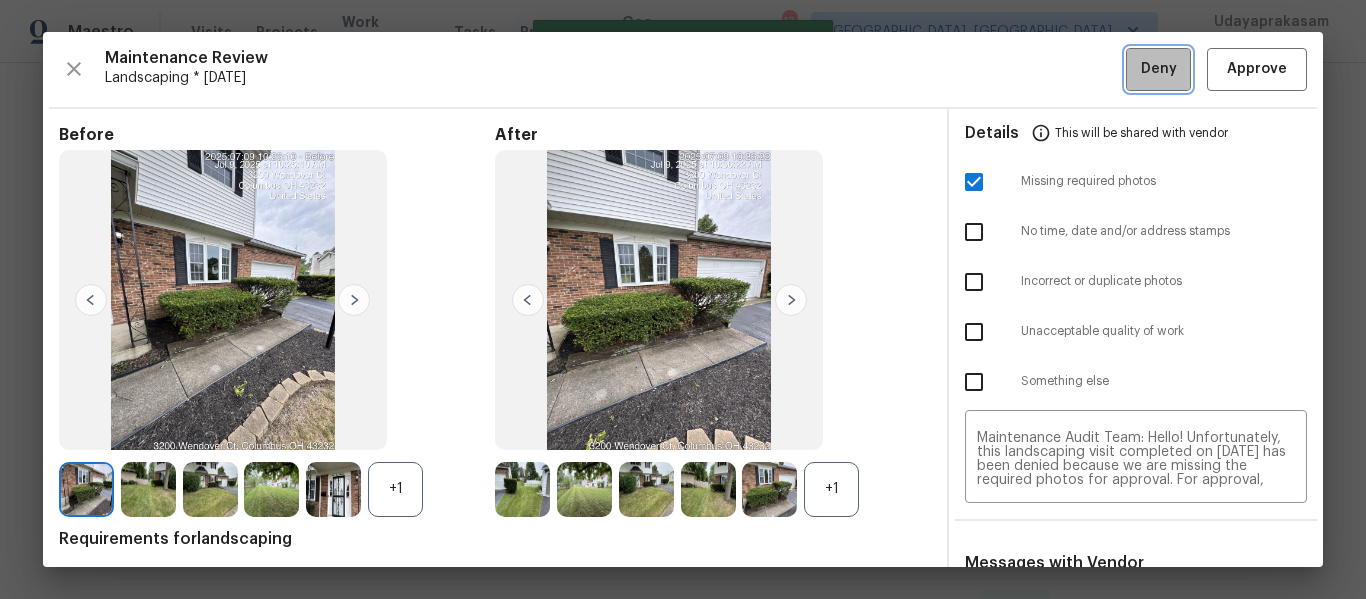 click on "Deny" at bounding box center (1158, 69) 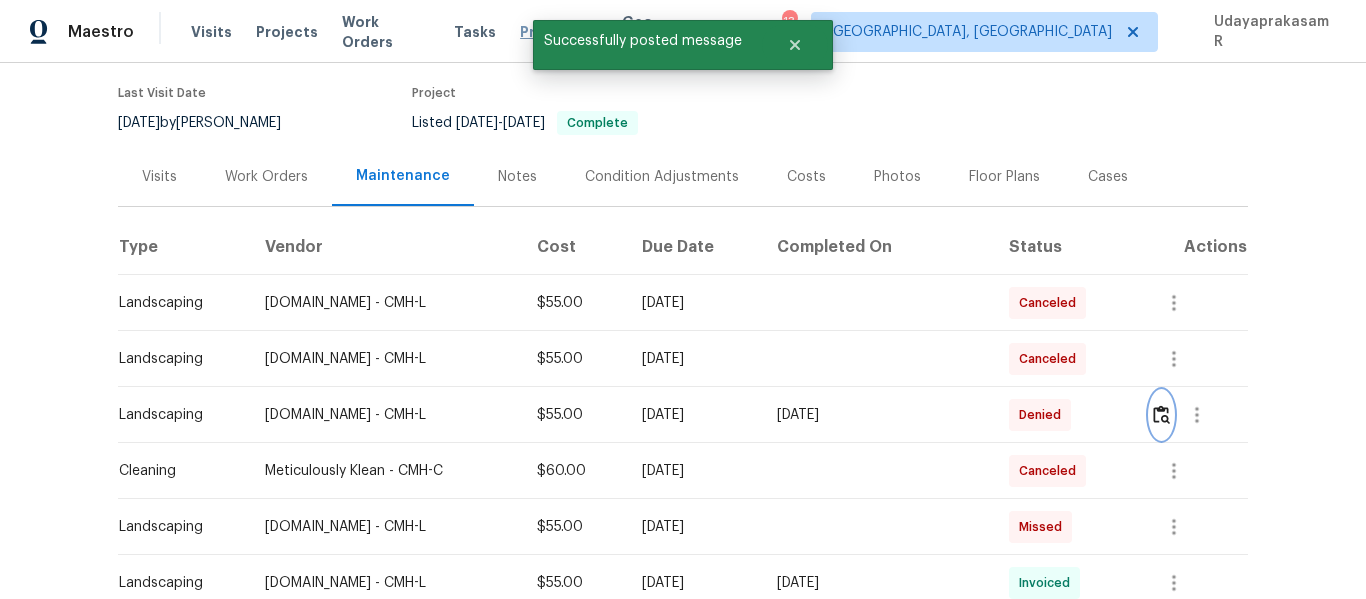 scroll, scrollTop: 0, scrollLeft: 0, axis: both 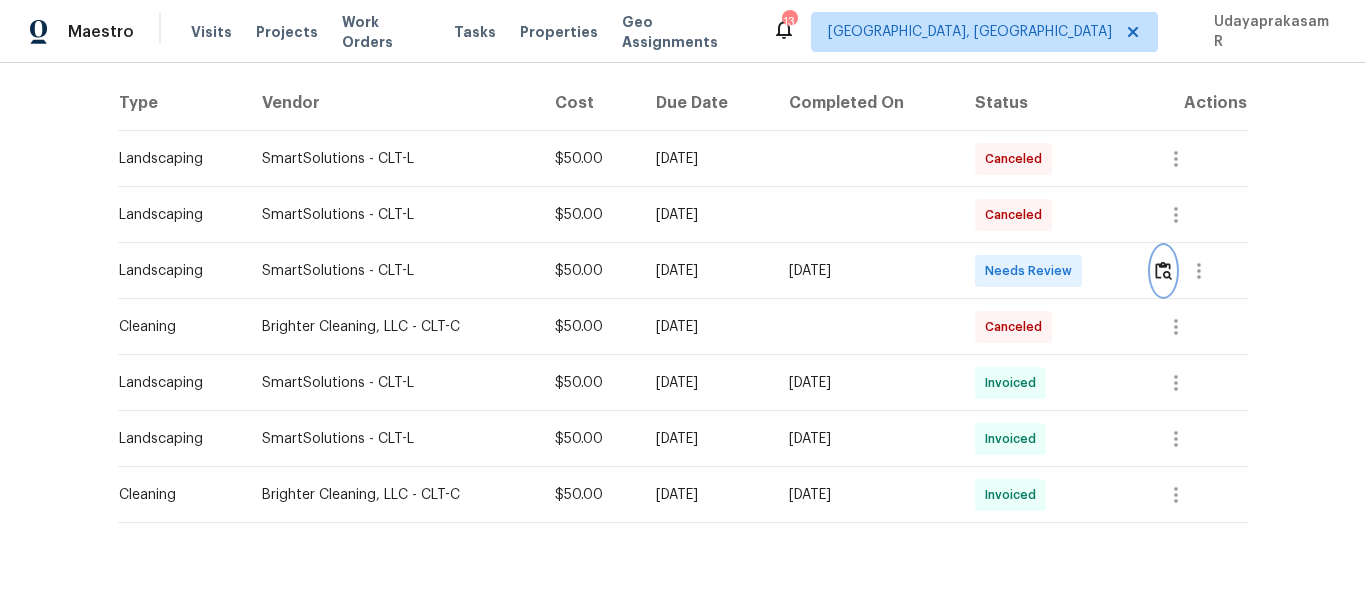 click at bounding box center (1163, 271) 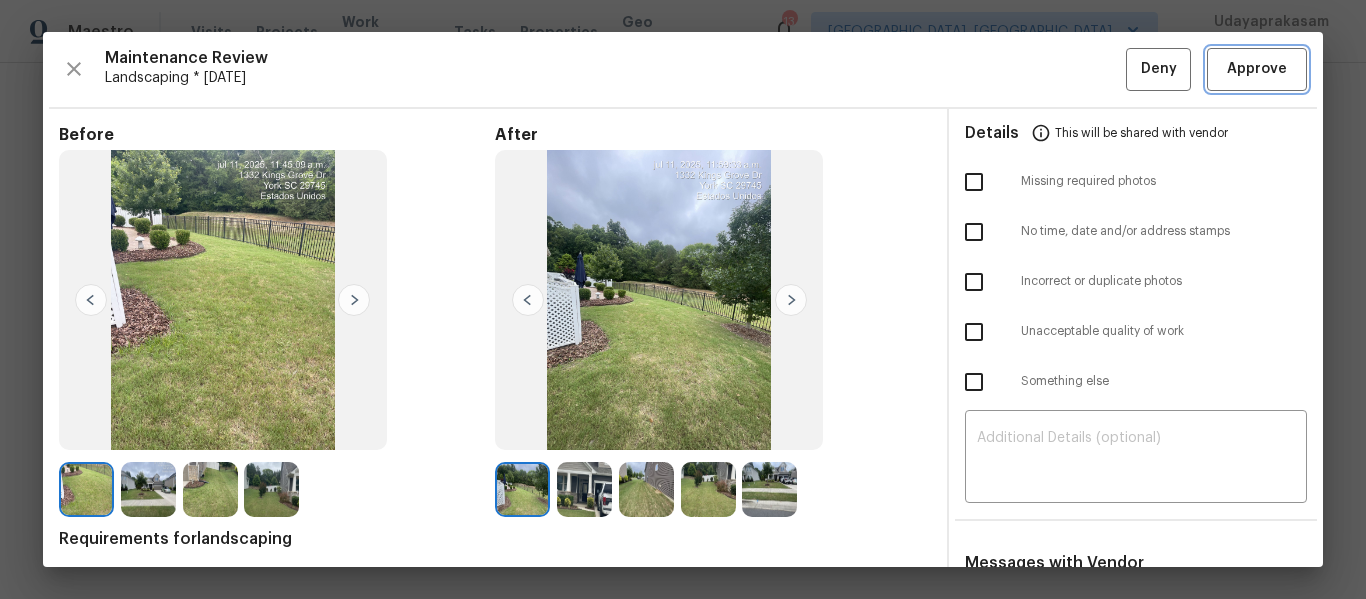 click on "Approve" at bounding box center (1257, 69) 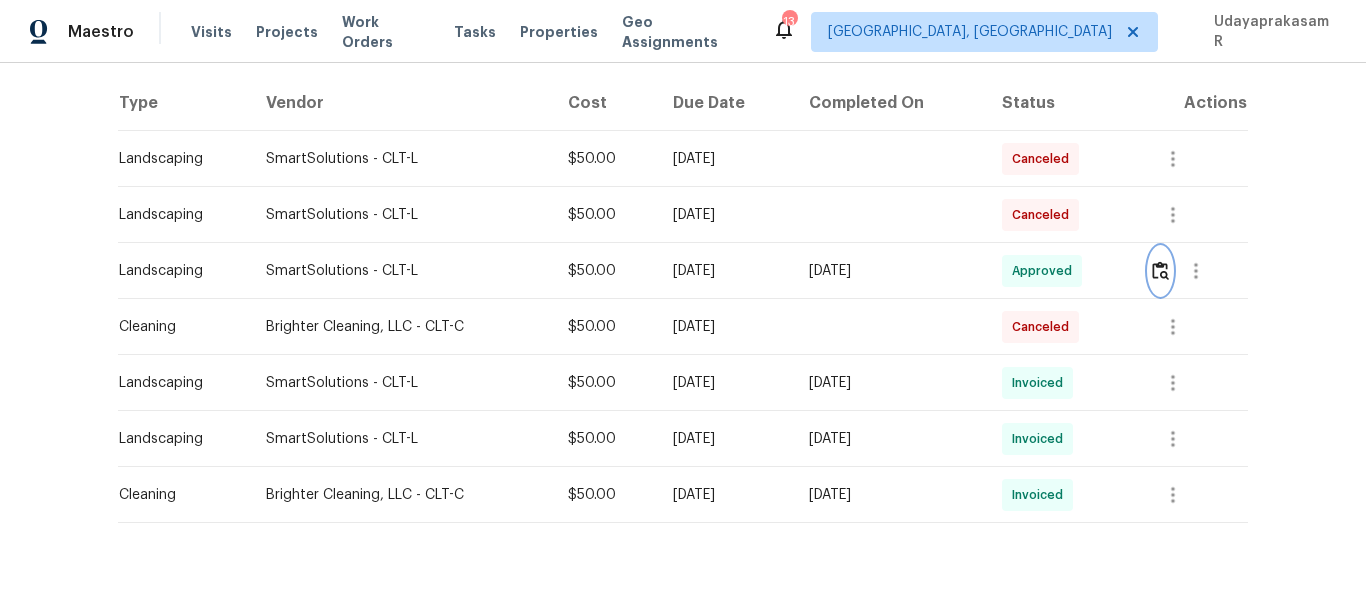 type 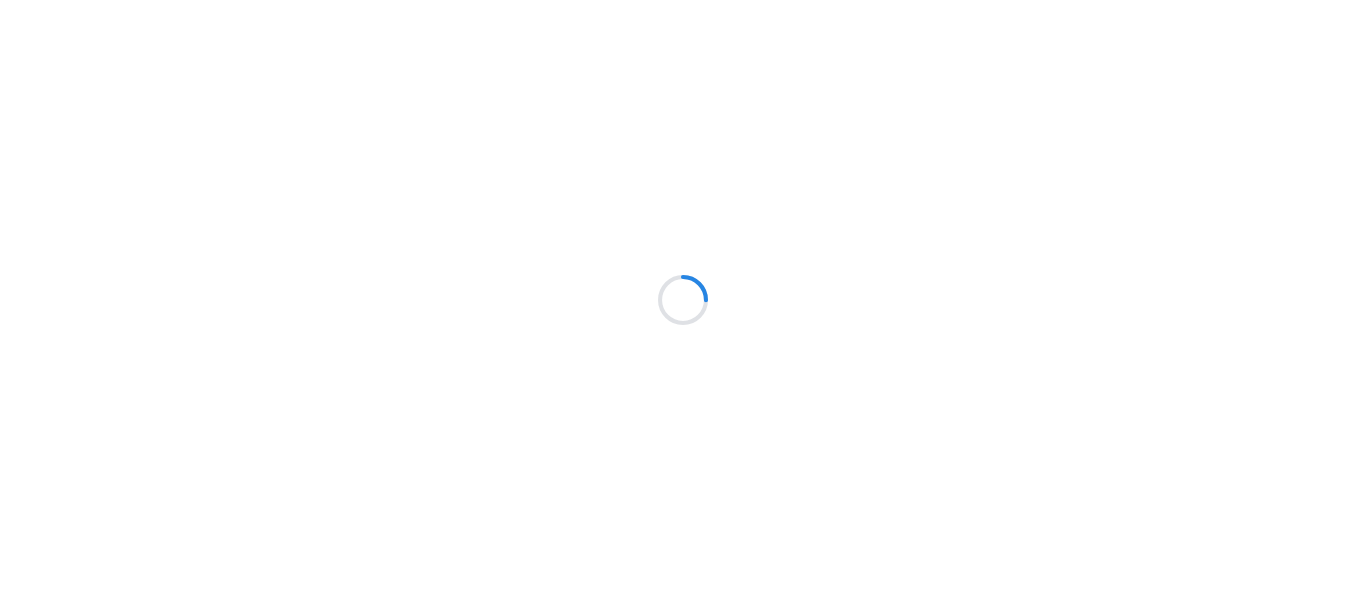 scroll, scrollTop: 0, scrollLeft: 0, axis: both 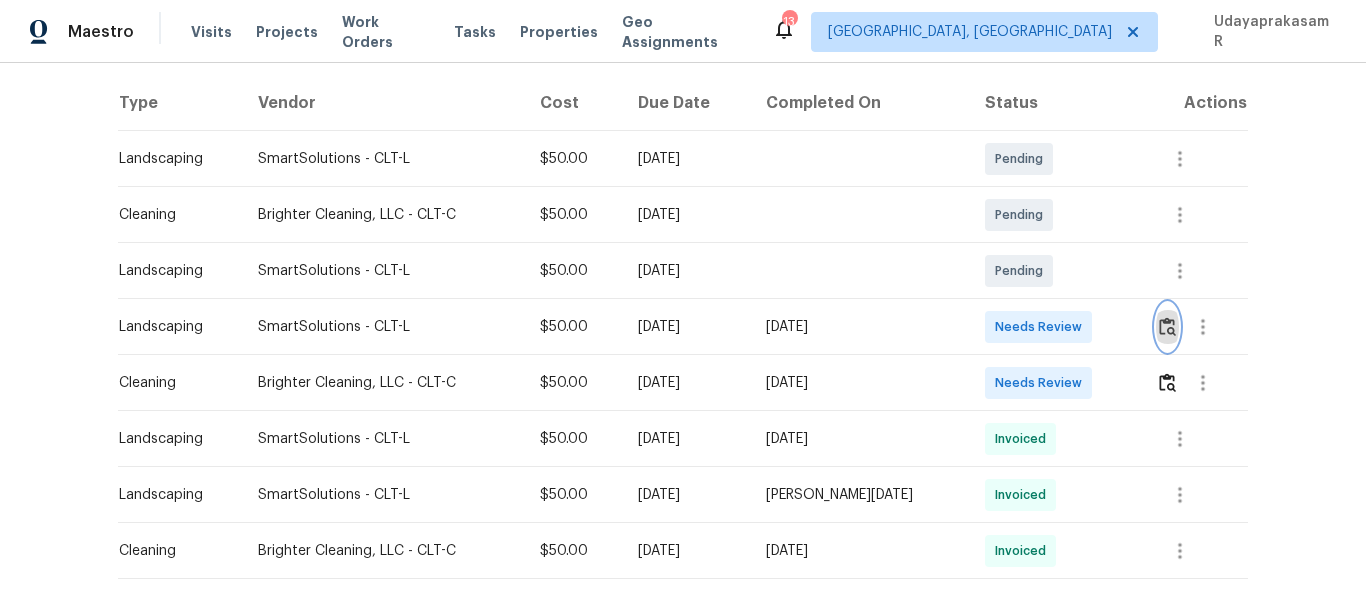 click at bounding box center [1167, 326] 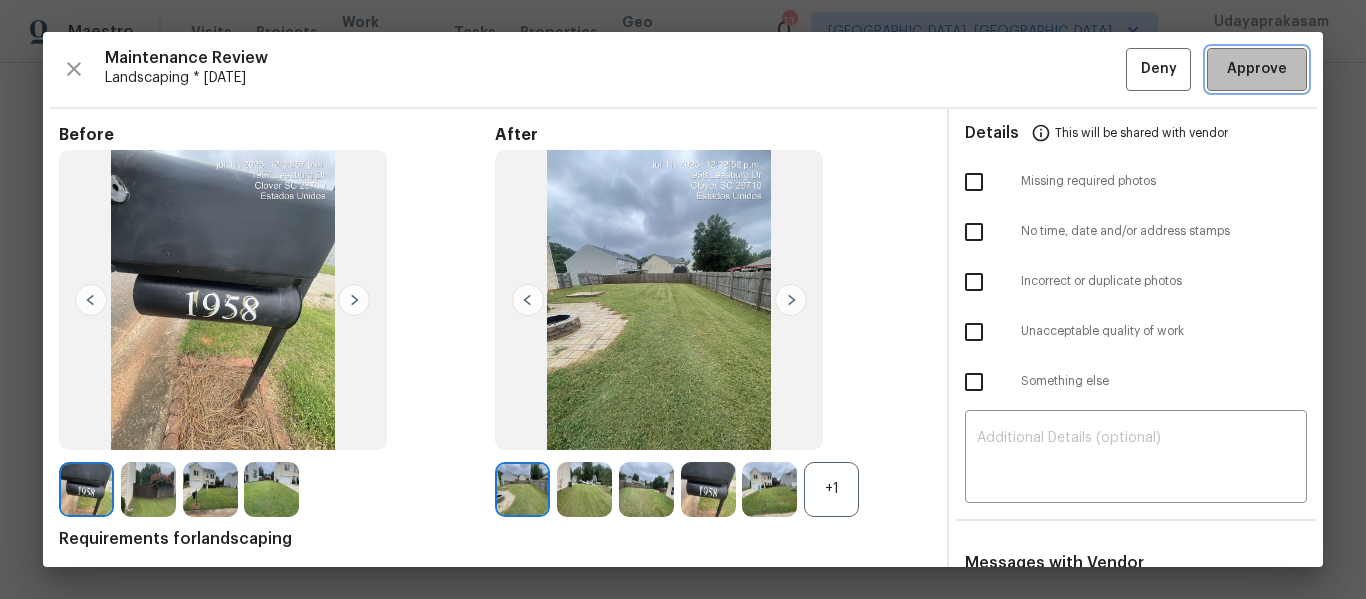 click on "Approve" at bounding box center [1257, 69] 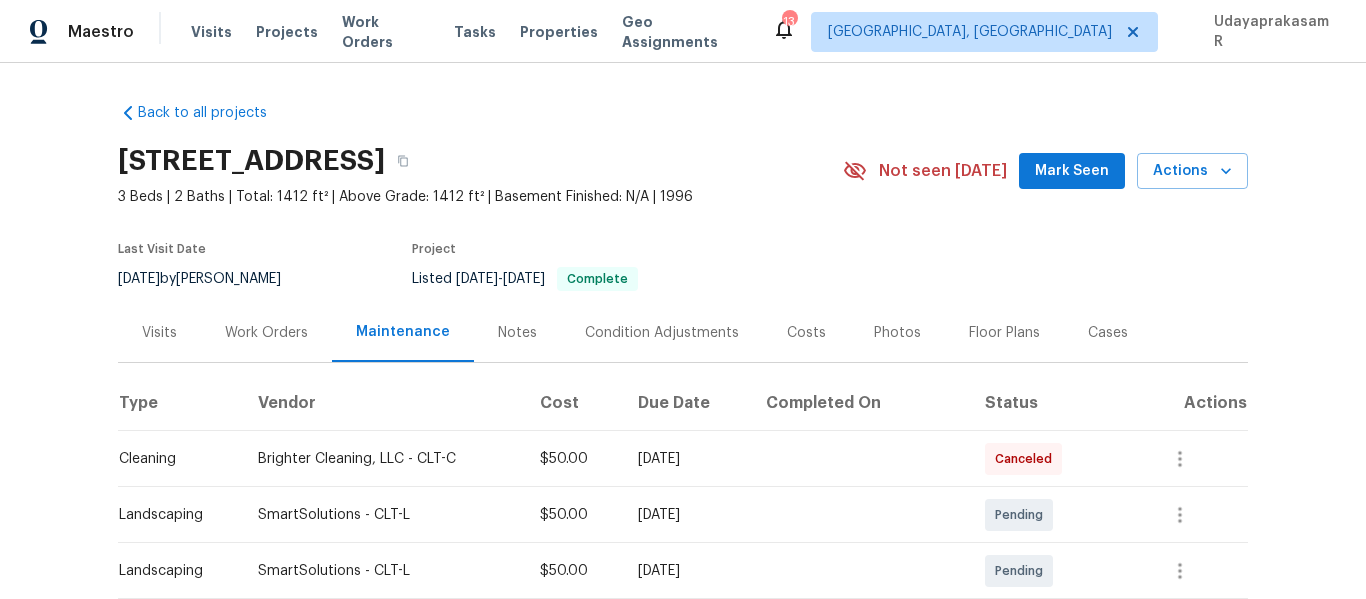scroll, scrollTop: 0, scrollLeft: 0, axis: both 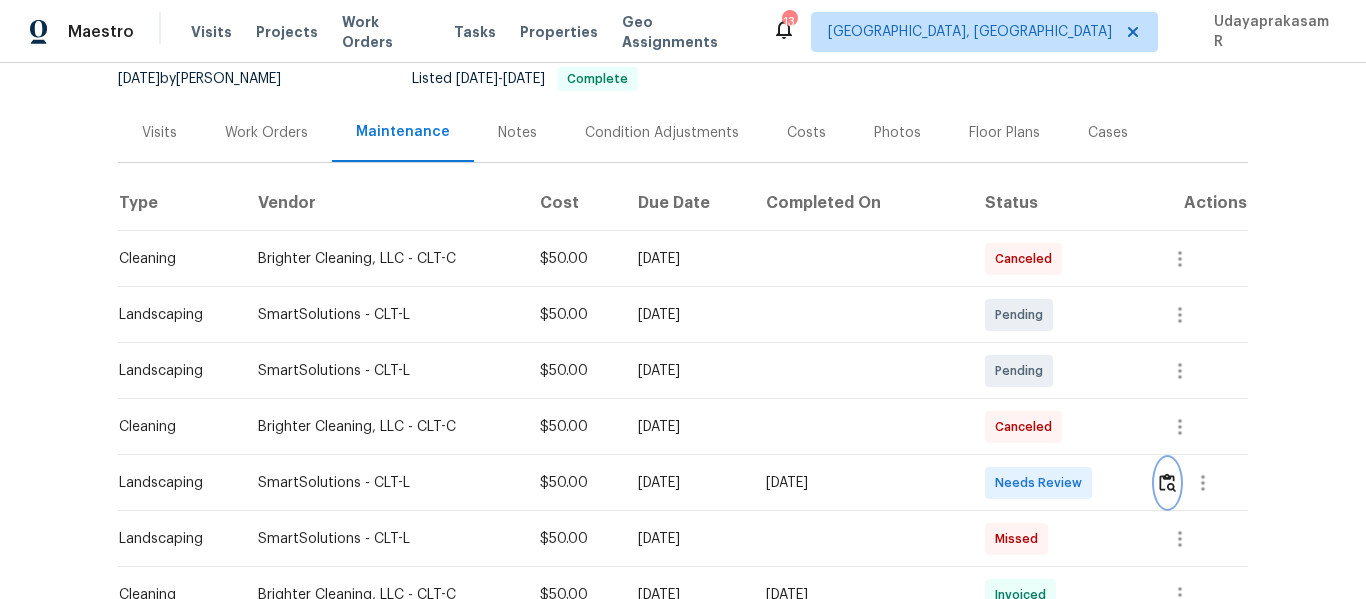 click at bounding box center [1167, 482] 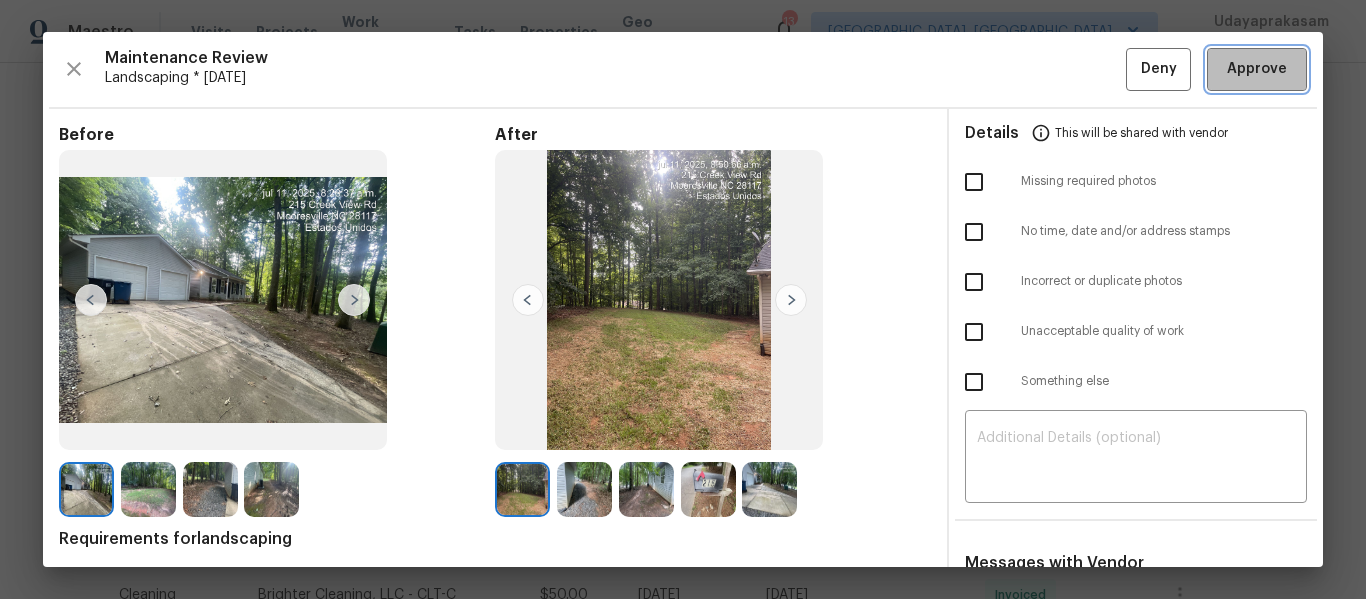 click on "Approve" at bounding box center (1257, 69) 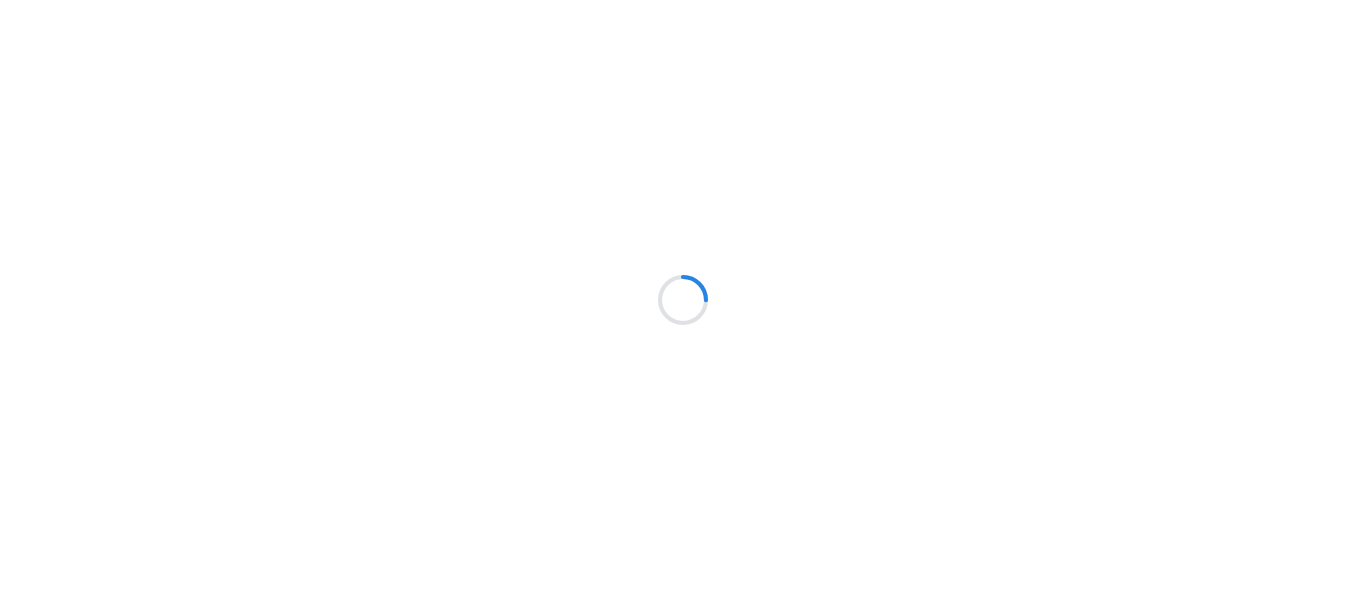 scroll, scrollTop: 0, scrollLeft: 0, axis: both 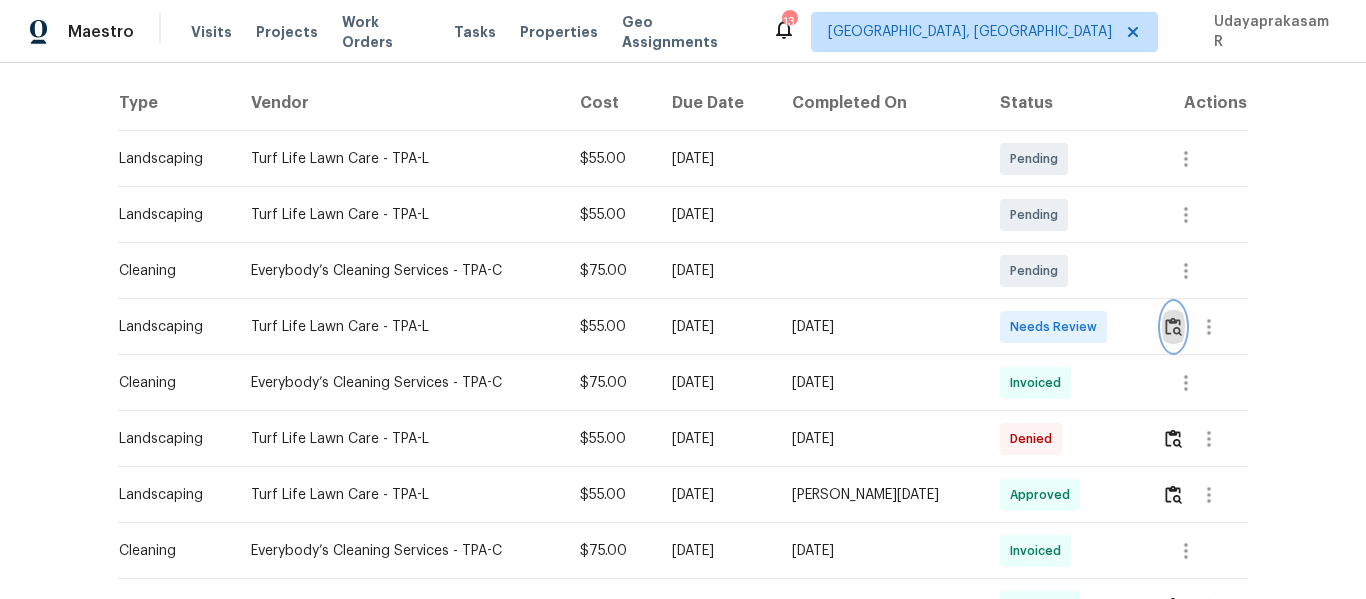 click at bounding box center (1173, 326) 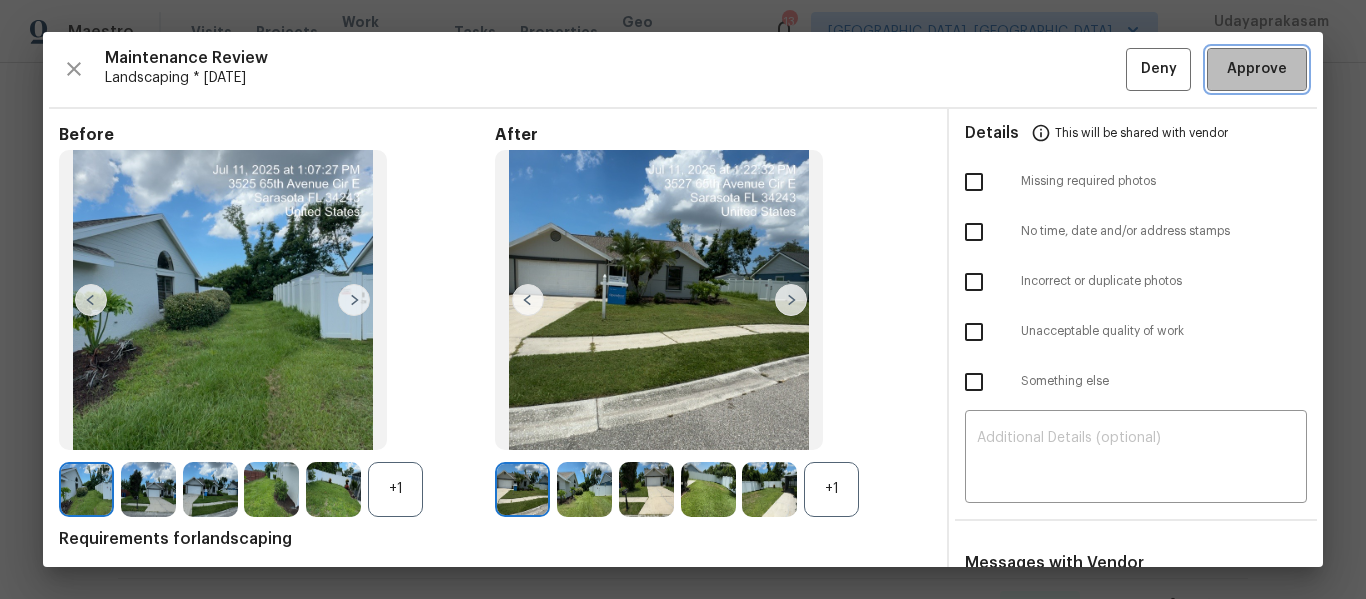click on "Approve" at bounding box center [1257, 69] 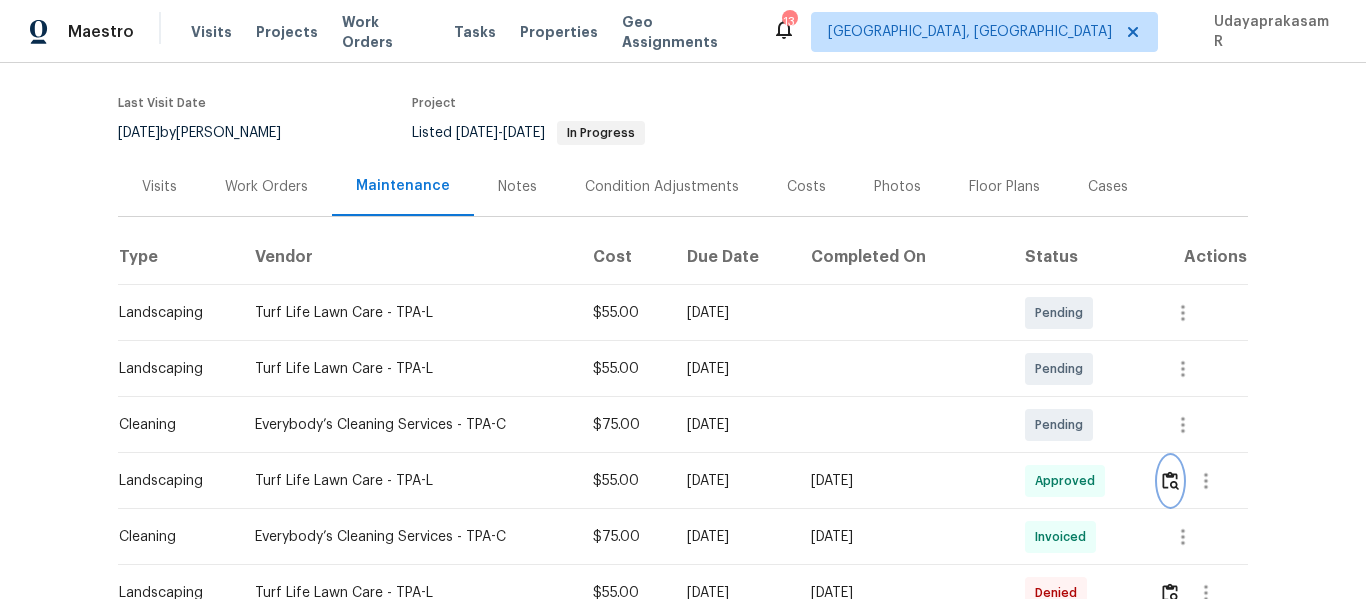 scroll, scrollTop: 0, scrollLeft: 0, axis: both 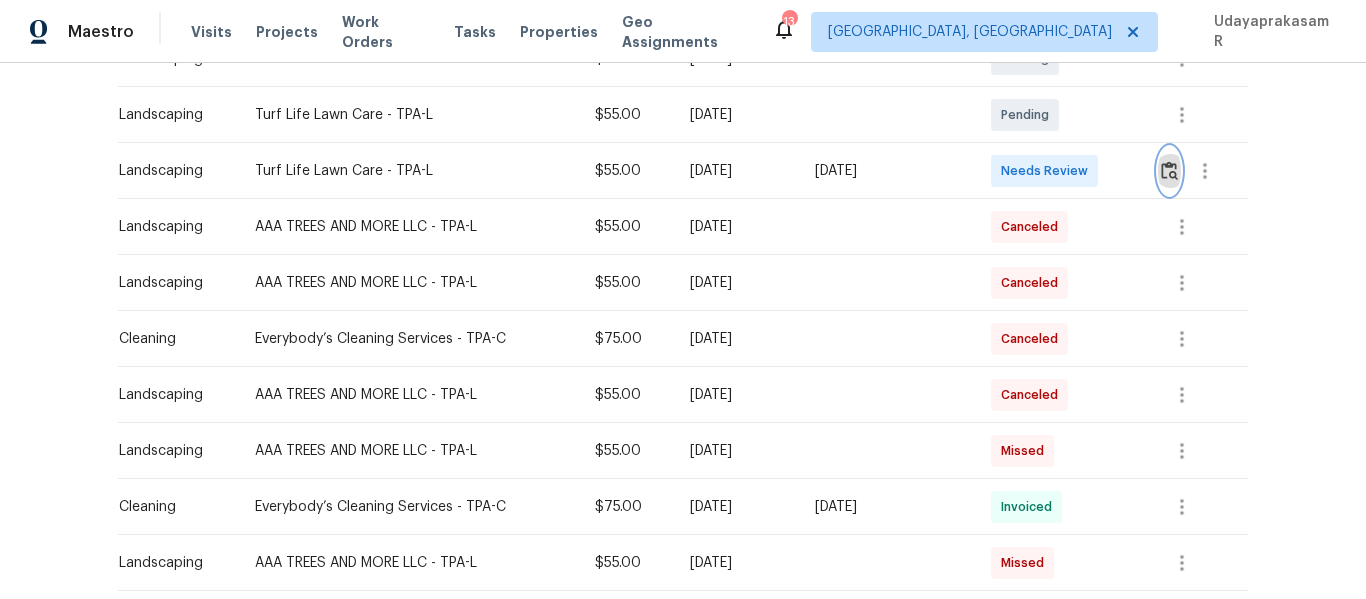 click at bounding box center [1169, 171] 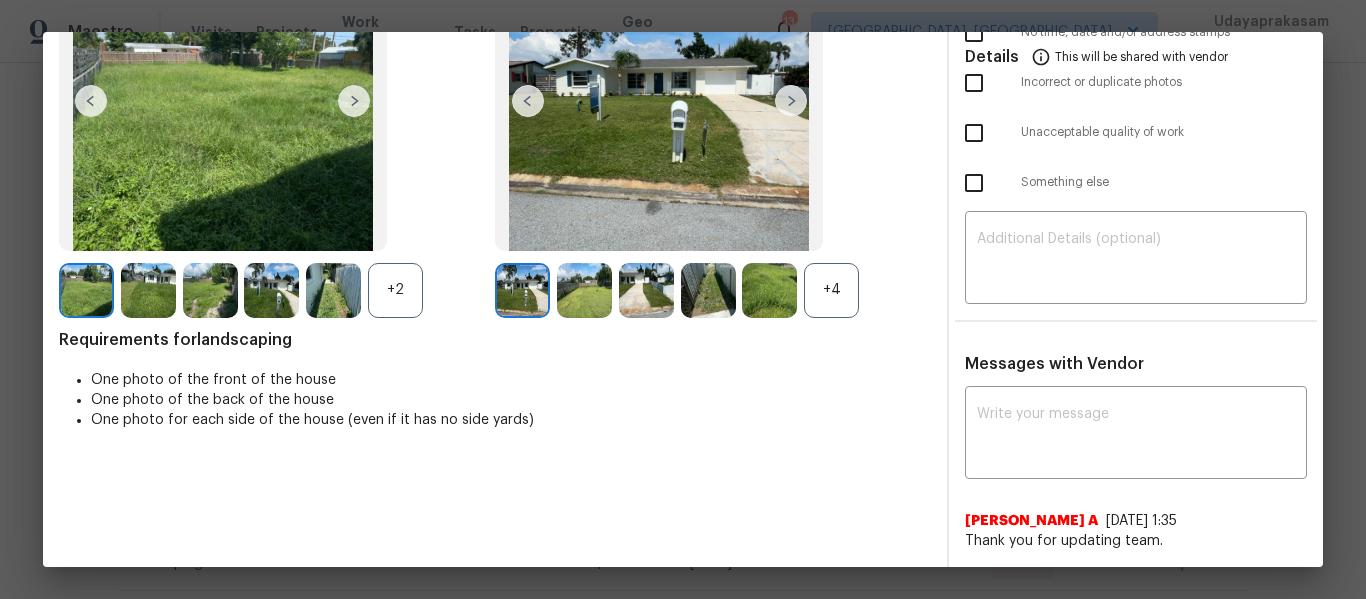 scroll, scrollTop: 200, scrollLeft: 0, axis: vertical 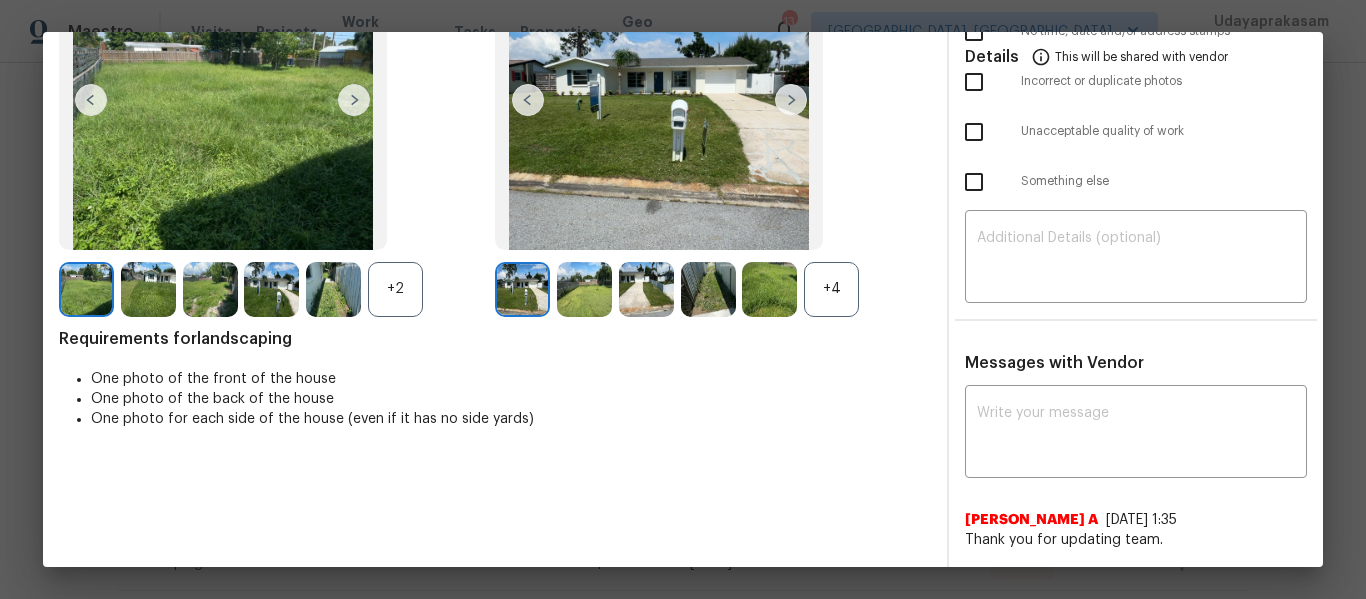 click on "+4" at bounding box center [831, 289] 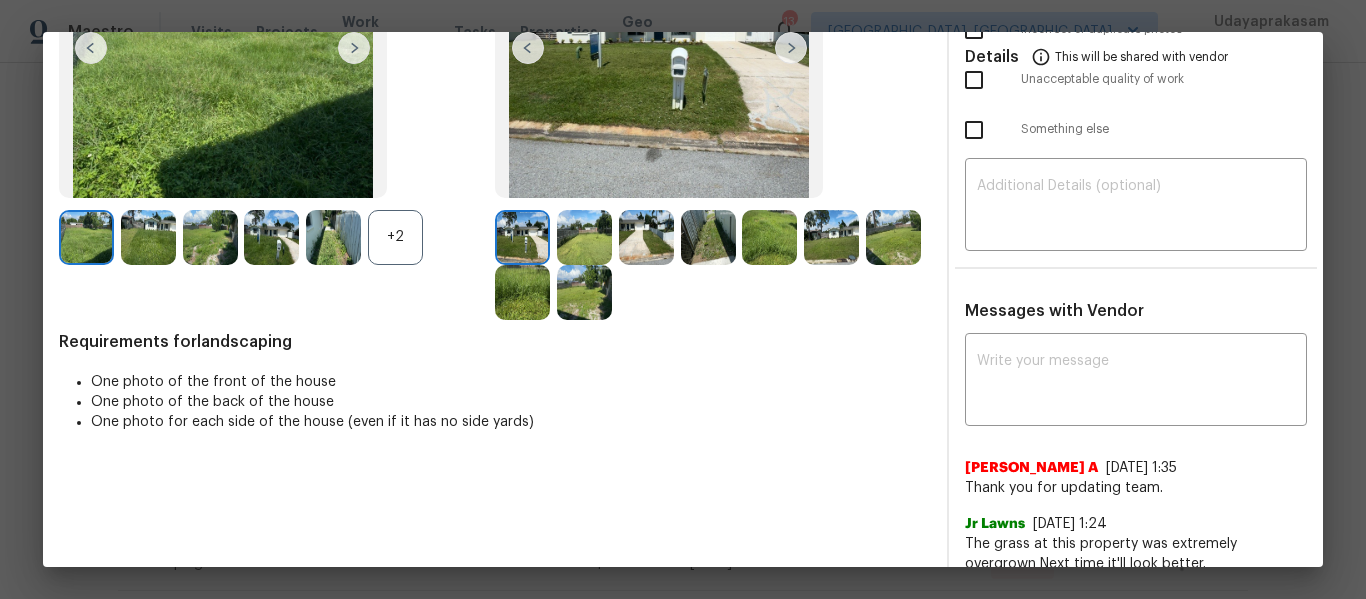 scroll, scrollTop: 275, scrollLeft: 0, axis: vertical 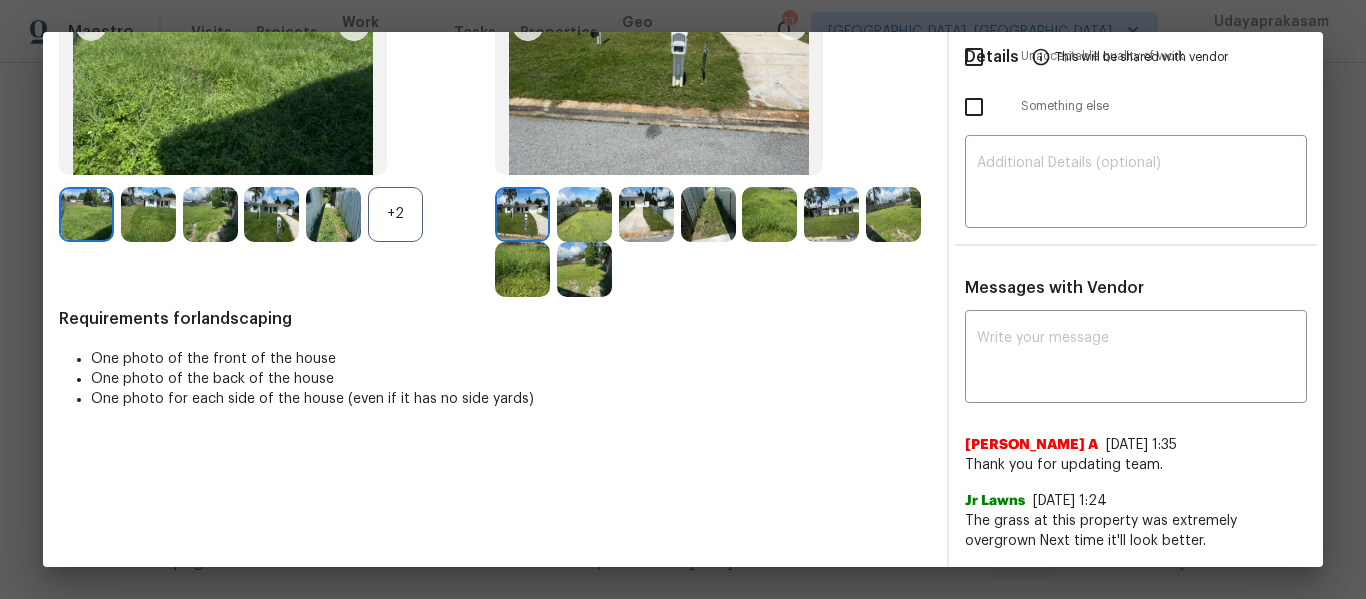 click at bounding box center (584, 269) 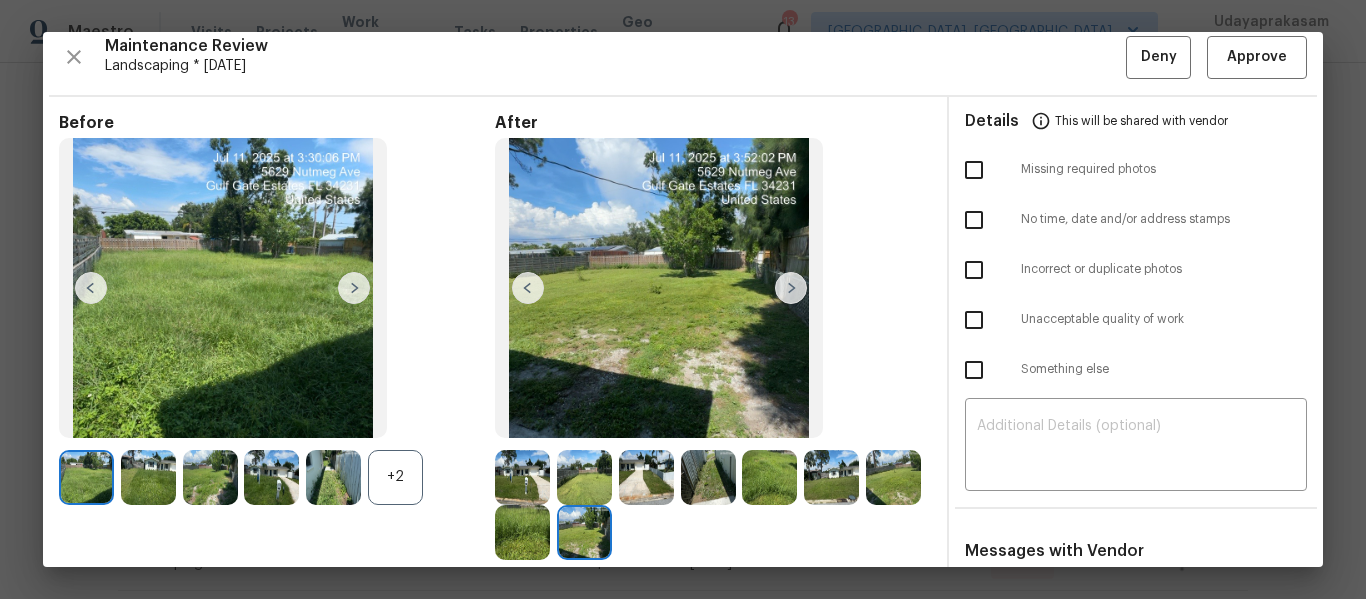 scroll, scrollTop: 0, scrollLeft: 0, axis: both 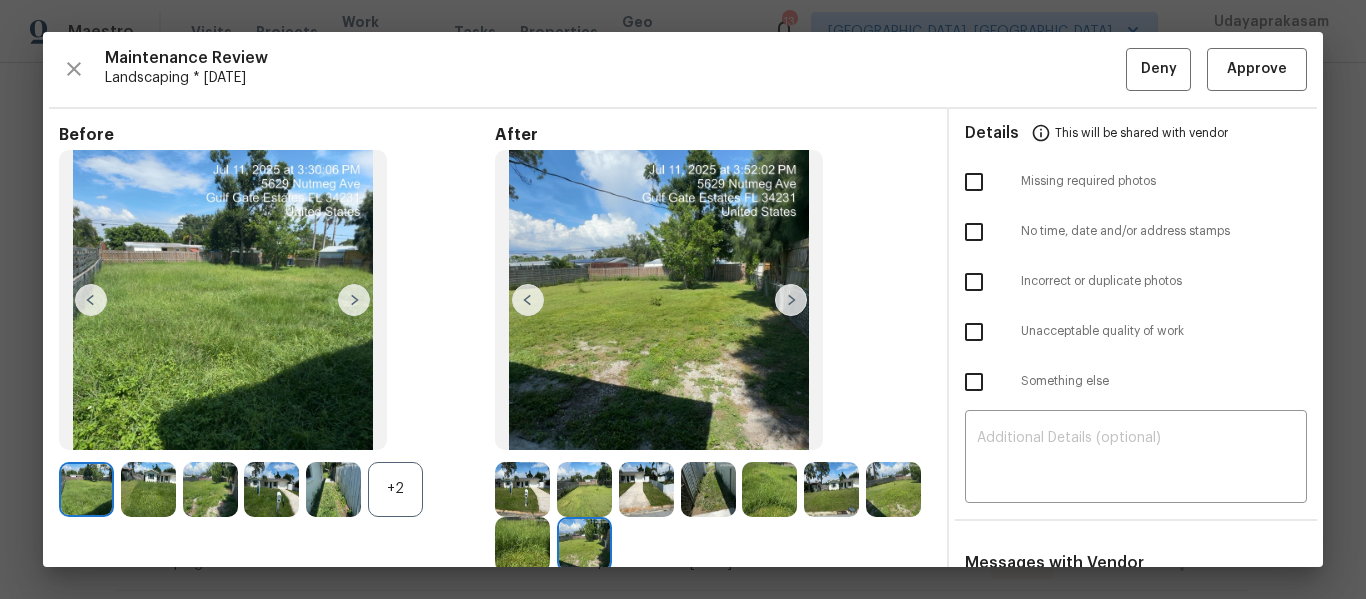 click at bounding box center [528, 300] 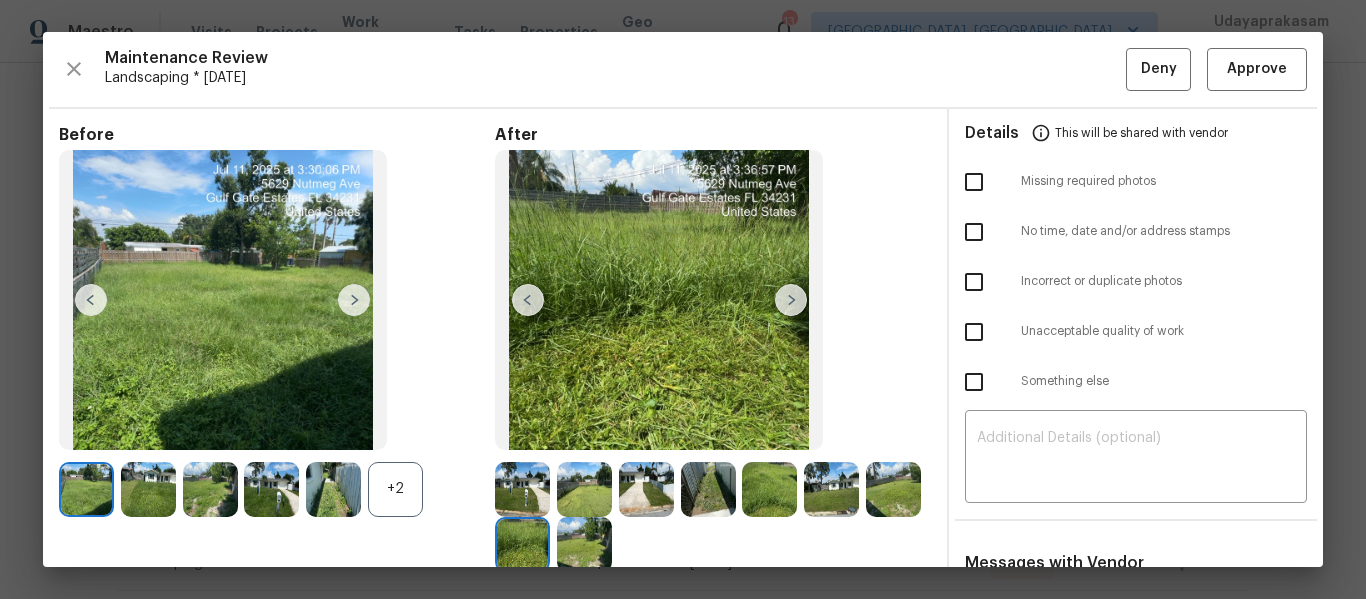 click at bounding box center [528, 300] 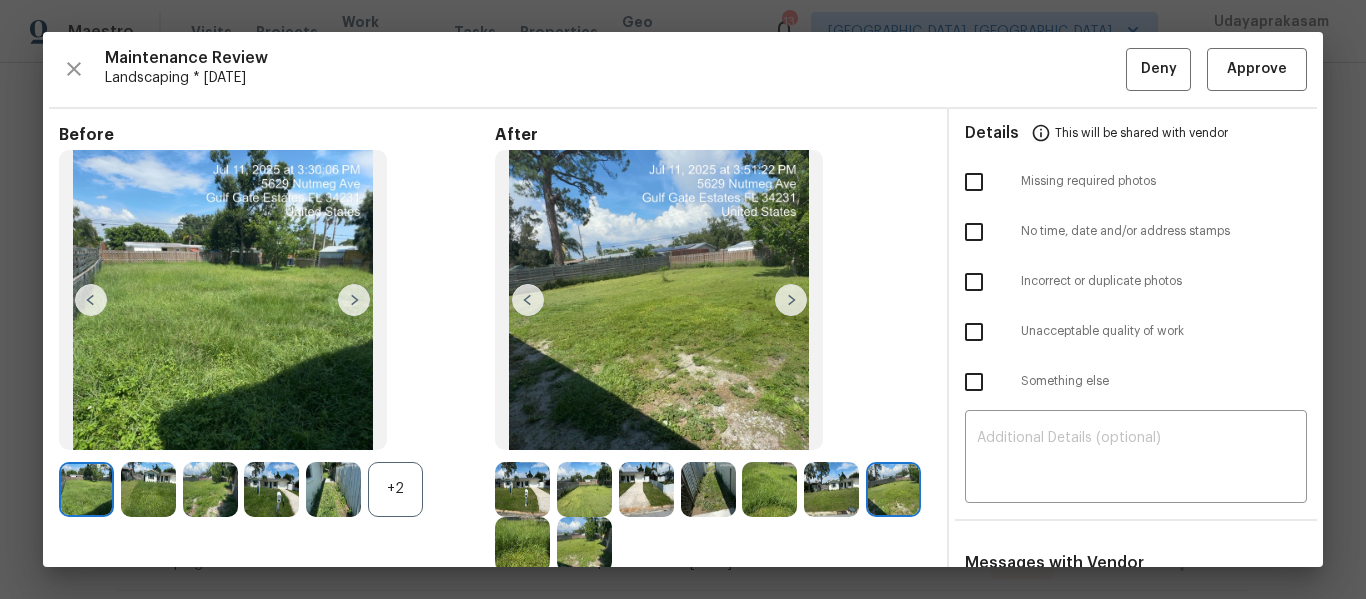 click at bounding box center (528, 300) 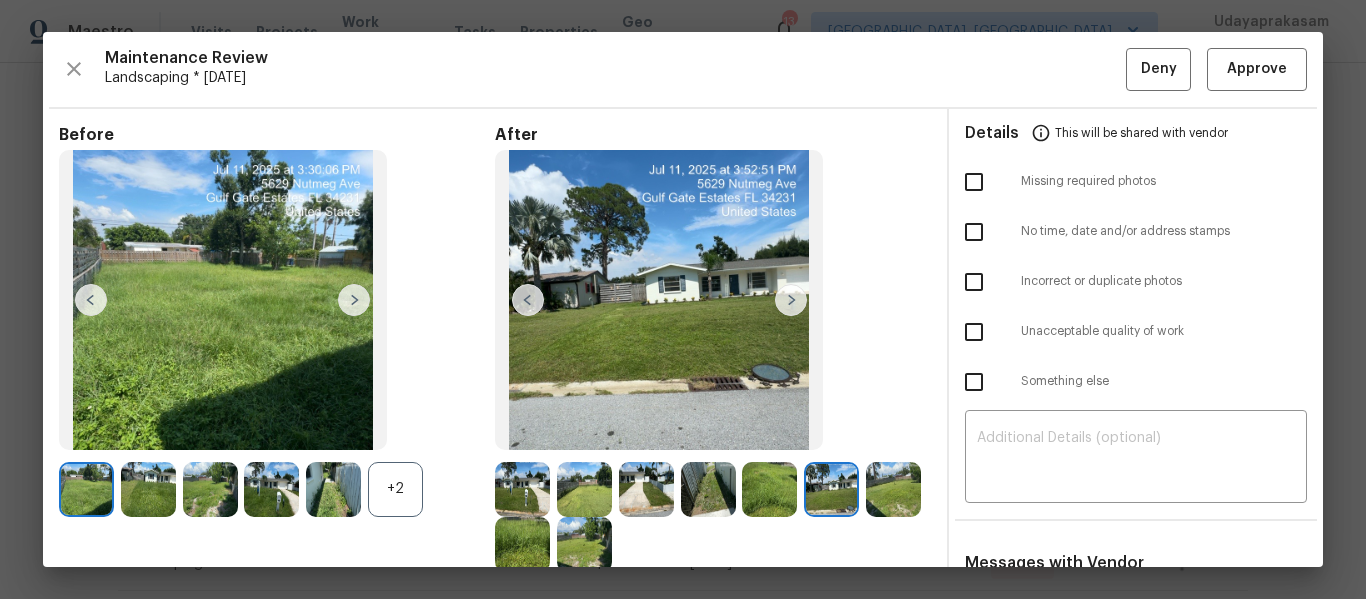 click at bounding box center [528, 300] 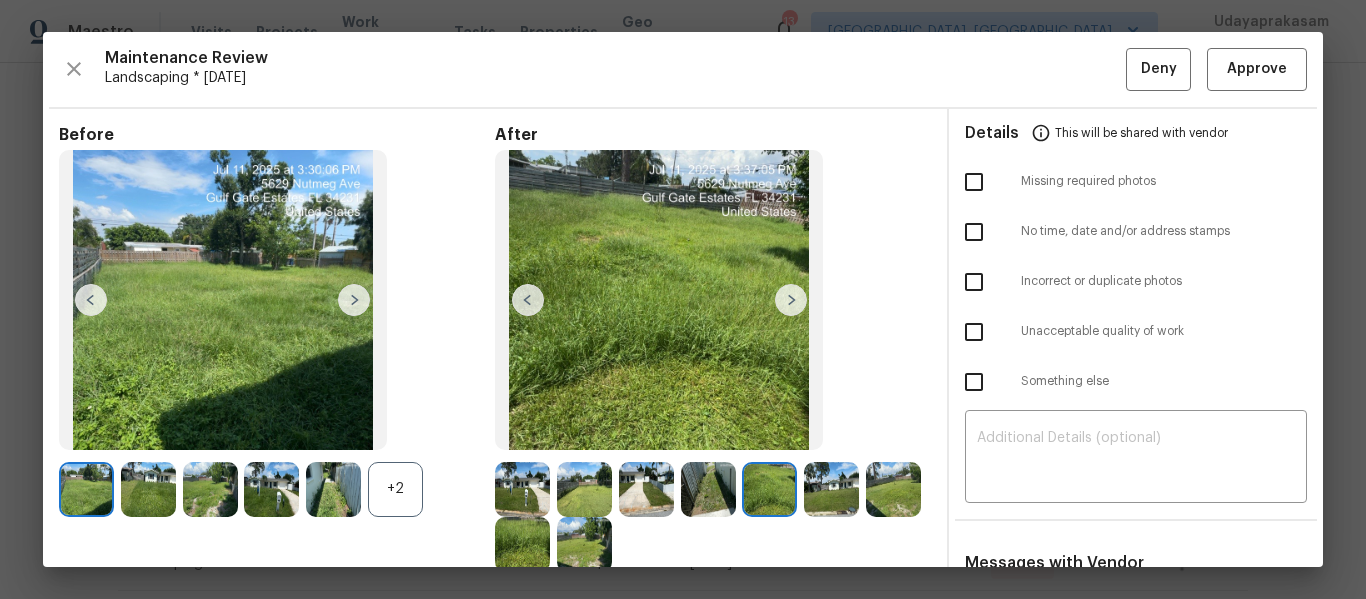 click at bounding box center (528, 300) 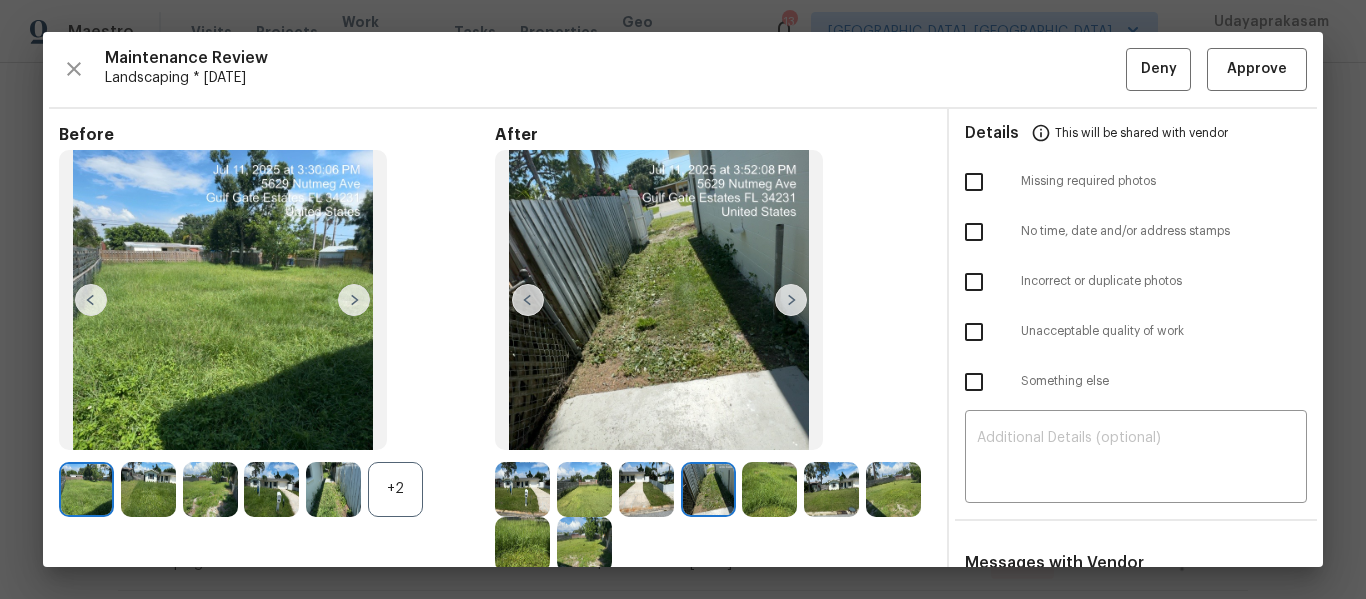 click at bounding box center [791, 300] 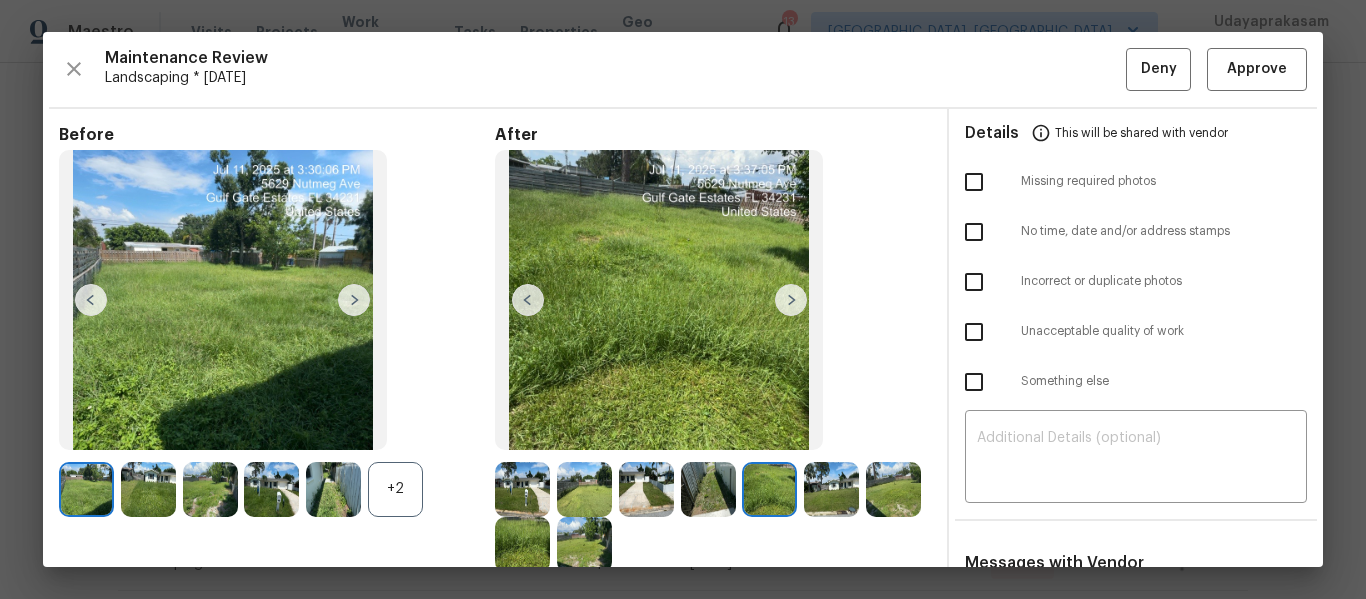 click at bounding box center (791, 300) 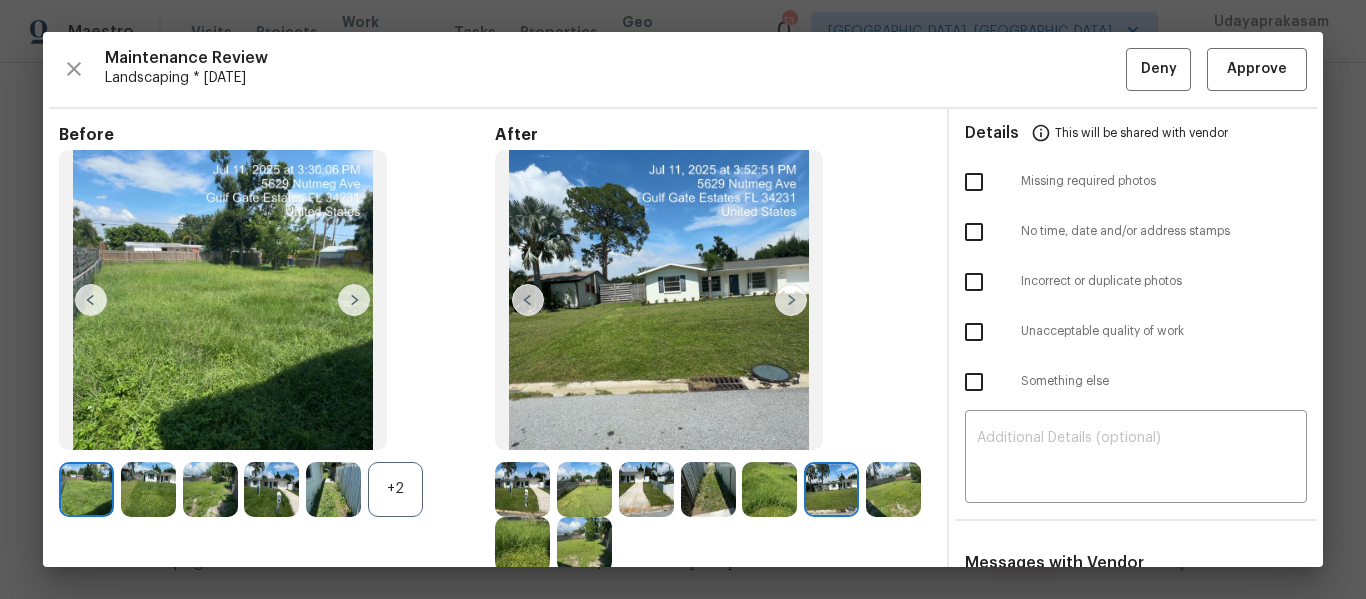 click at bounding box center (528, 300) 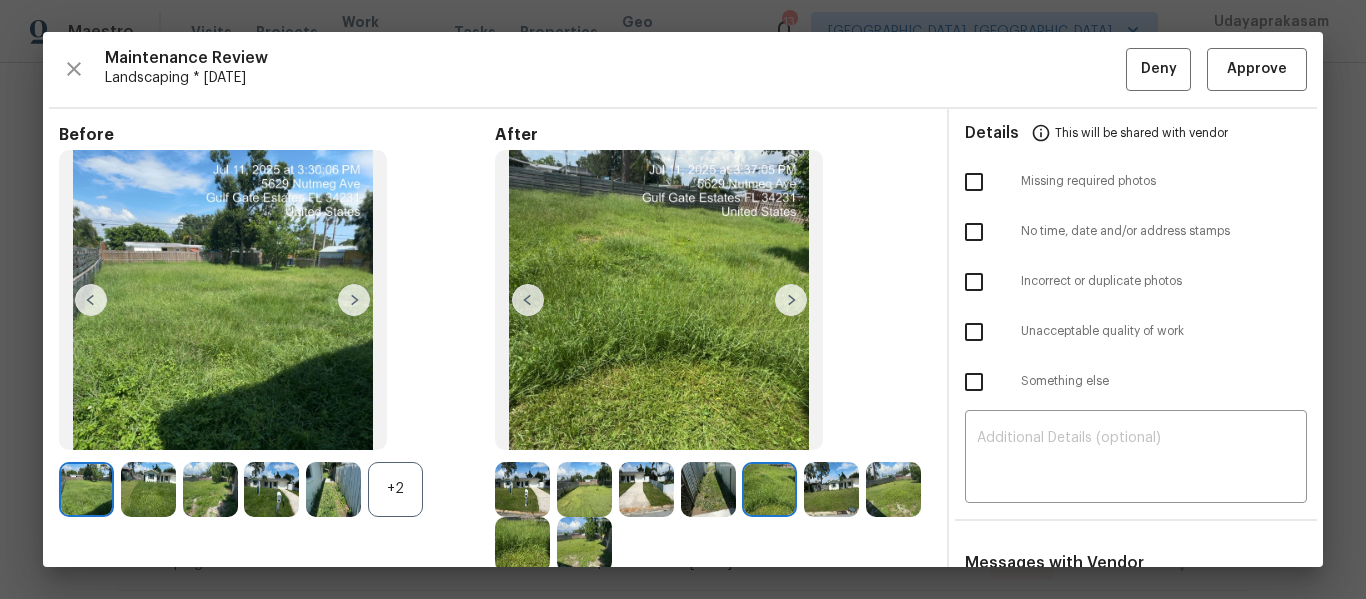 click at bounding box center [528, 300] 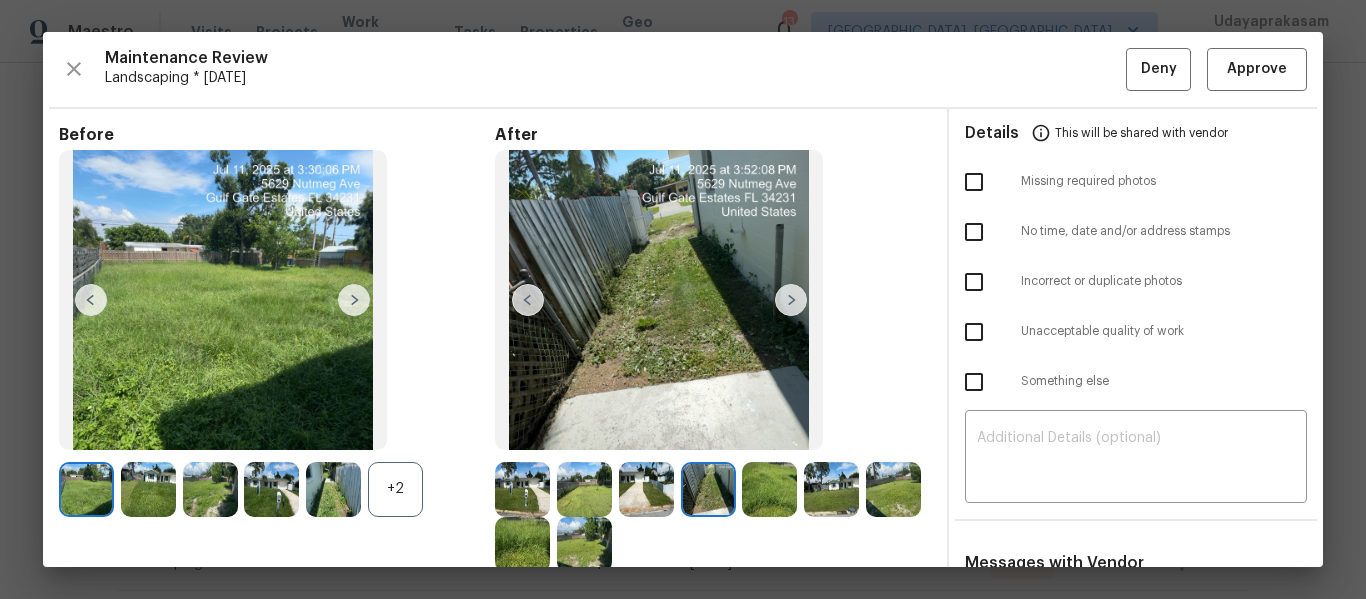 click at bounding box center [528, 300] 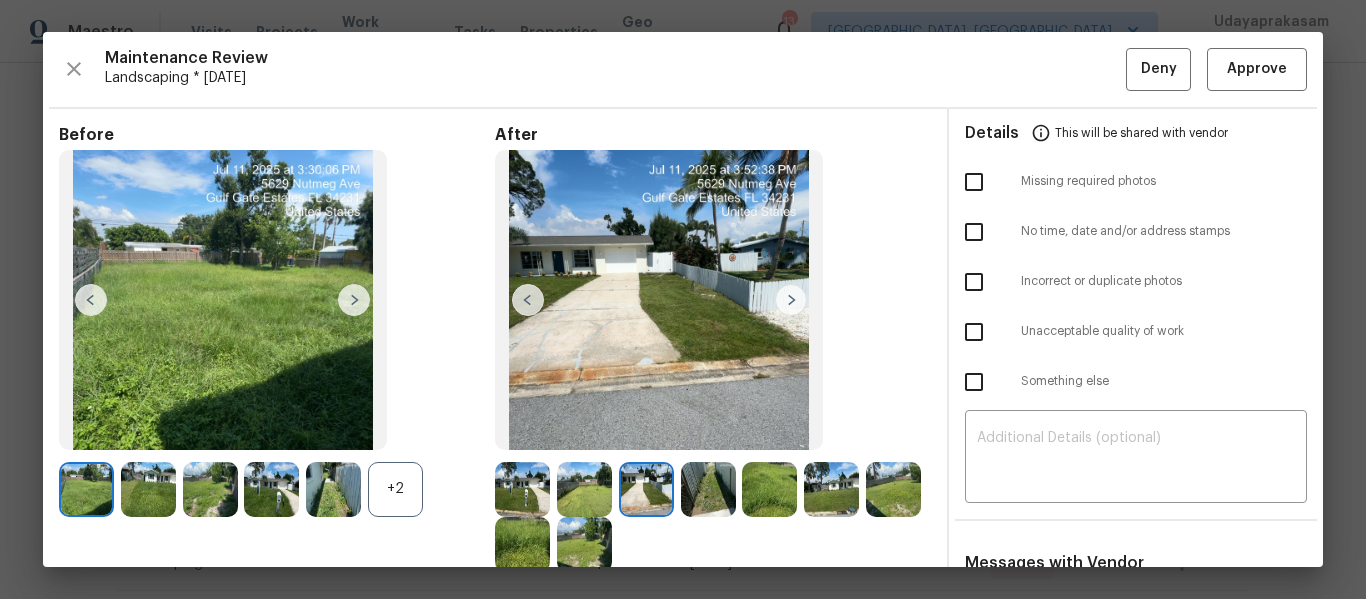 click at bounding box center [528, 300] 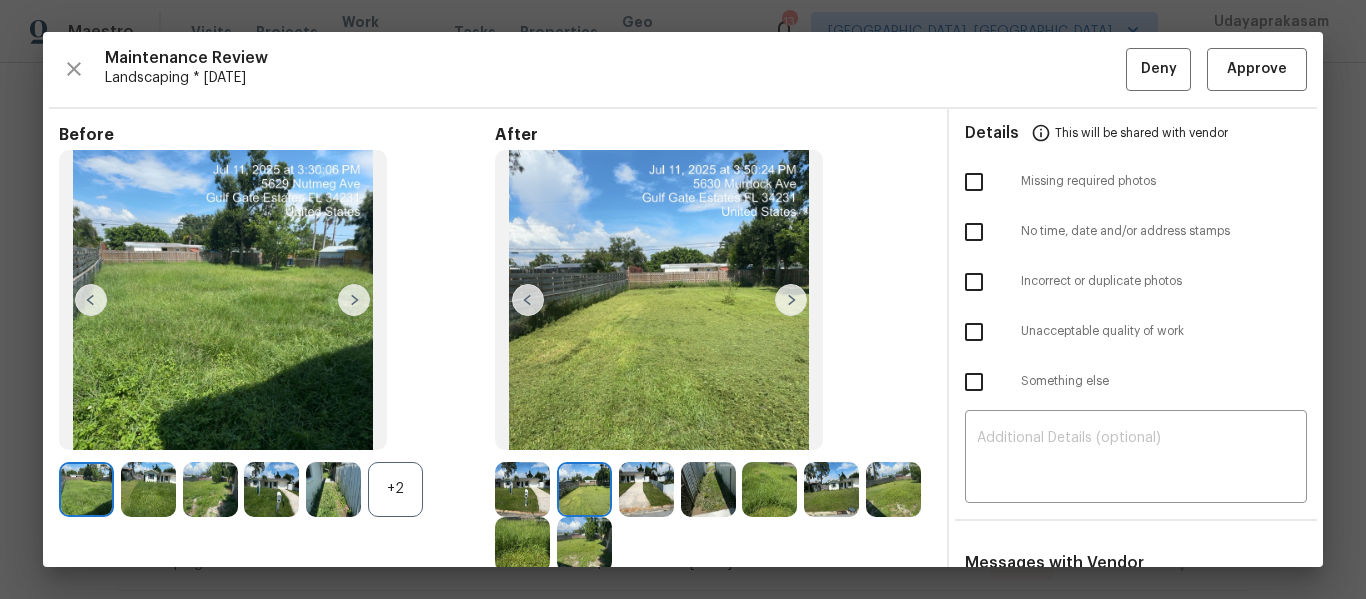 click at bounding box center (528, 300) 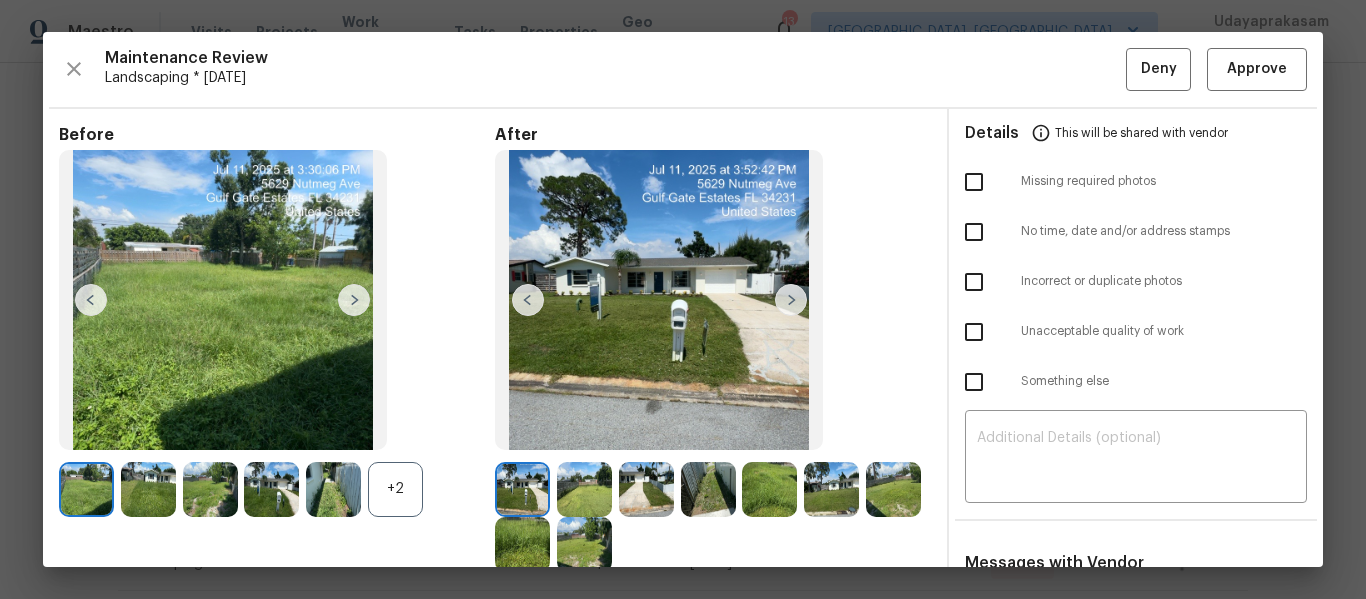 click at bounding box center [528, 300] 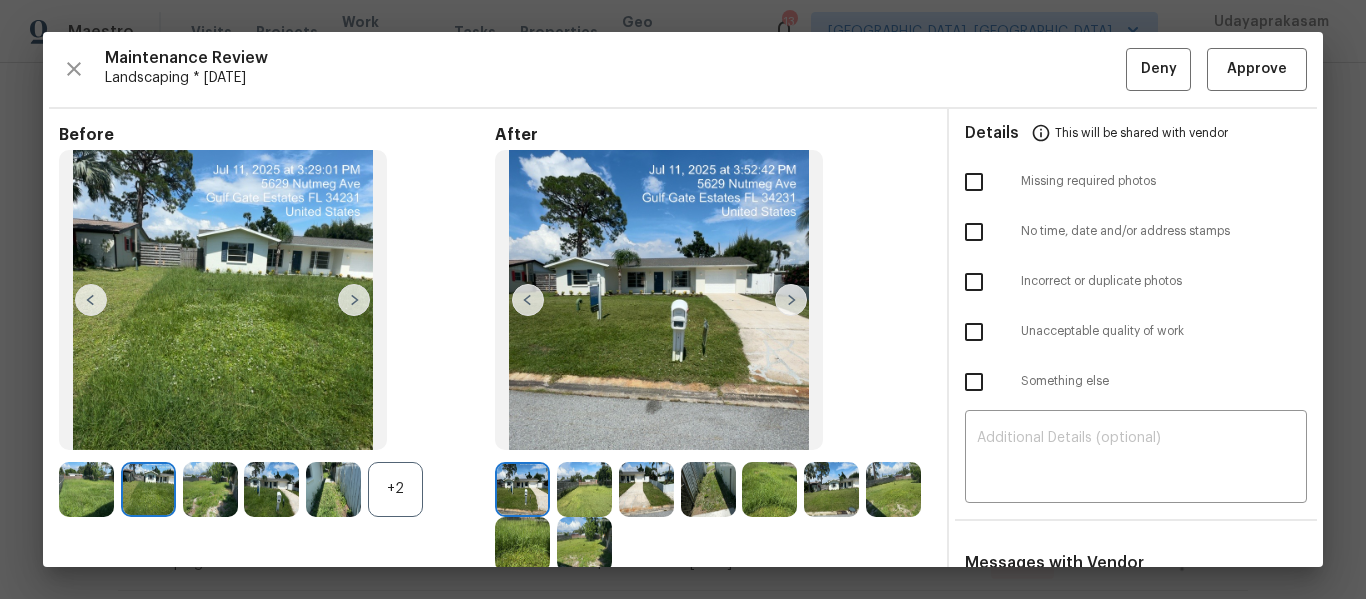 click at bounding box center (354, 300) 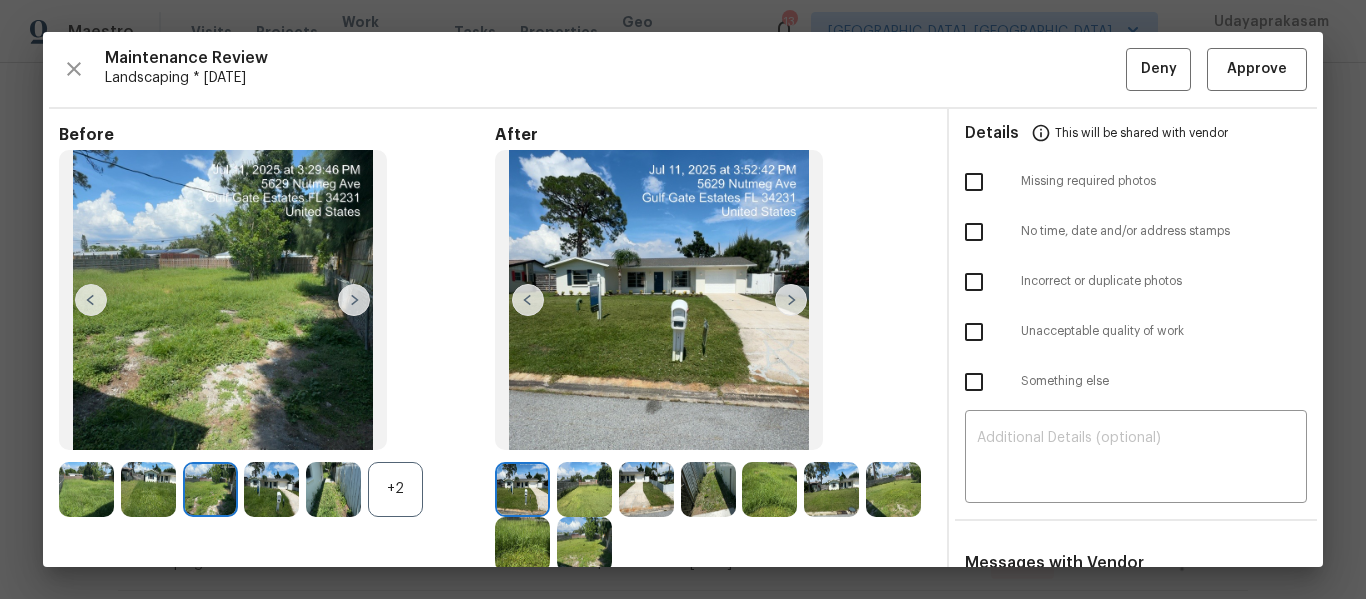 click at bounding box center (354, 300) 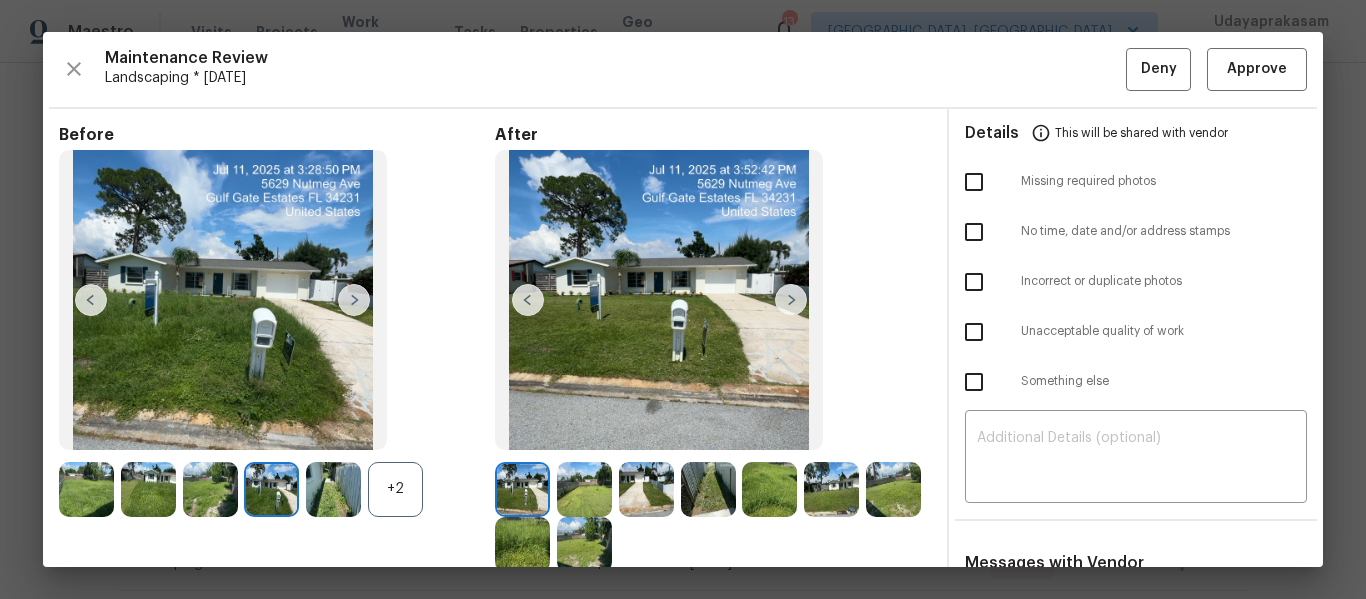 click at bounding box center [354, 300] 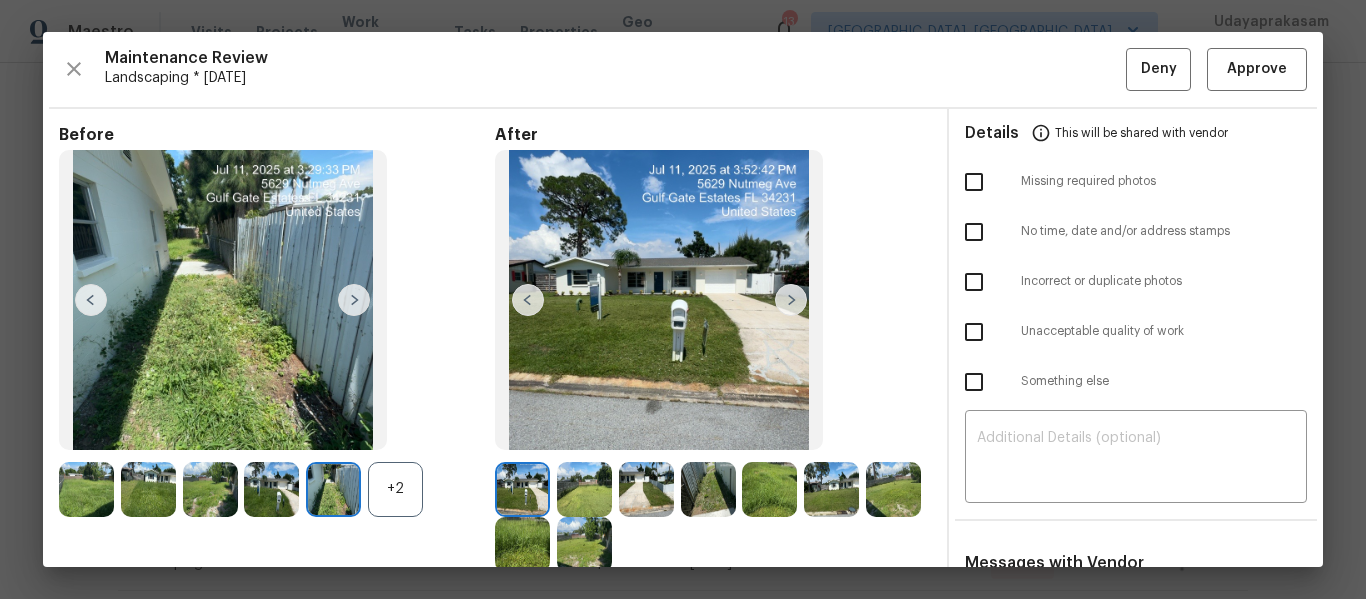 click at bounding box center [354, 300] 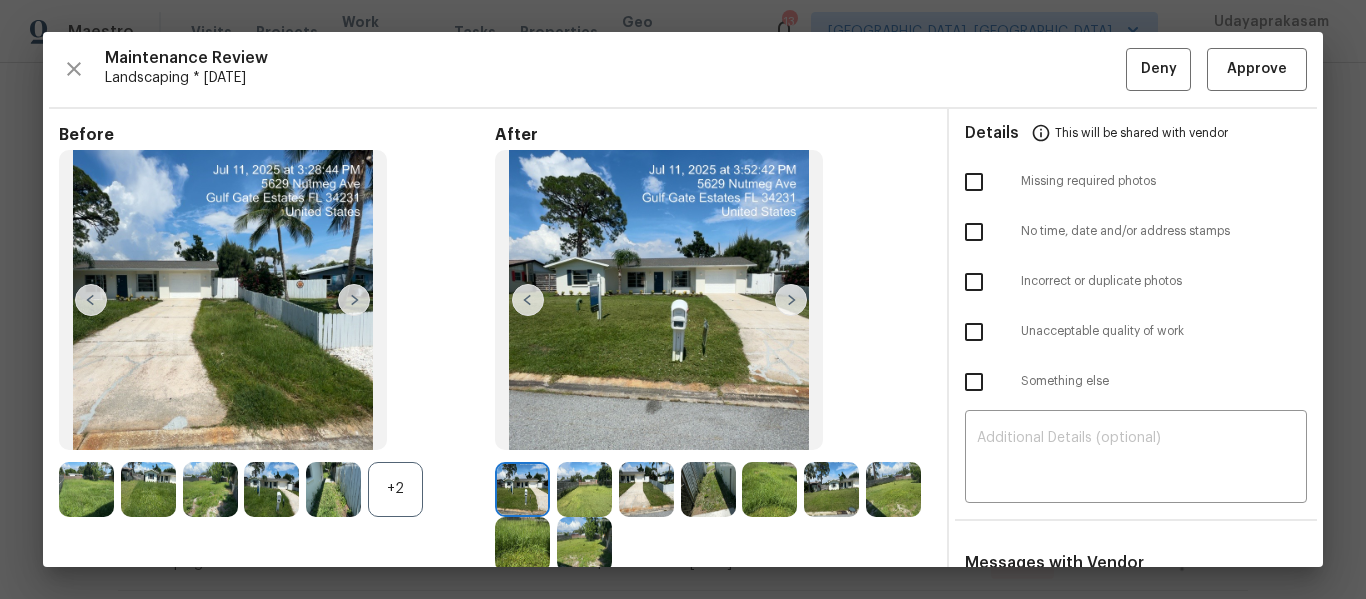 click at bounding box center [354, 300] 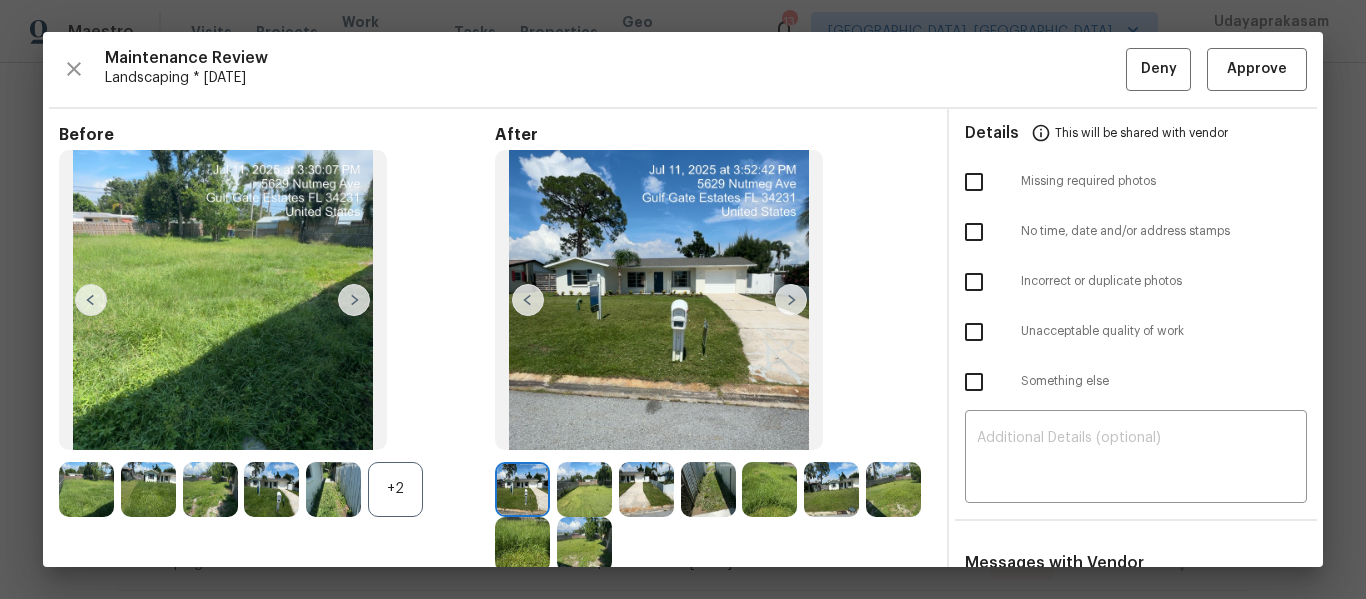 click at bounding box center (354, 300) 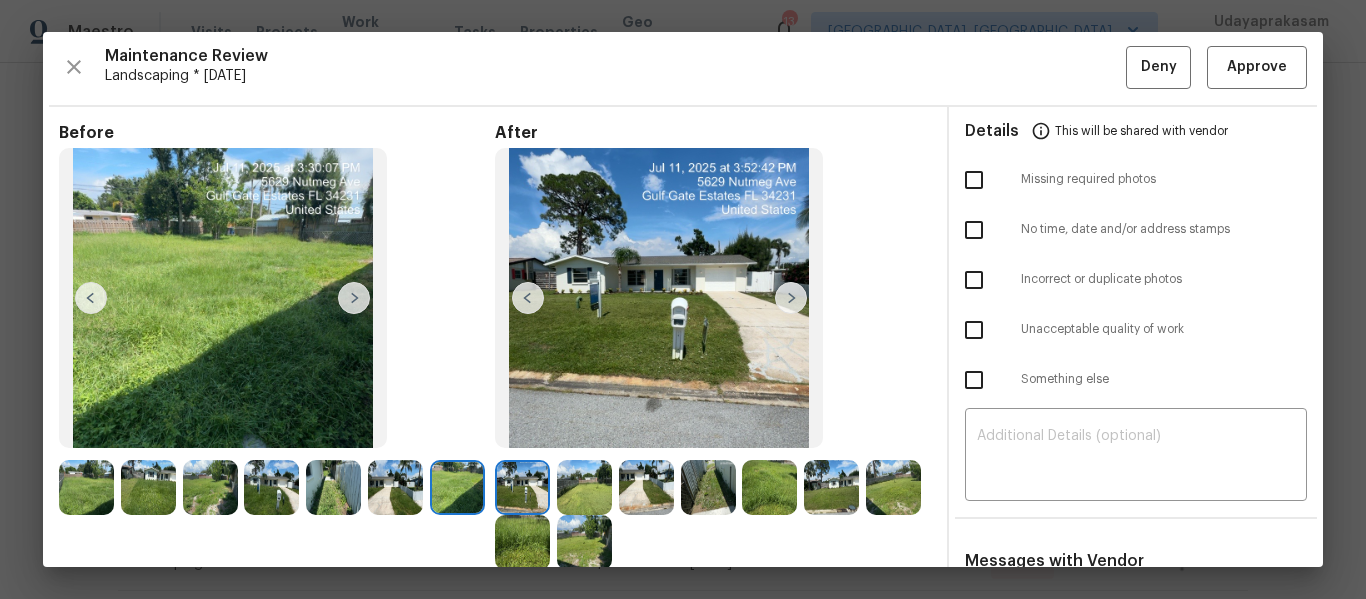 scroll, scrollTop: 0, scrollLeft: 0, axis: both 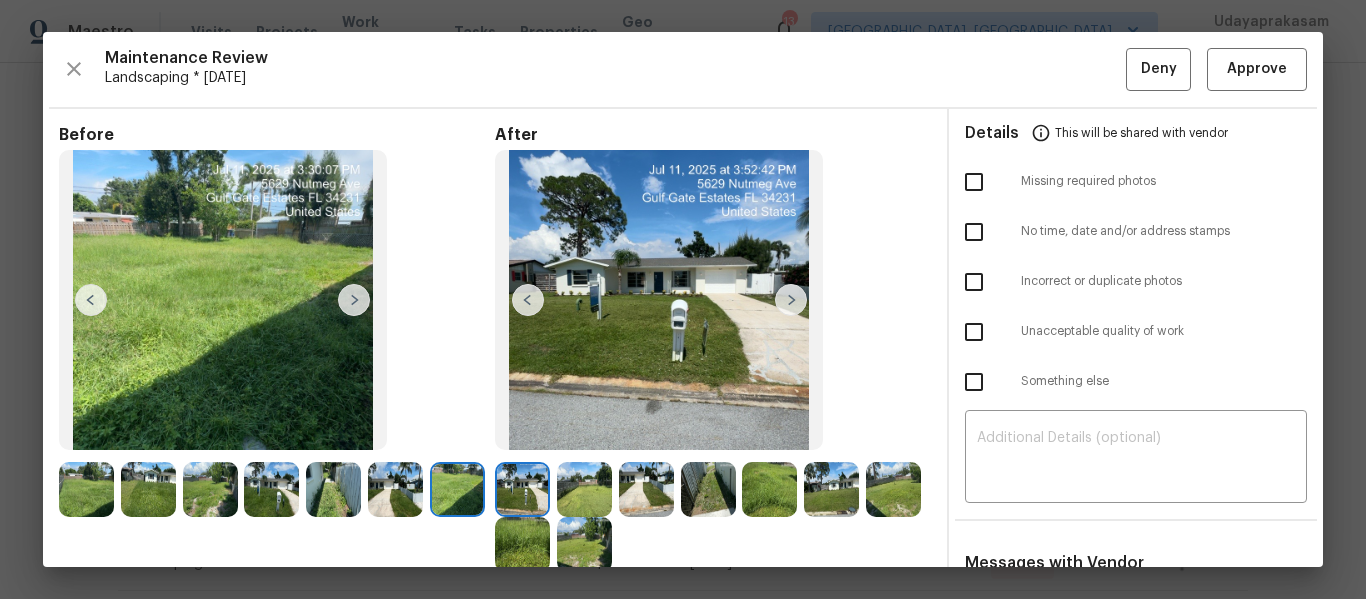 click at bounding box center [91, 300] 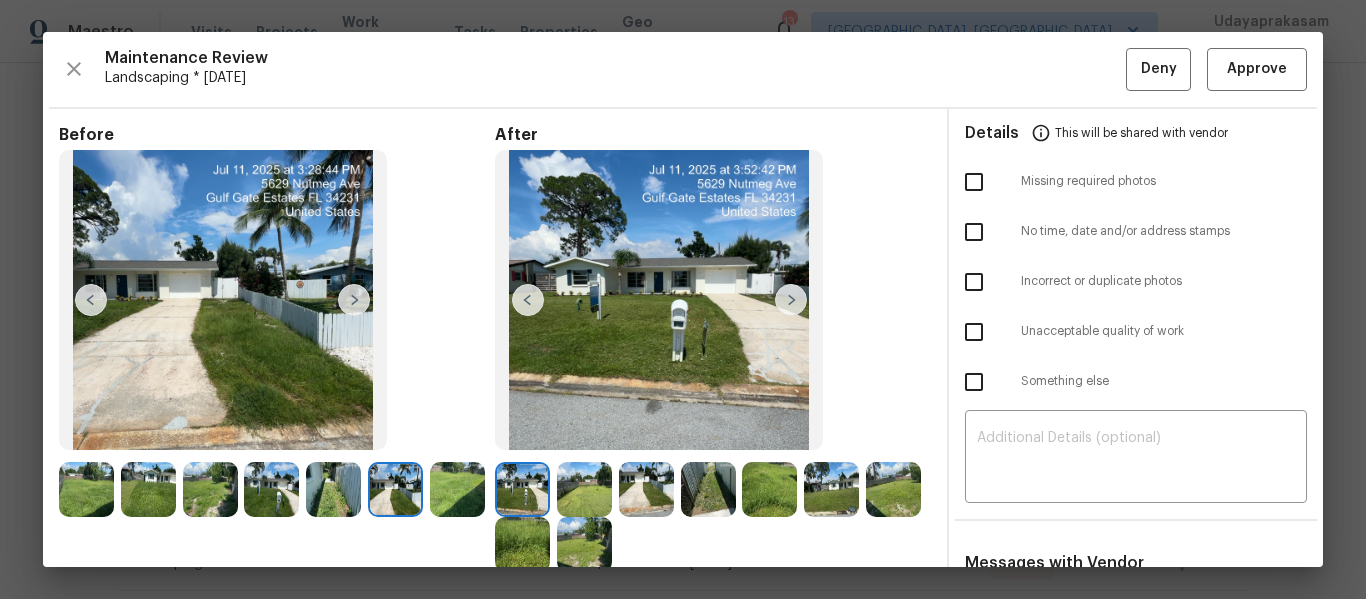 click at bounding box center [91, 300] 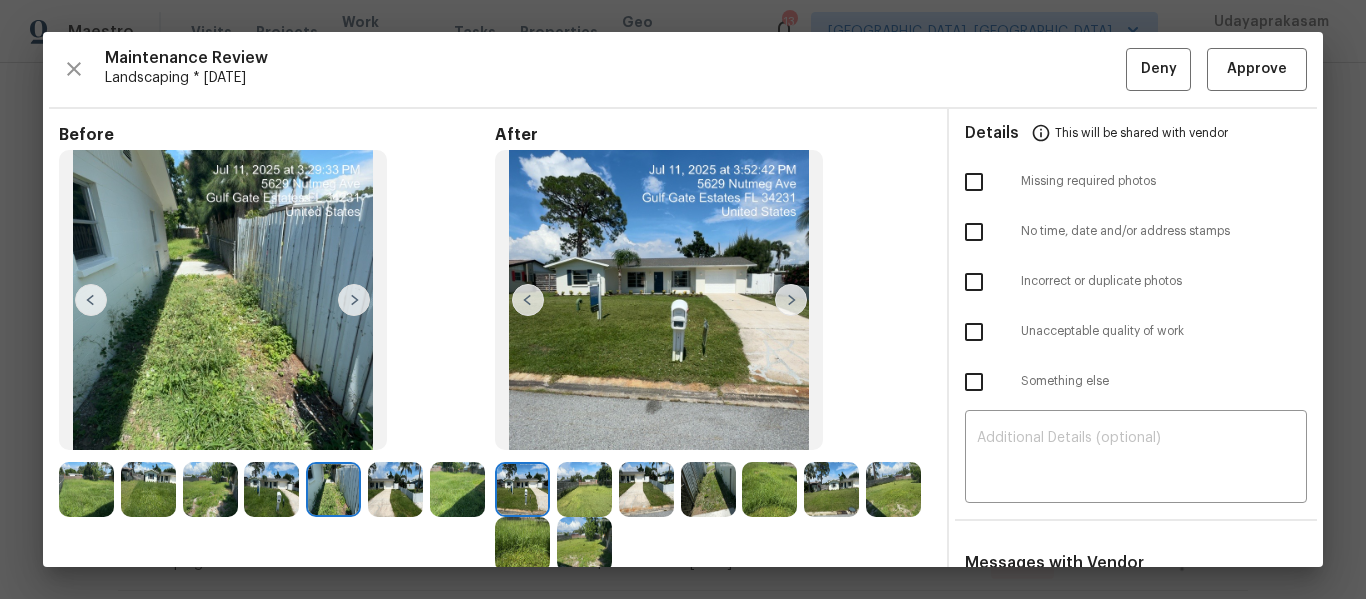 click at bounding box center (91, 300) 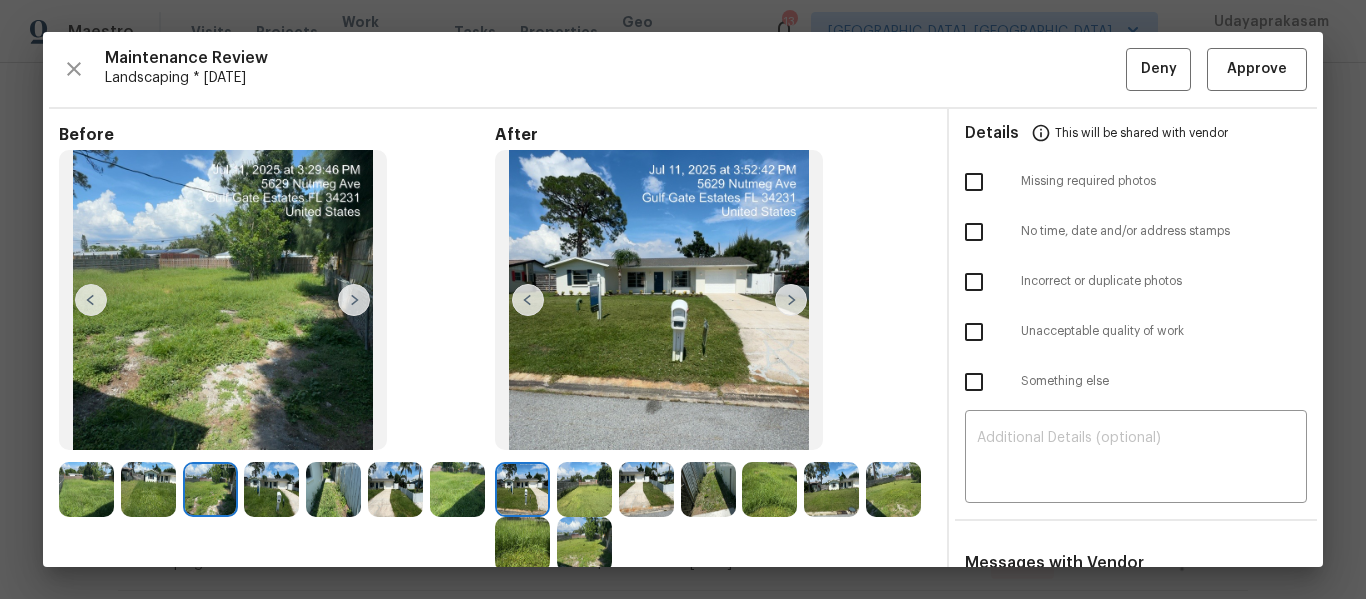 click at bounding box center (974, 182) 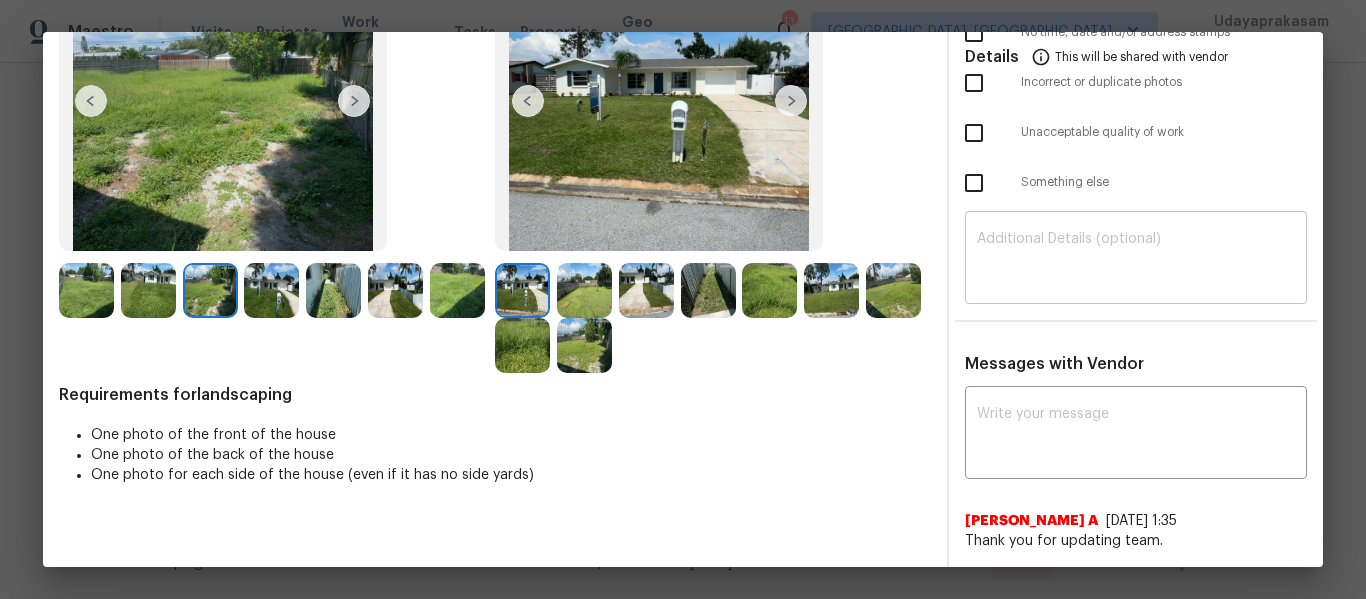 scroll, scrollTop: 200, scrollLeft: 0, axis: vertical 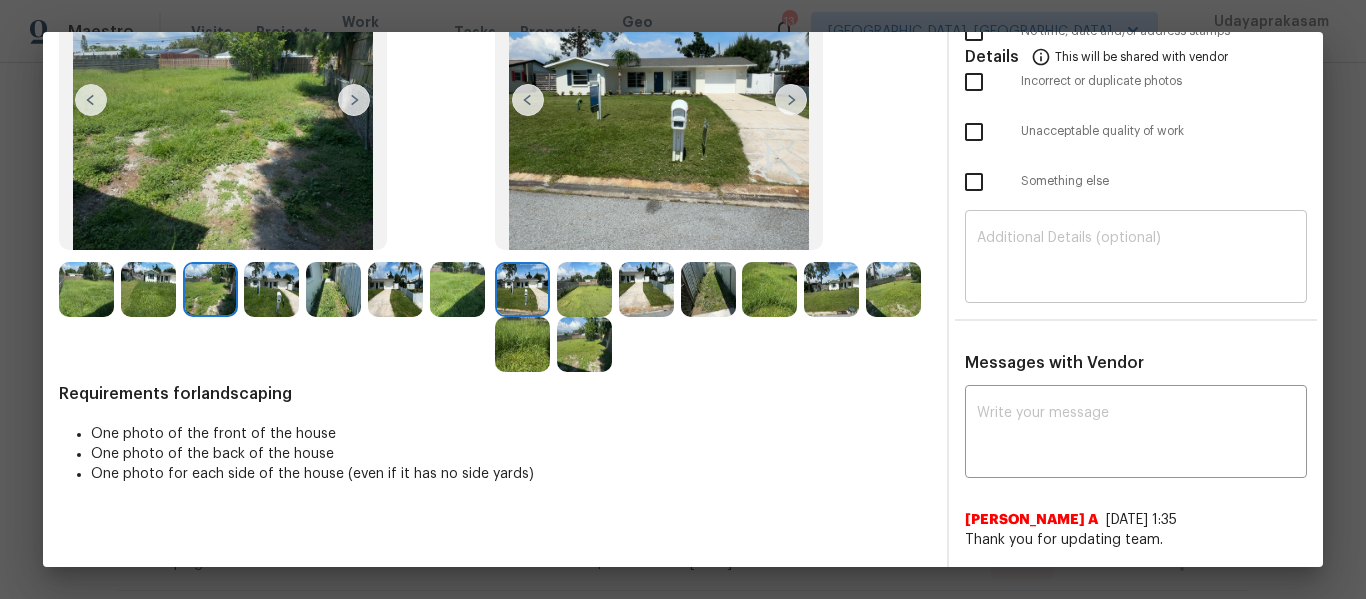click at bounding box center (1136, 259) 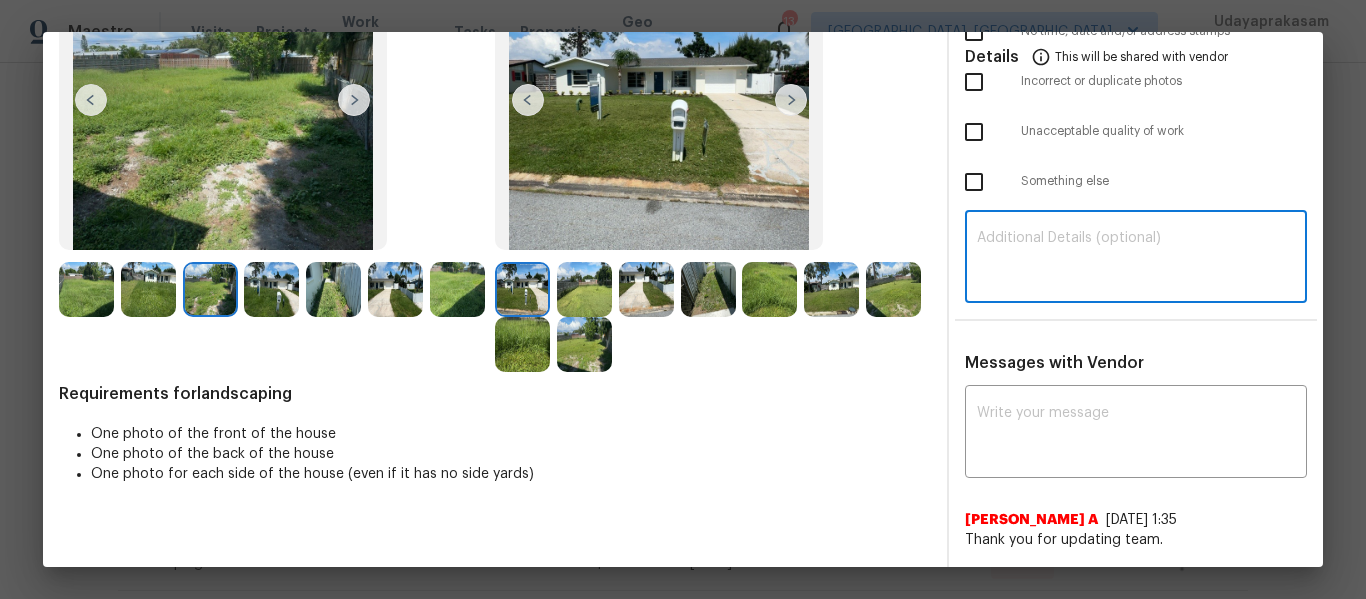 paste on "Maintenance Audit Team: Hello! Unfortunately, this landscaping visit completed on 07/11/2025 has been denied because we are missing the required photos for approval. For approval, please upload address sign photo only if the correct or missing photos were taken on the same day the visit was completed. If those photos are available, they must be uploaded within 48 hours of the original visit date. If the required photos were not taken on the day of the visit, the denial will remain in place. If you or your team need a refresher on the quality standards and requirements, please refer to the updated Standards of Work that have been distributed via email. Thank you!" 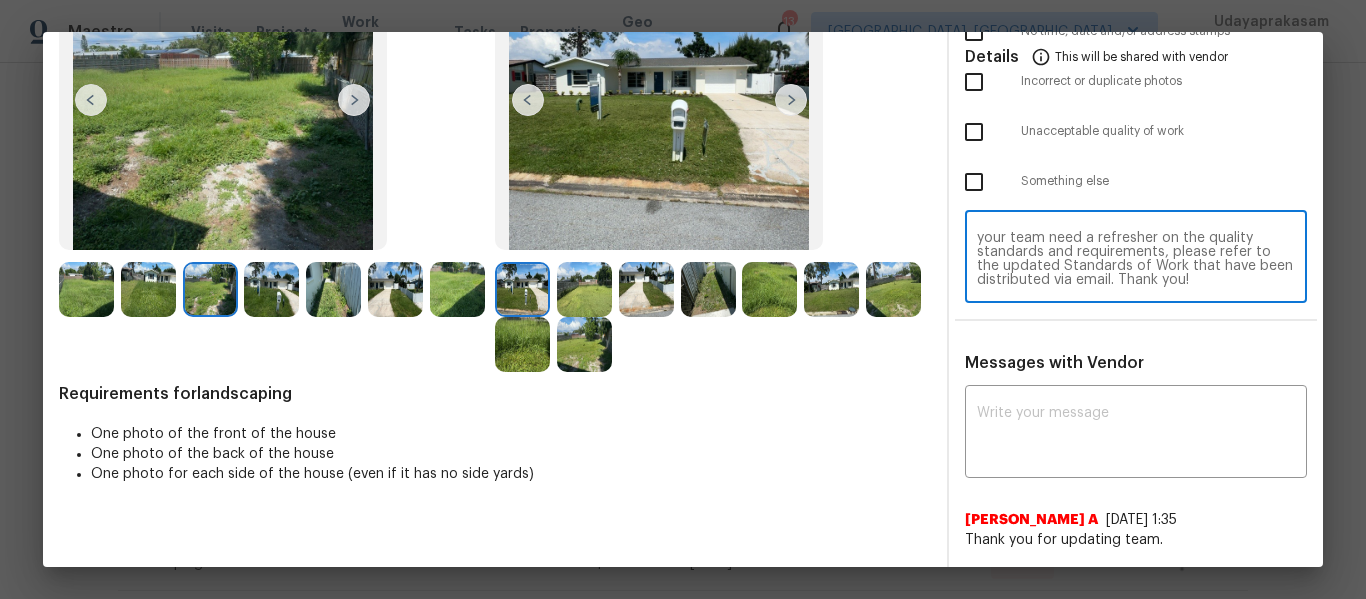 scroll, scrollTop: 168, scrollLeft: 0, axis: vertical 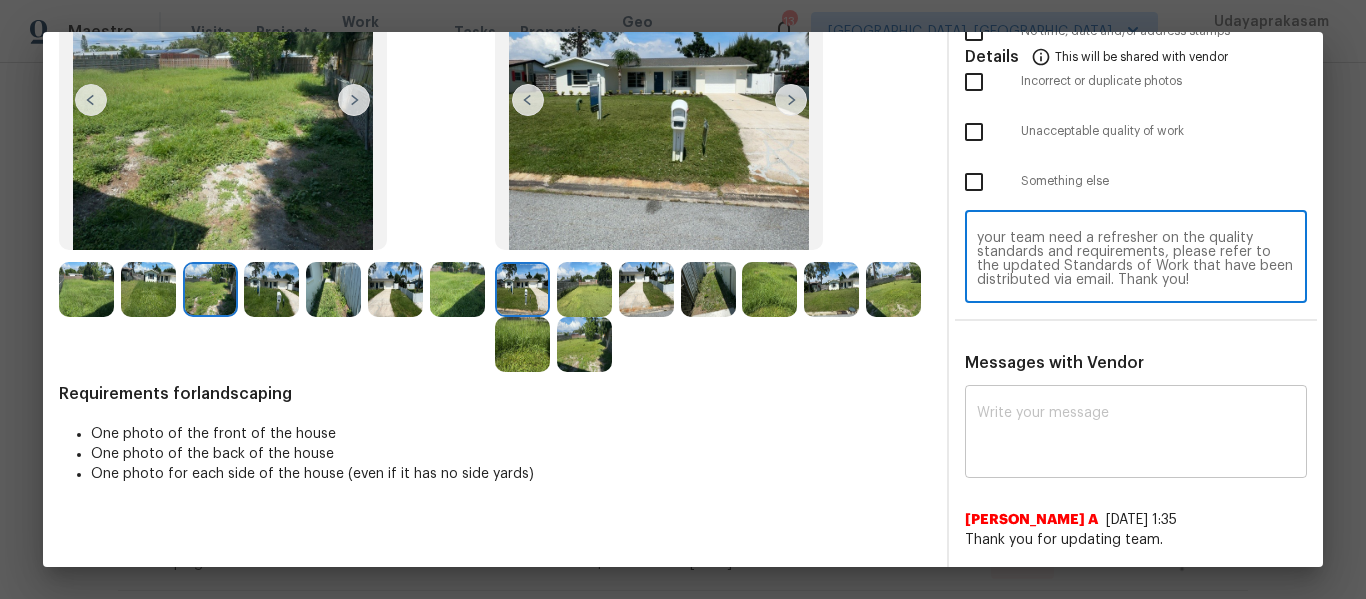 type on "Maintenance Audit Team: Hello! Unfortunately, this landscaping visit completed on 07/11/2025 has been denied because we are missing the required photos for approval. For approval, please upload address sign photo only if the correct or missing photos were taken on the same day the visit was completed. If those photos are available, they must be uploaded within 48 hours of the original visit date. If the required photos were not taken on the day of the visit, the denial will remain in place. If you or your team need a refresher on the quality standards and requirements, please refer to the updated Standards of Work that have been distributed via email. Thank you!" 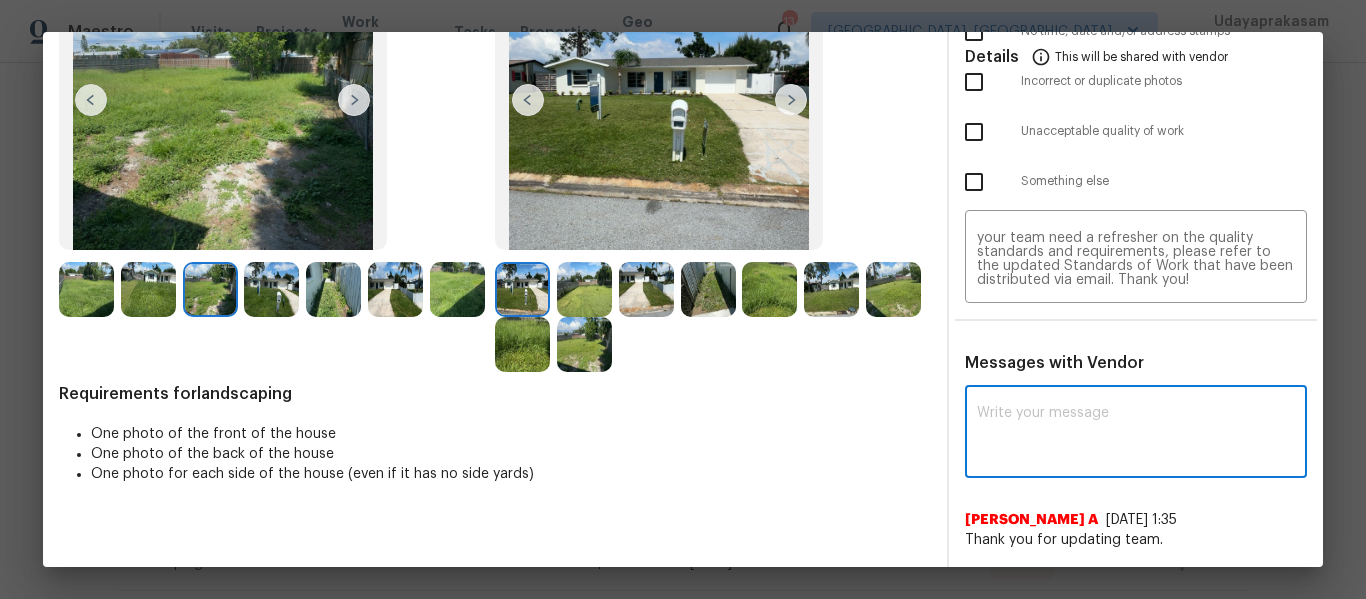 click at bounding box center [1136, 434] 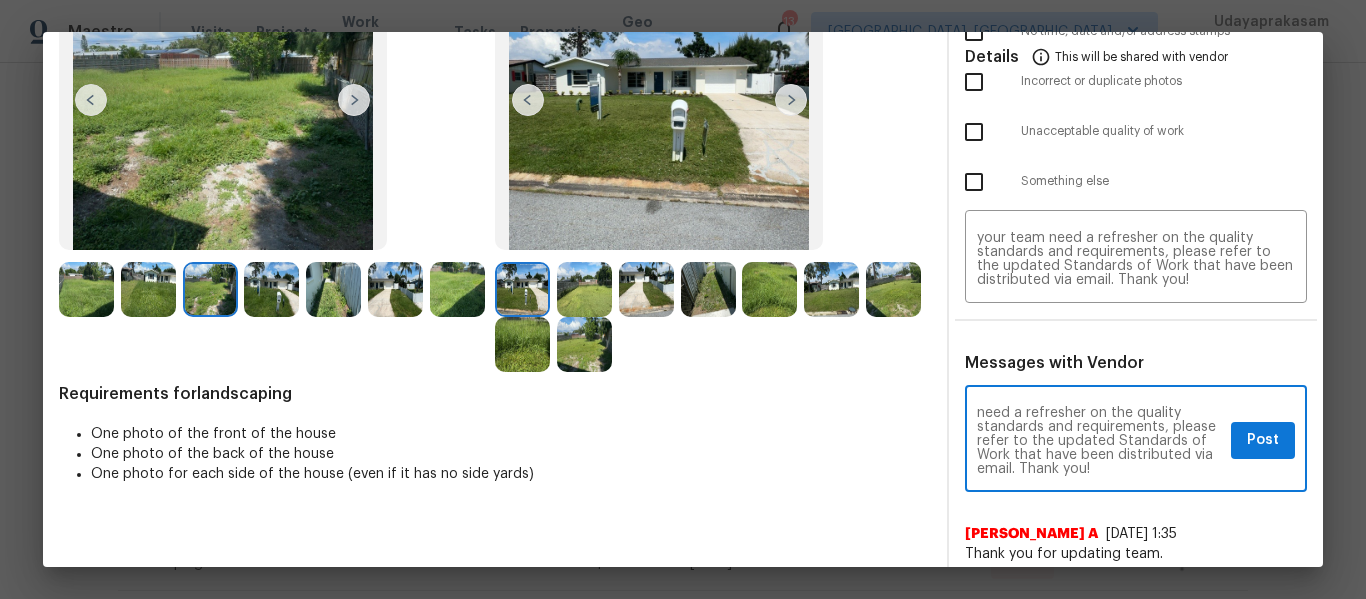 scroll, scrollTop: 0, scrollLeft: 0, axis: both 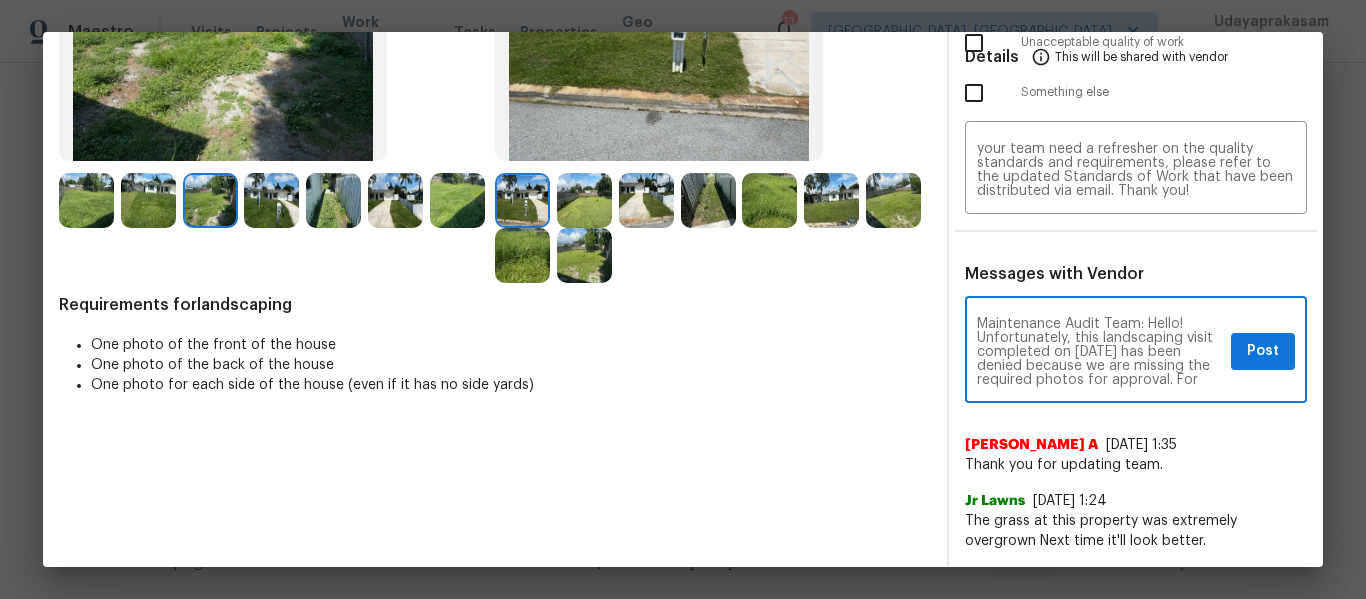type on "Maintenance Audit Team: Hello! Unfortunately, this landscaping visit completed on 07/11/2025 has been denied because we are missing the required photos for approval. For approval, please upload address sign photo only if the correct or missing photos were taken on the same day the visit was completed. If those photos are available, they must be uploaded within 48 hours of the original visit date. If the required photos were not taken on the day of the visit, the denial will remain in place. If you or your team need a refresher on the quality standards and requirements, please refer to the updated Standards of Work that have been distributed via email. Thank you!" 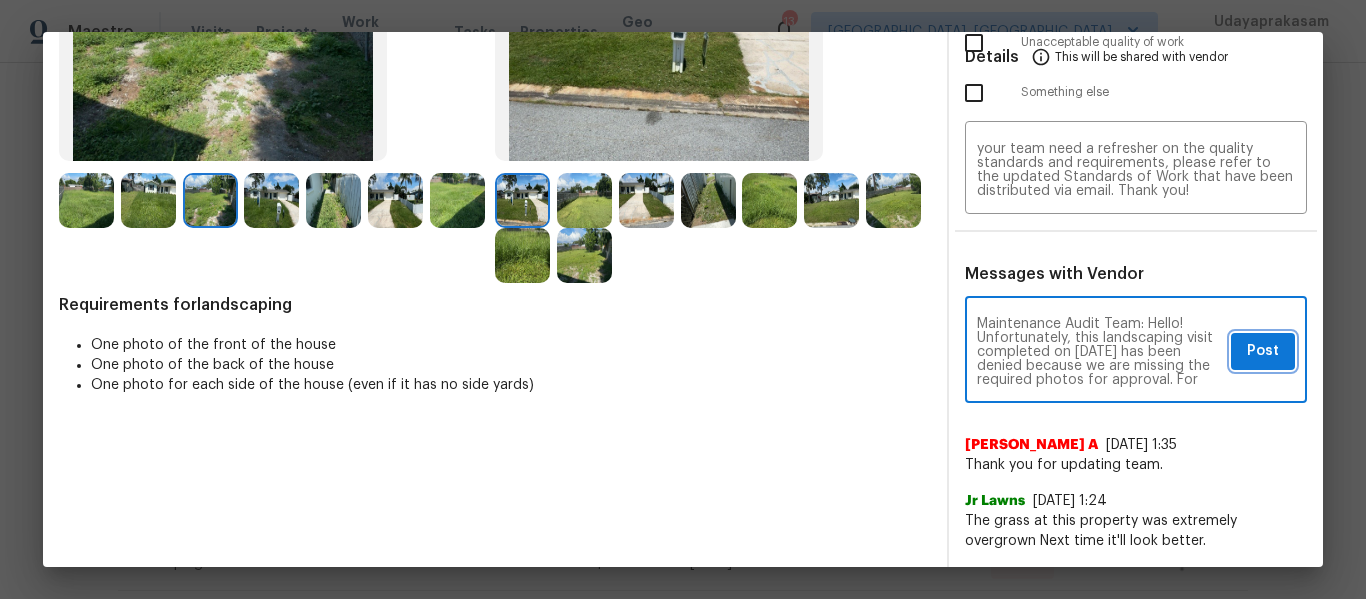 click on "Post" at bounding box center [1263, 351] 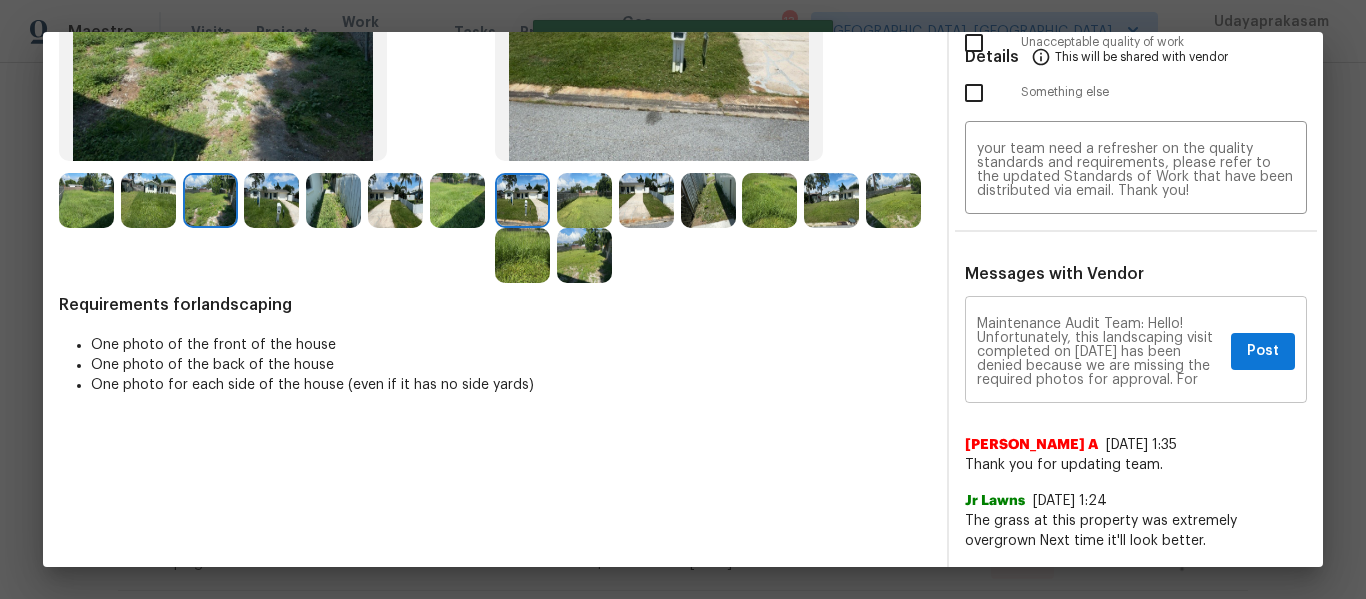 type 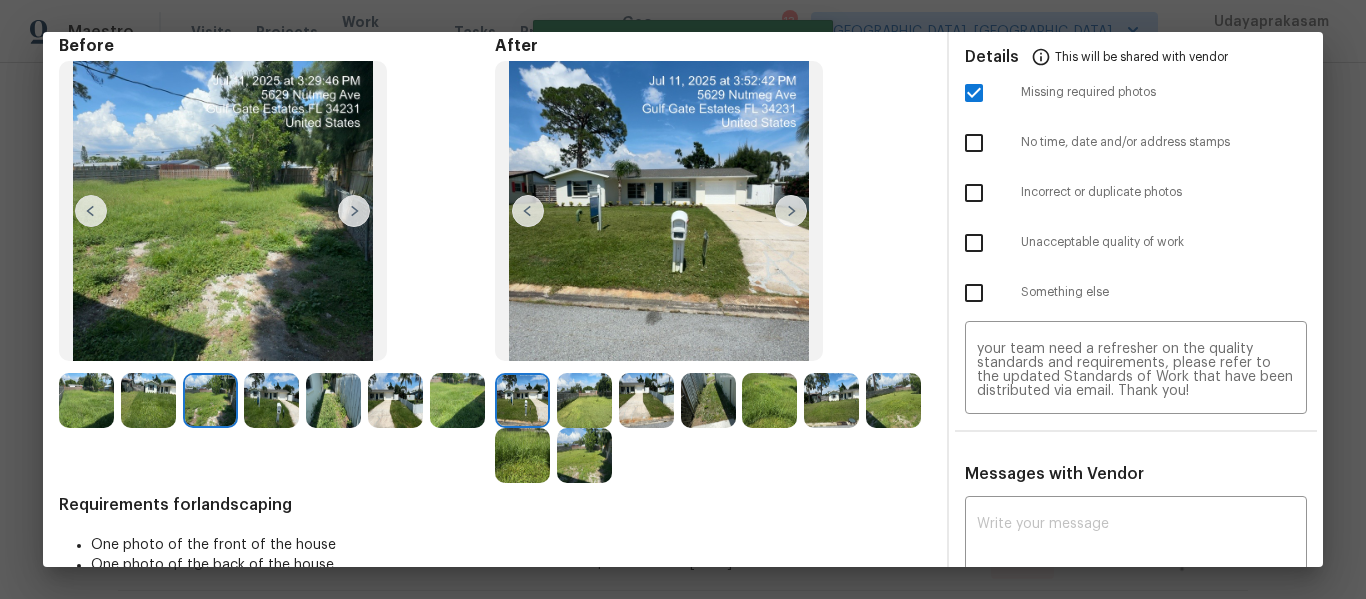 scroll, scrollTop: 0, scrollLeft: 0, axis: both 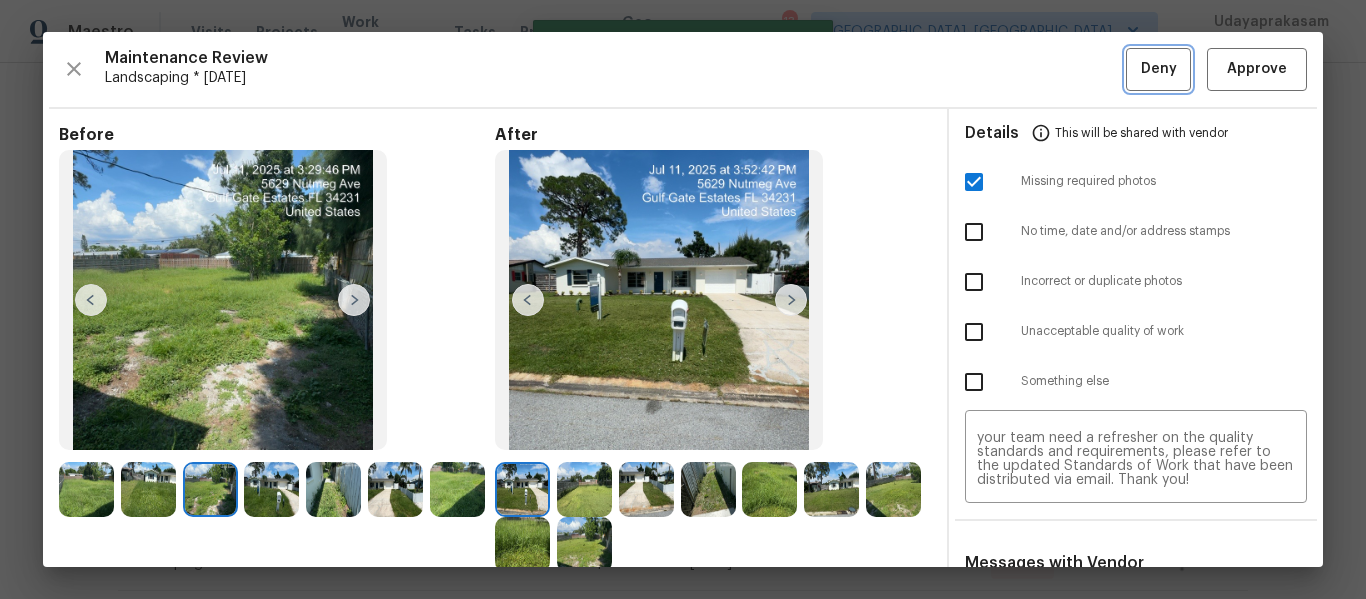 click on "Deny" at bounding box center (1158, 69) 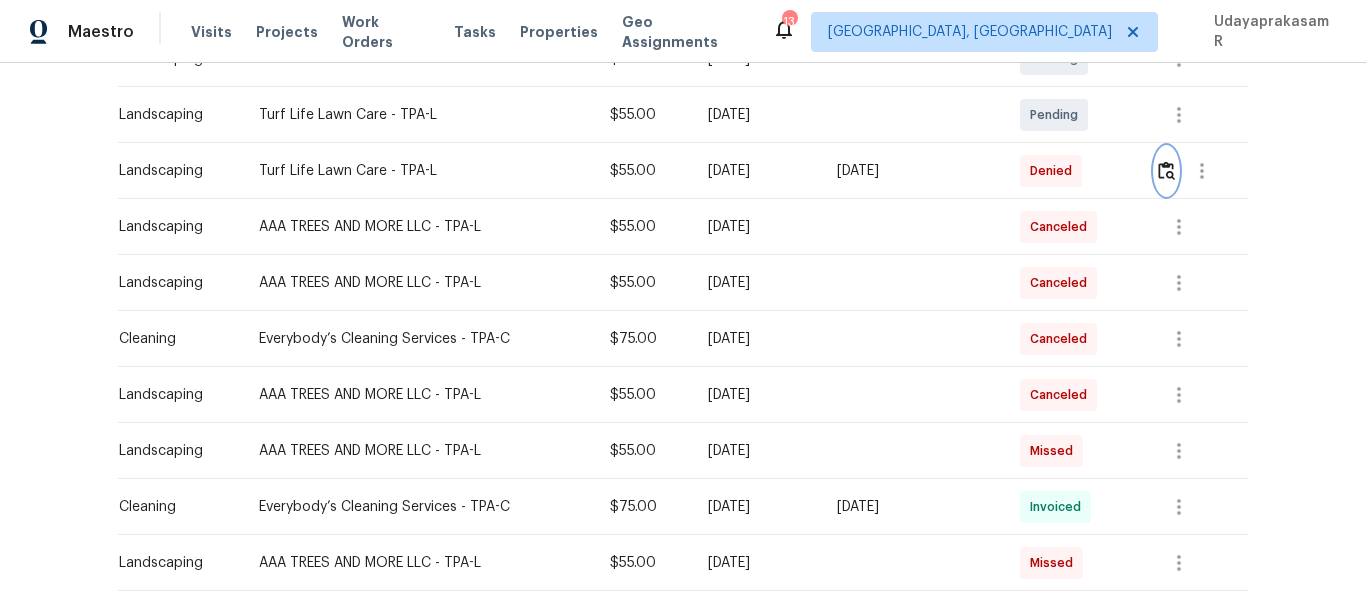 scroll, scrollTop: 0, scrollLeft: 0, axis: both 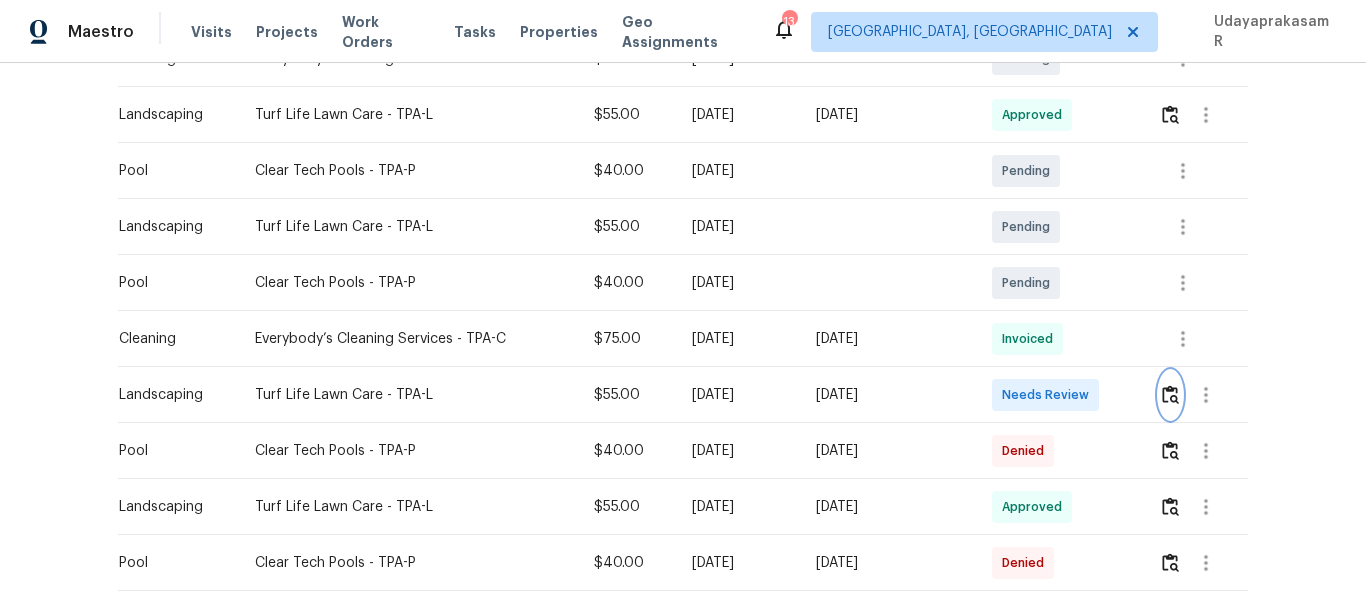 click at bounding box center [1170, 395] 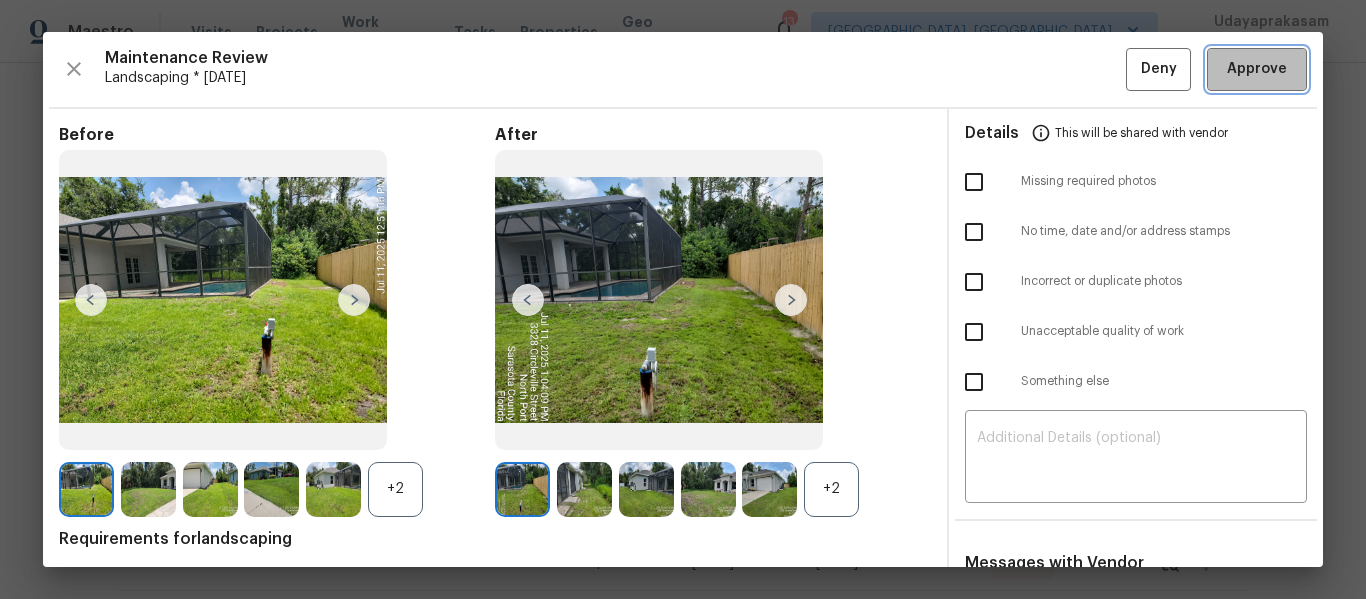 click on "Approve" at bounding box center (1257, 69) 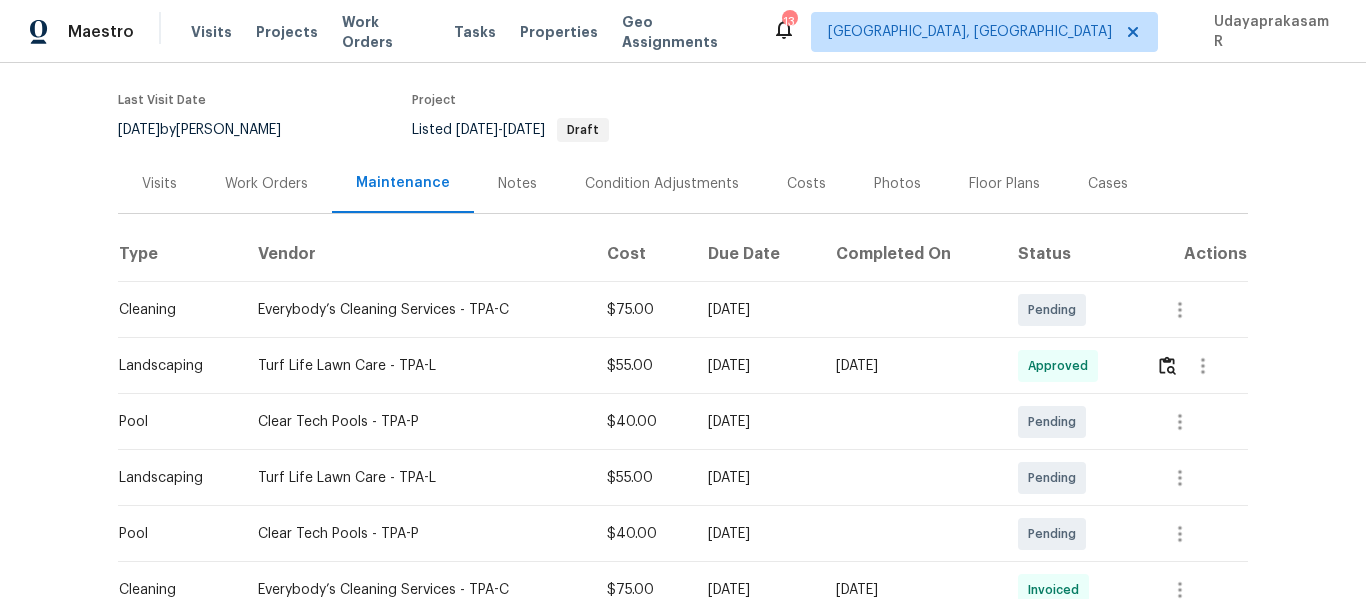 scroll, scrollTop: 0, scrollLeft: 0, axis: both 